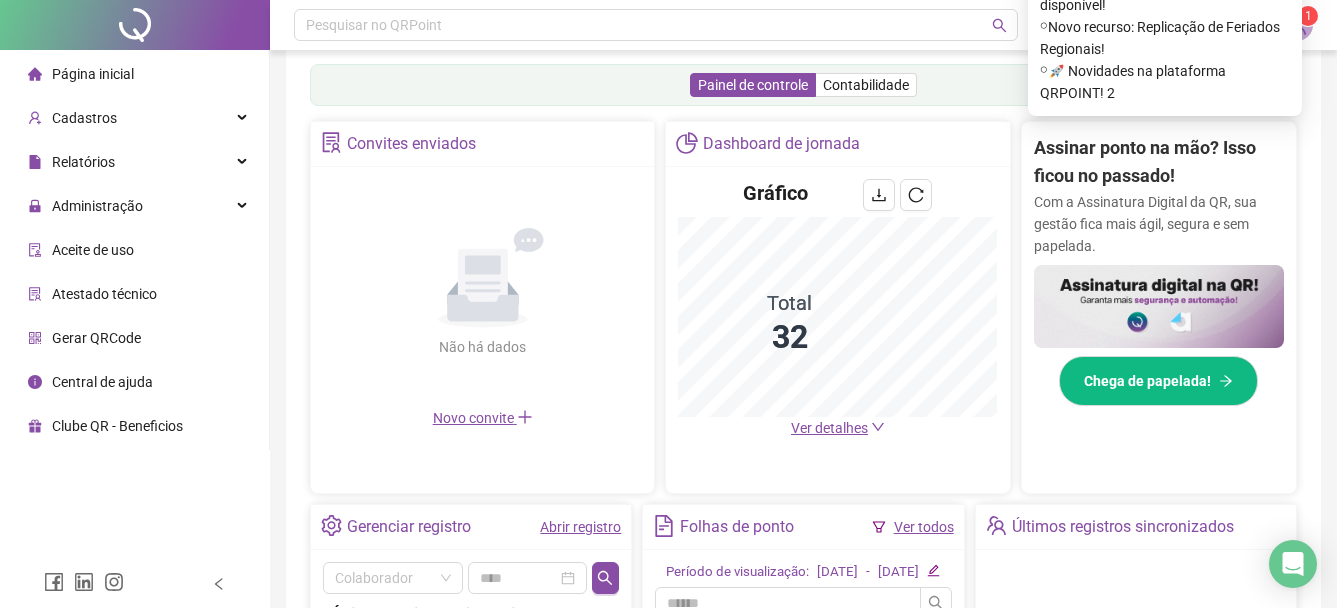 scroll, scrollTop: 400, scrollLeft: 0, axis: vertical 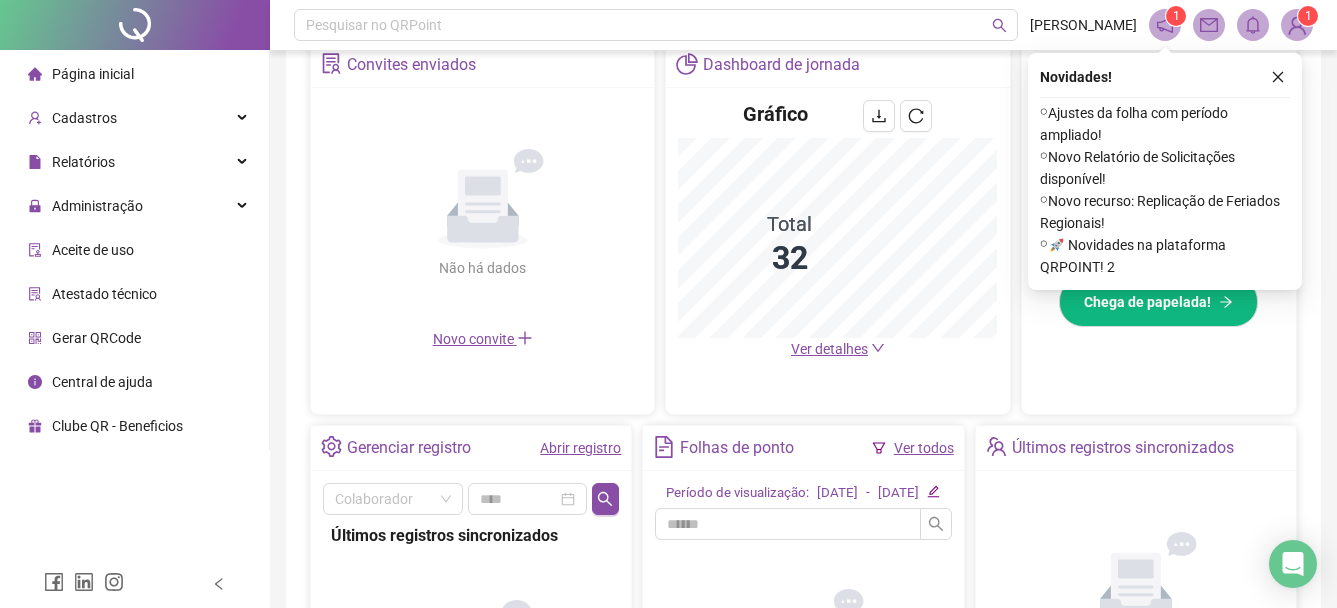 click on "Gráfico Total 32 Ver detalhes" at bounding box center (837, 230) 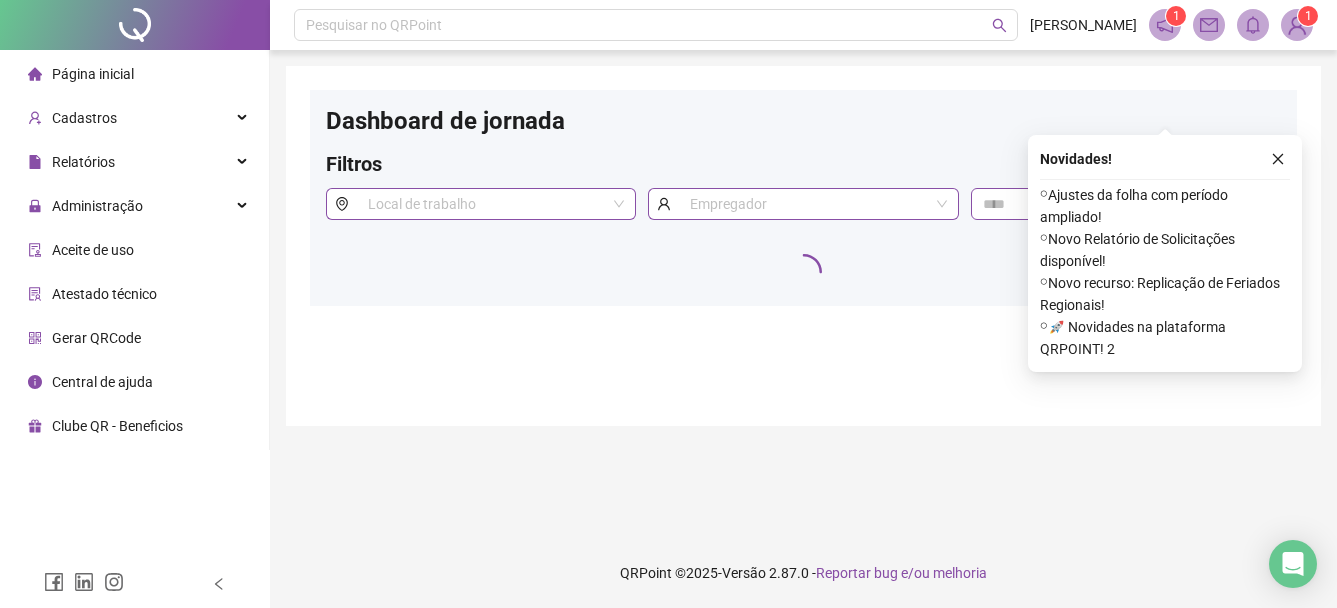 scroll, scrollTop: 0, scrollLeft: 0, axis: both 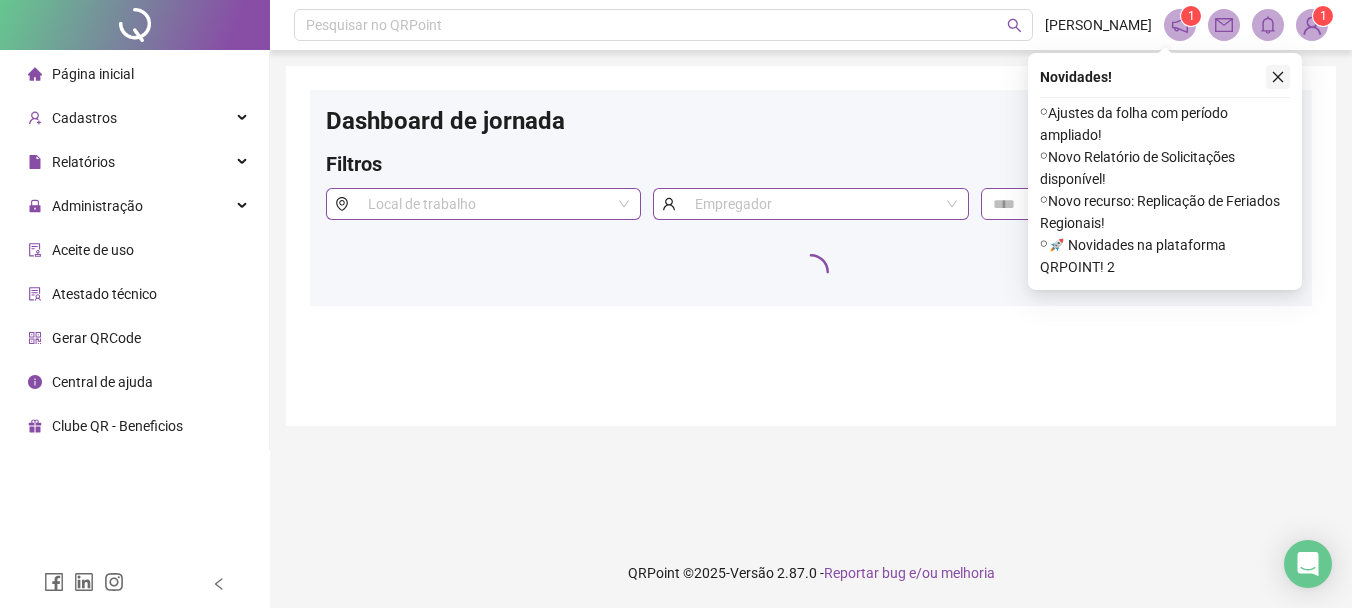 click 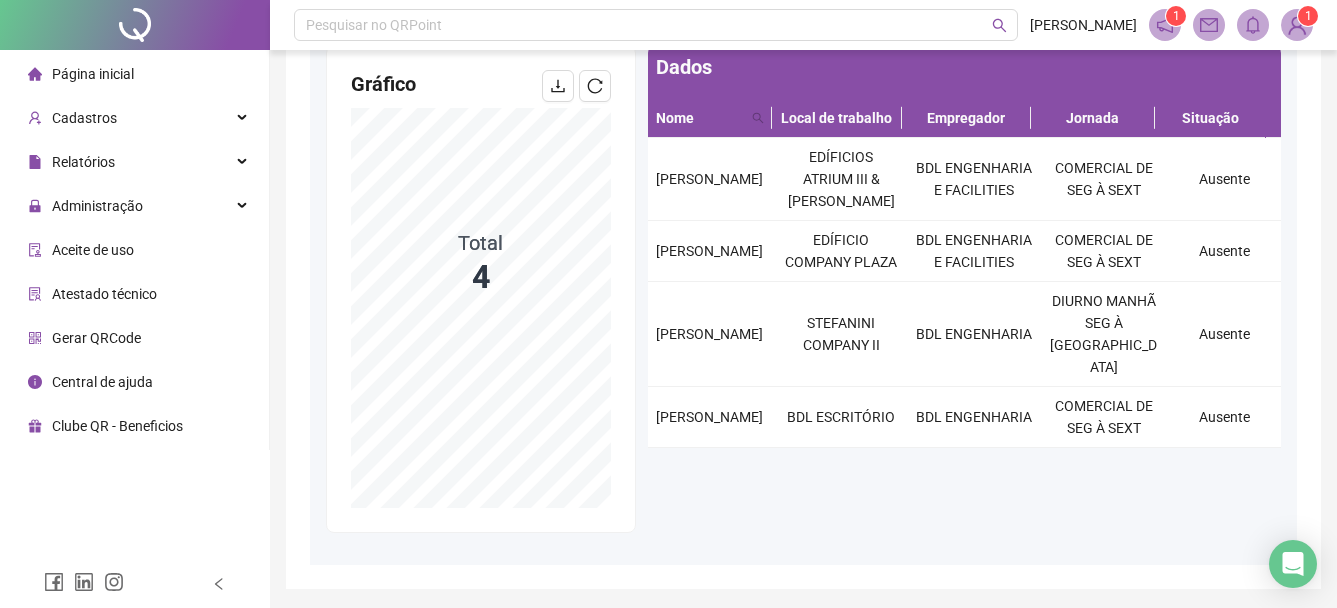scroll, scrollTop: 200, scrollLeft: 0, axis: vertical 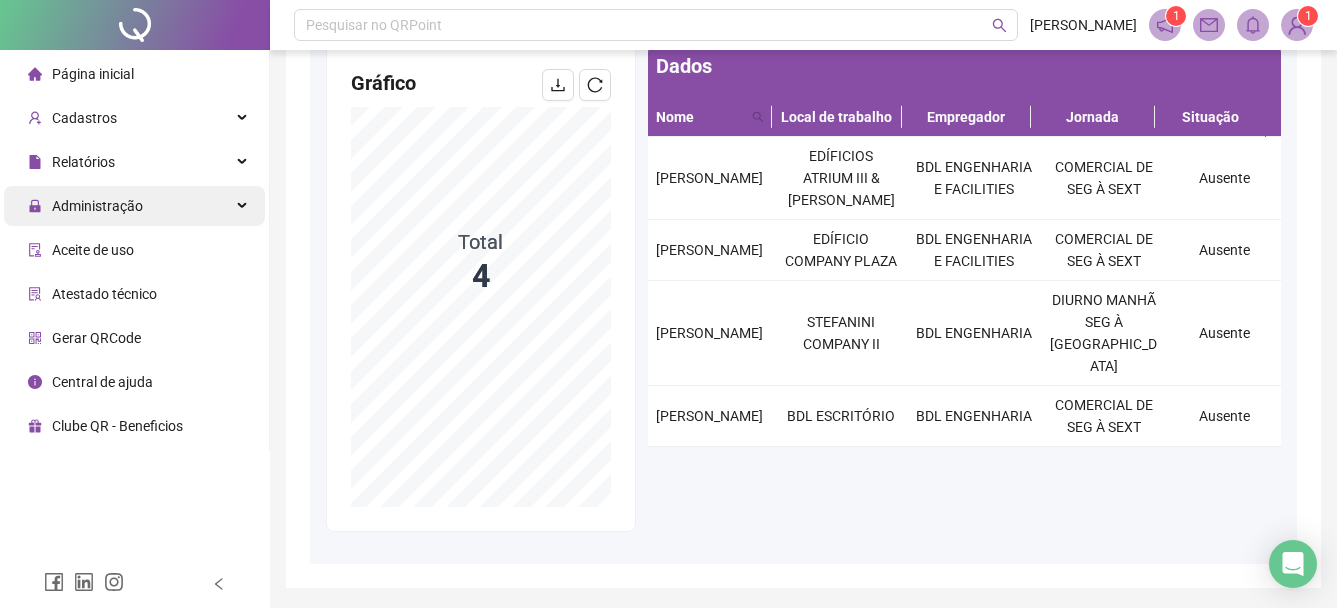 click on "Administração" at bounding box center (97, 206) 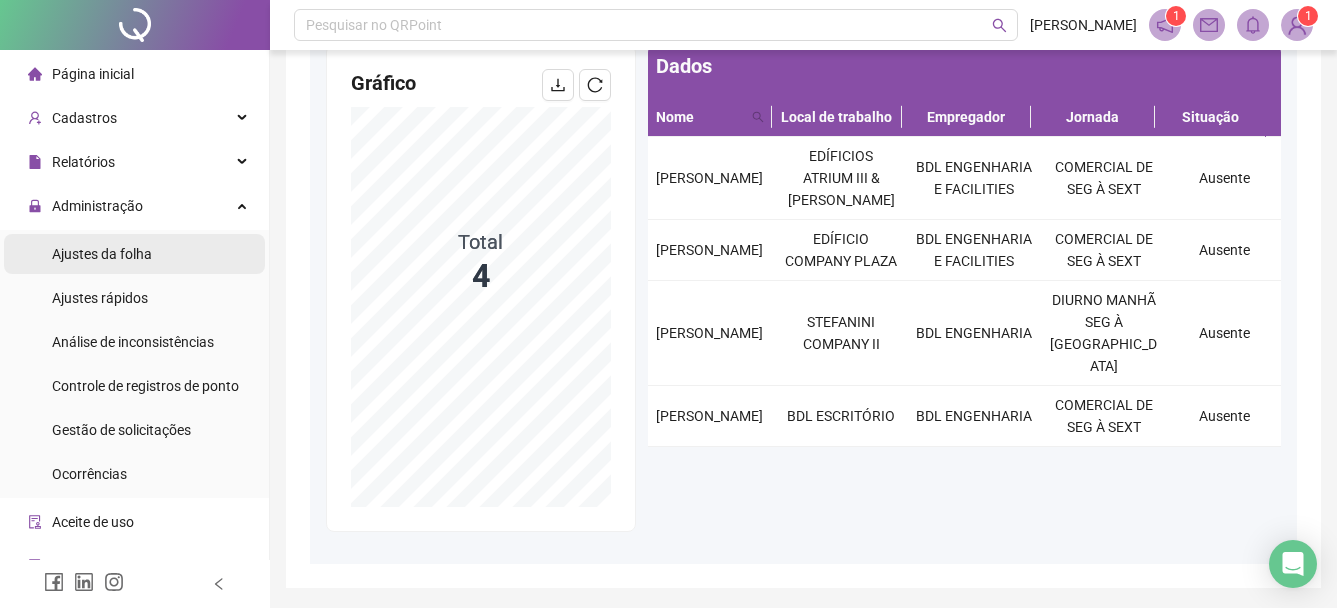 scroll, scrollTop: 114, scrollLeft: 0, axis: vertical 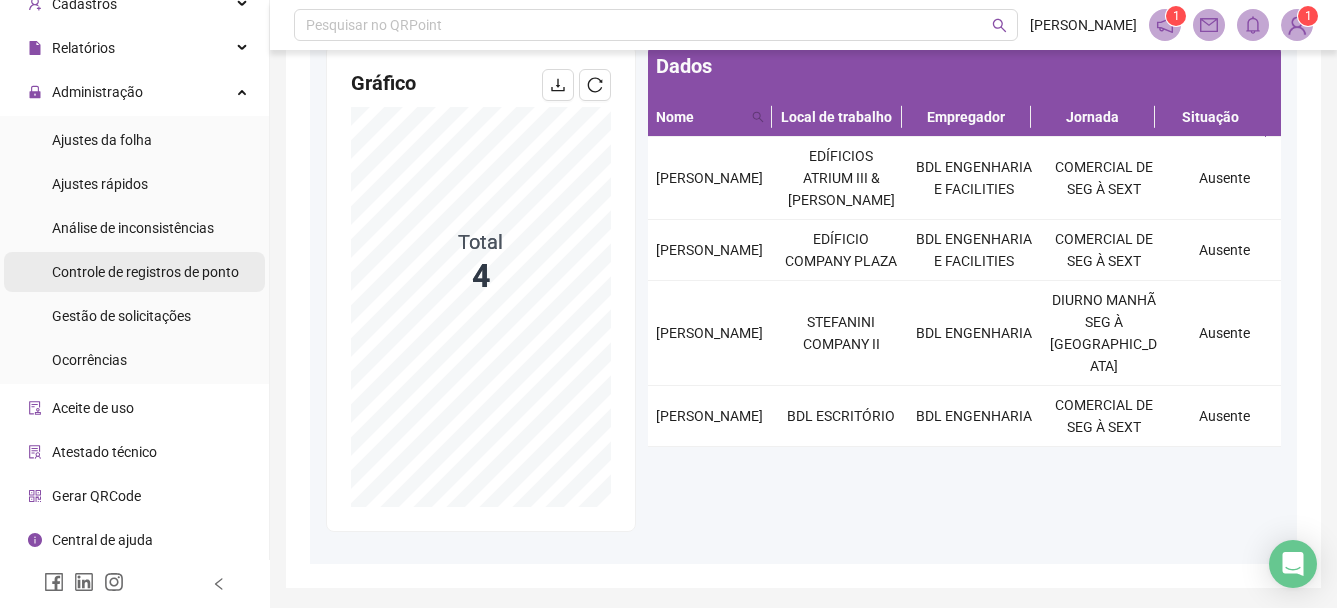 click on "Controle de registros de ponto" at bounding box center (145, 272) 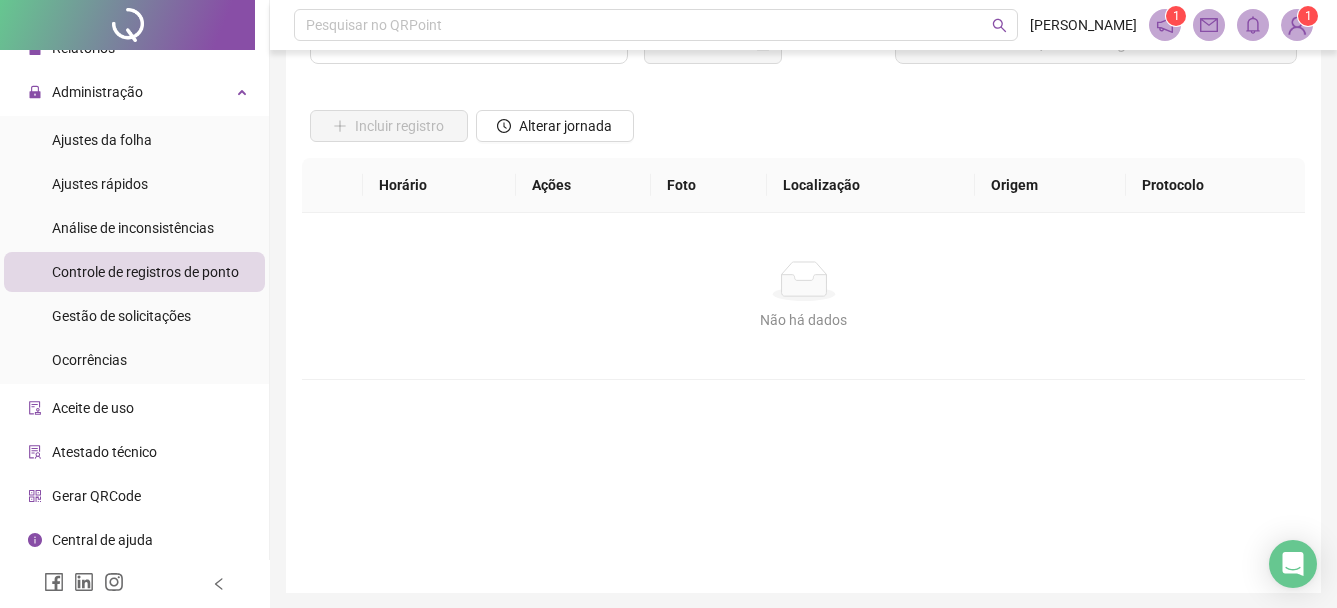 scroll, scrollTop: 0, scrollLeft: 0, axis: both 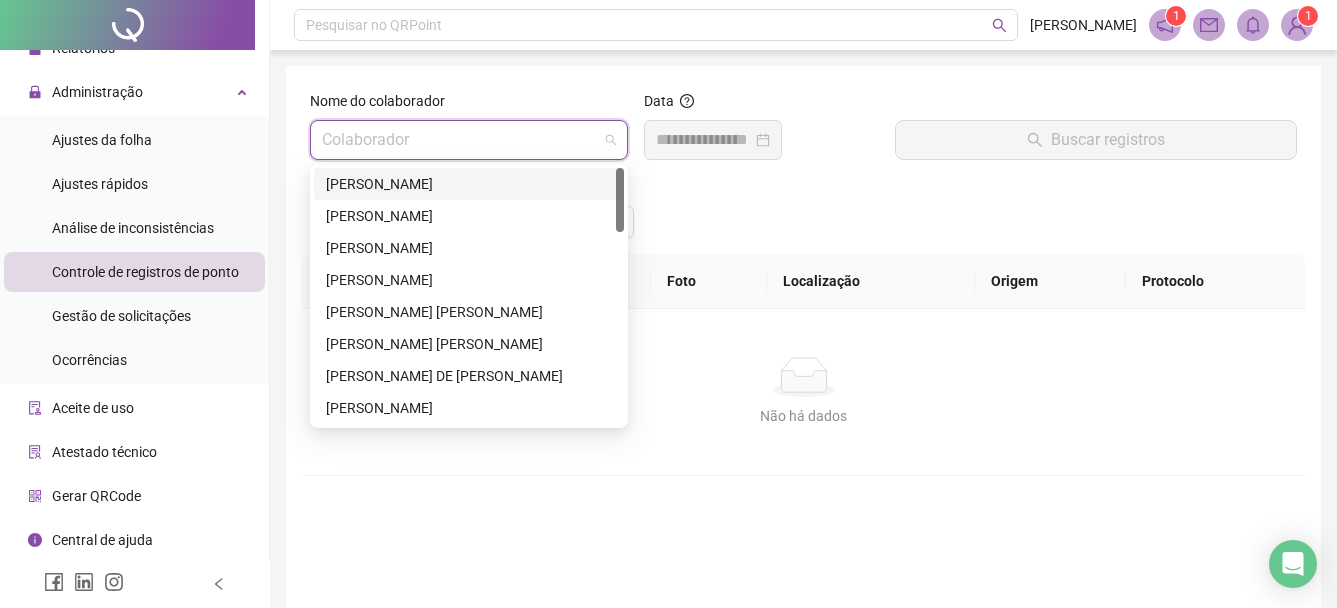 click at bounding box center (463, 140) 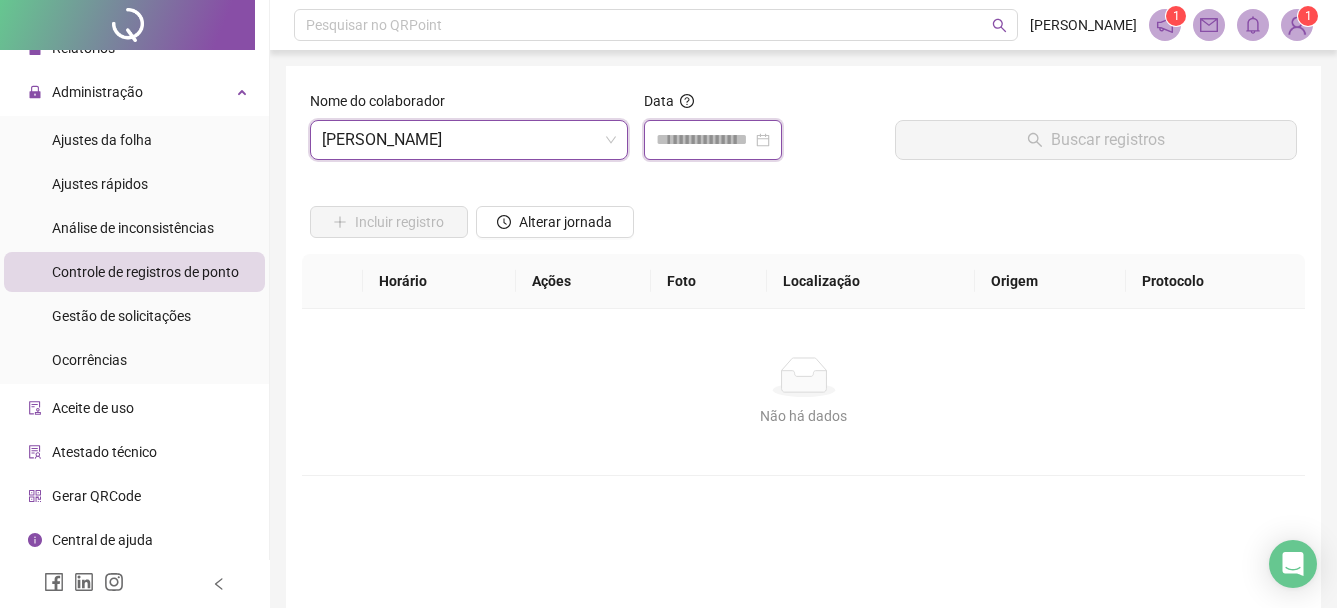 click at bounding box center [704, 140] 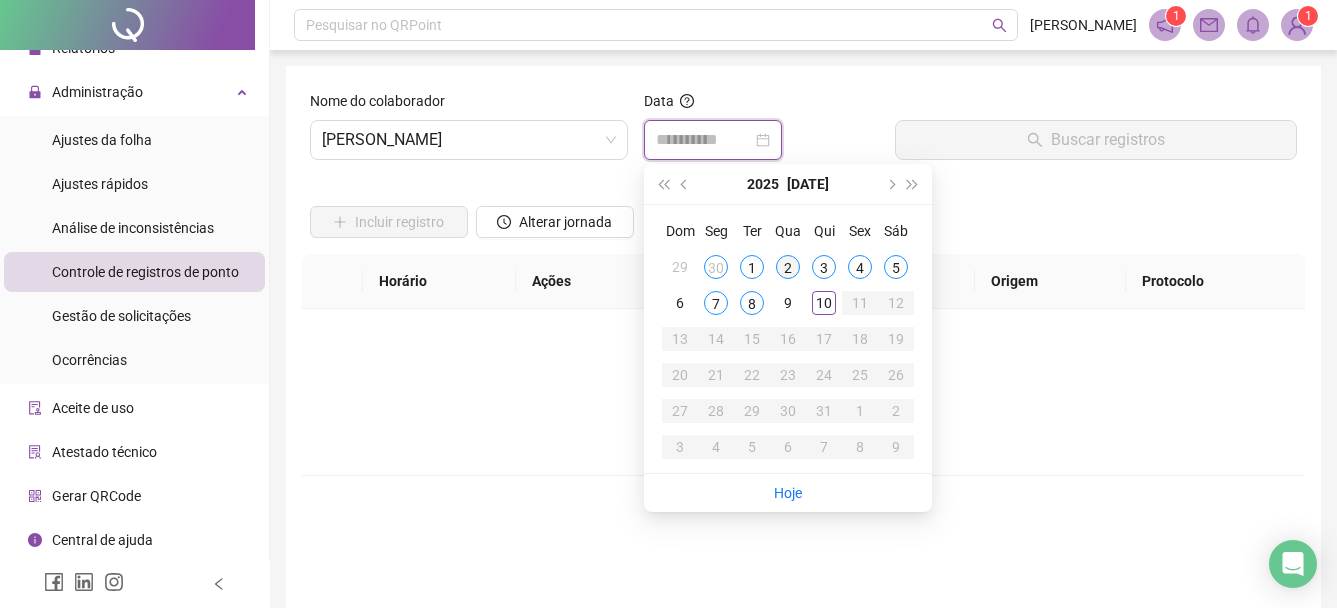 type on "**********" 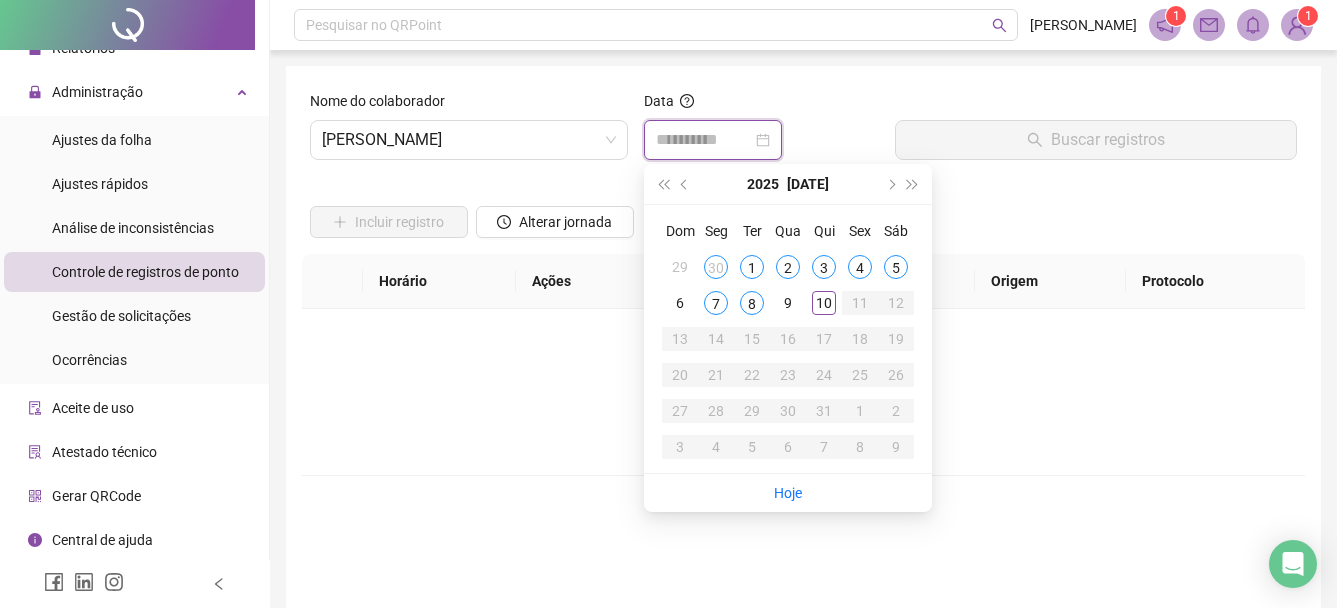 type on "**********" 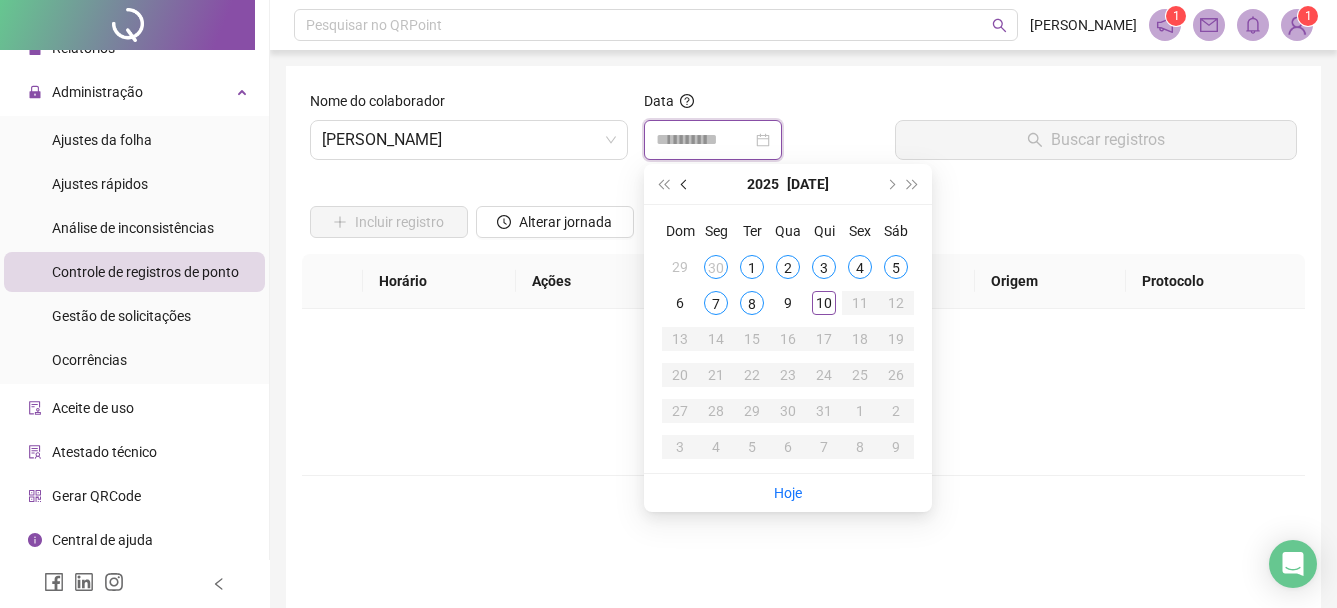 type on "**********" 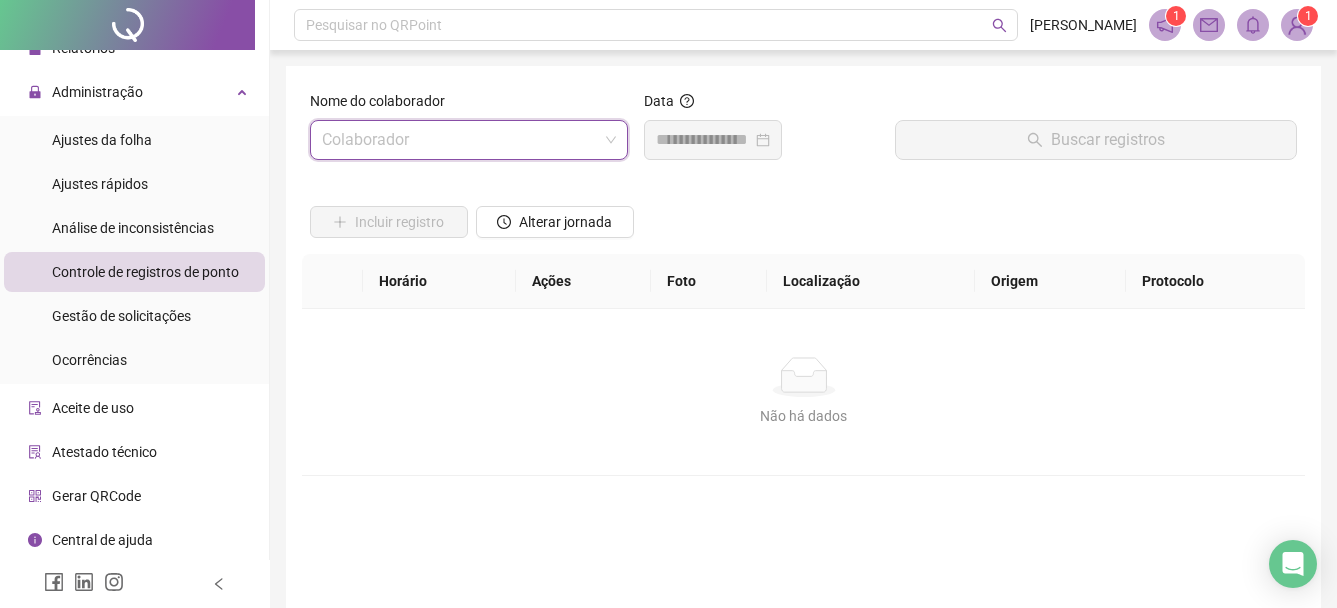 click on "Nome do colaborador Colaborador" at bounding box center (469, 133) 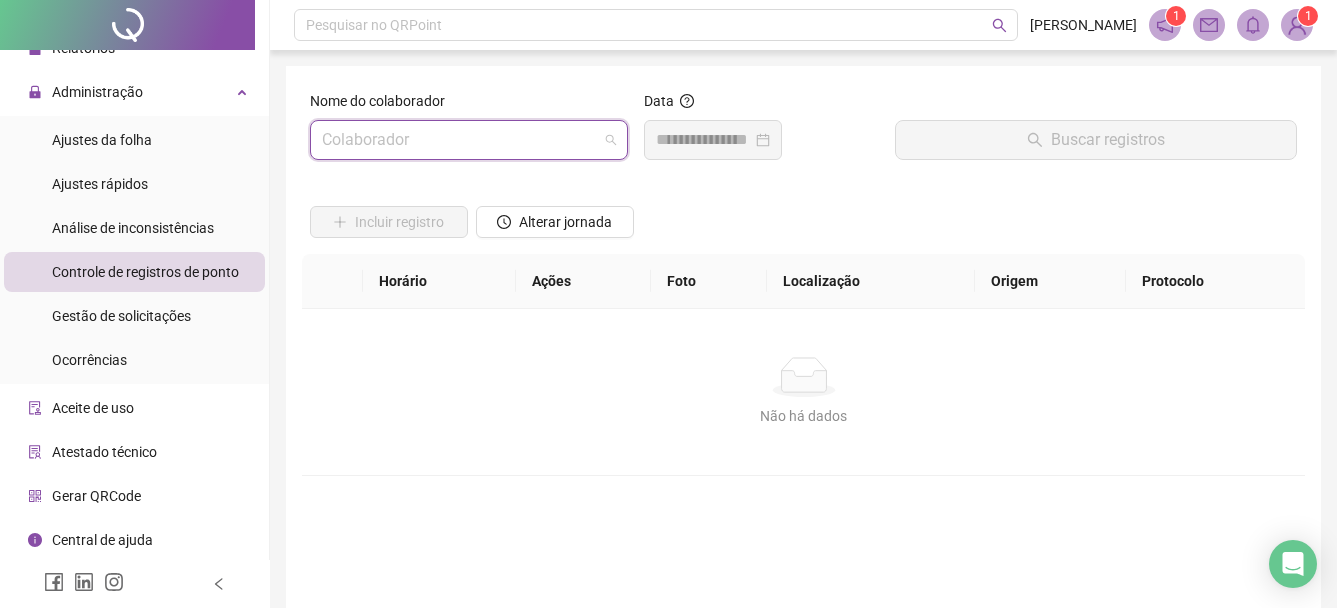 click on "Colaborador" at bounding box center [469, 140] 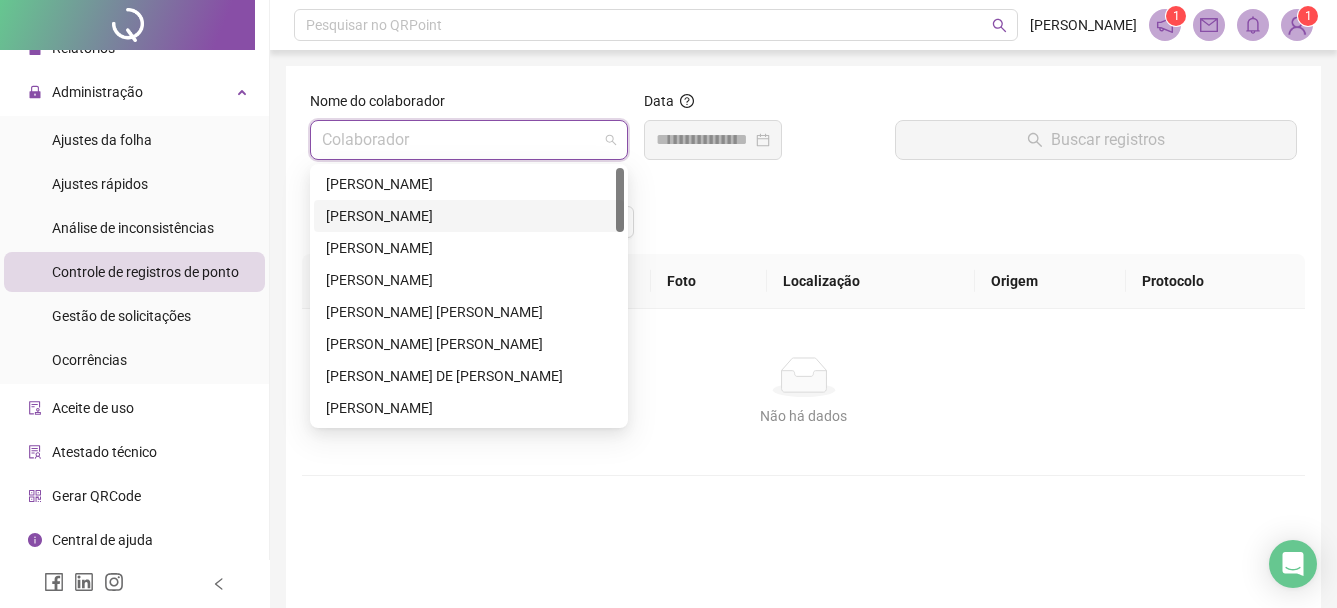 click on "[PERSON_NAME]" at bounding box center [469, 216] 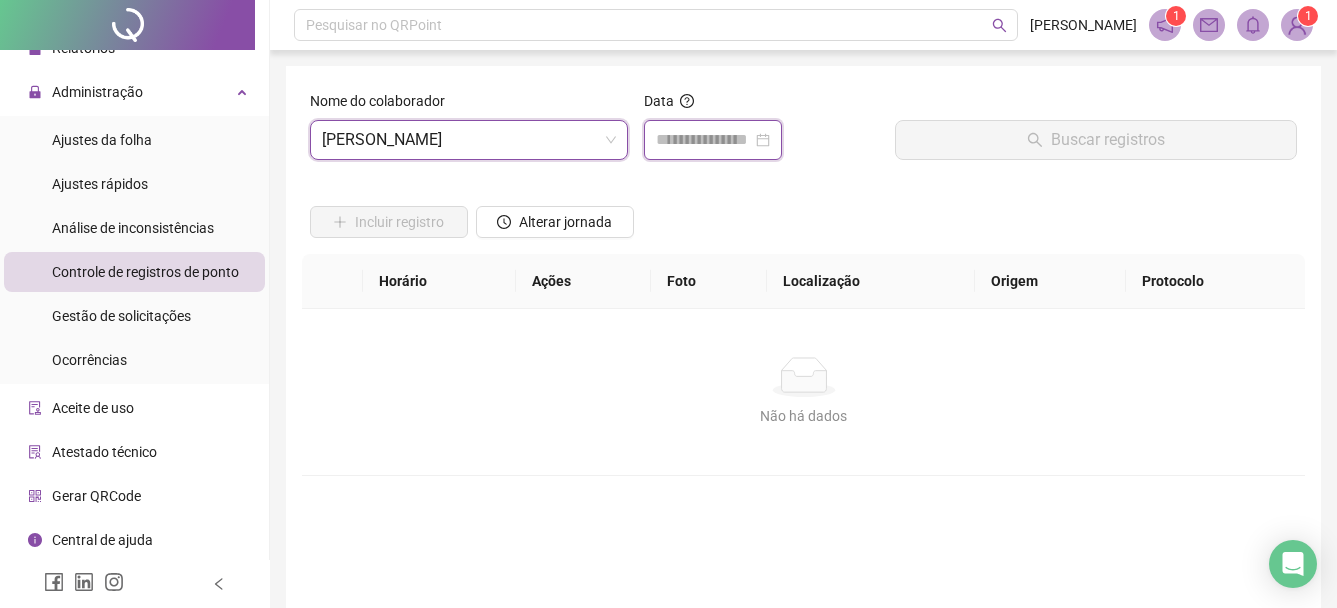 click at bounding box center (704, 140) 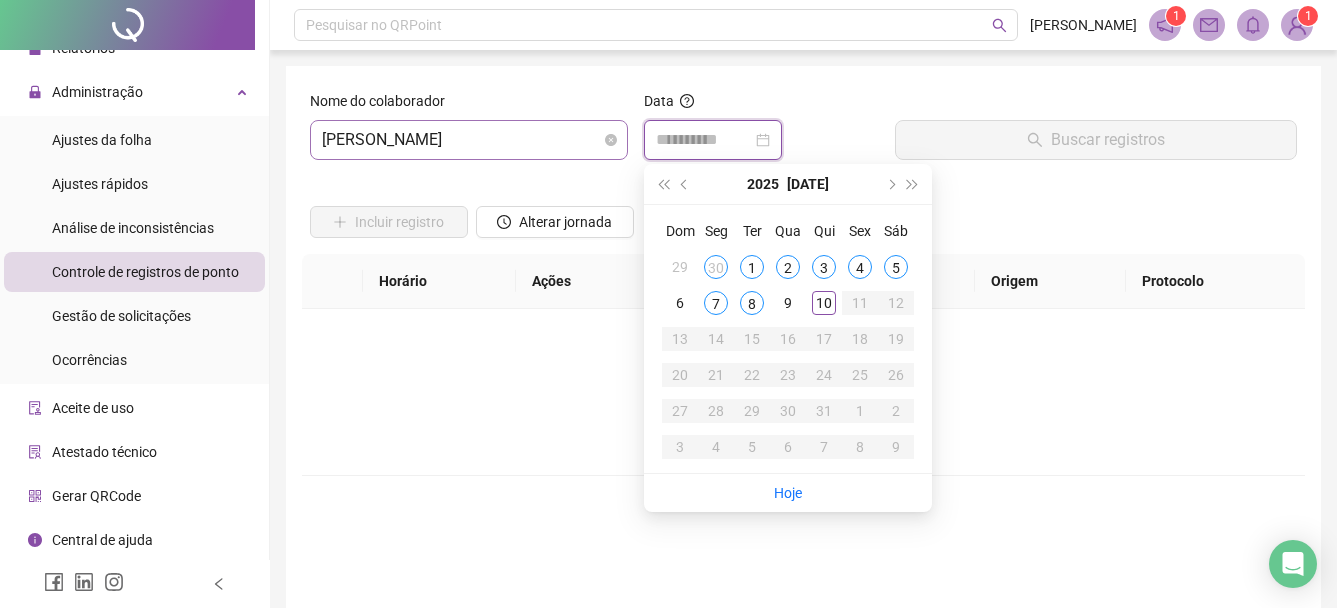 type on "**********" 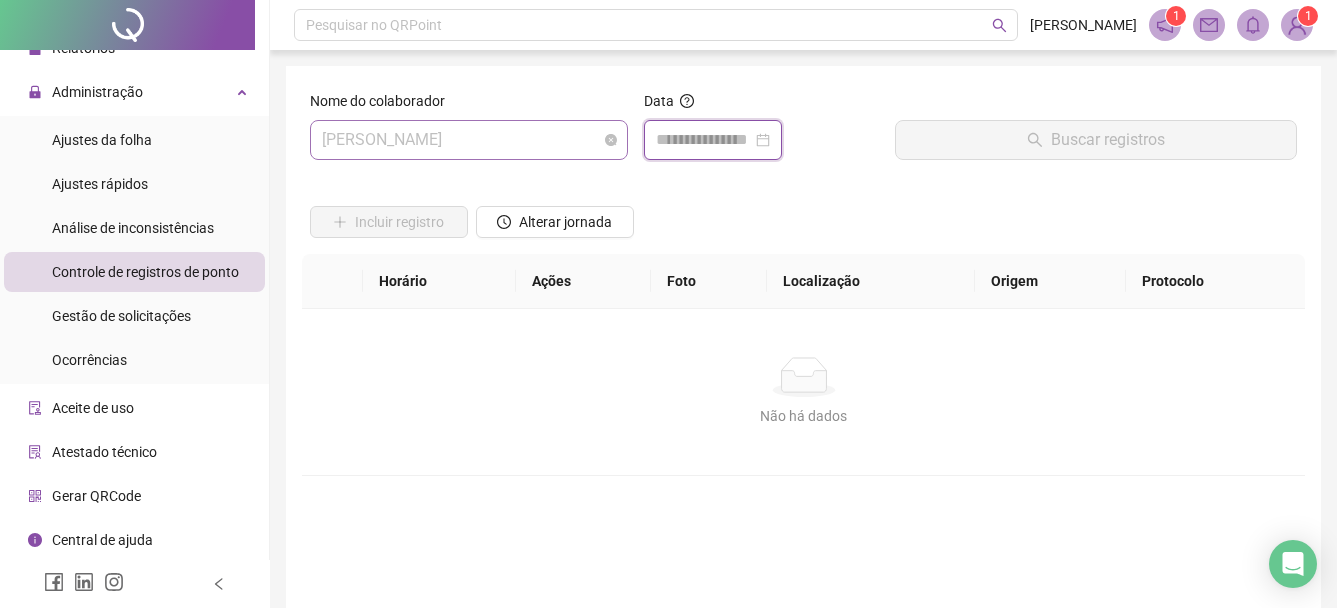 click on "[PERSON_NAME]" at bounding box center (469, 140) 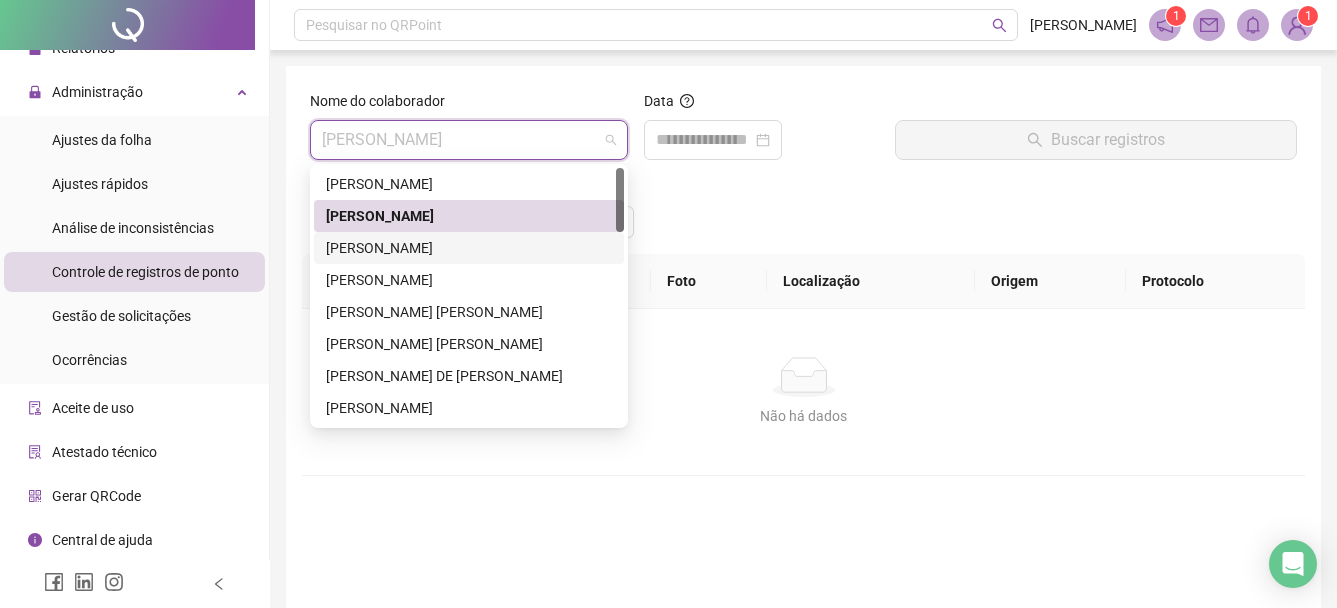 click on "[PERSON_NAME]" at bounding box center [469, 248] 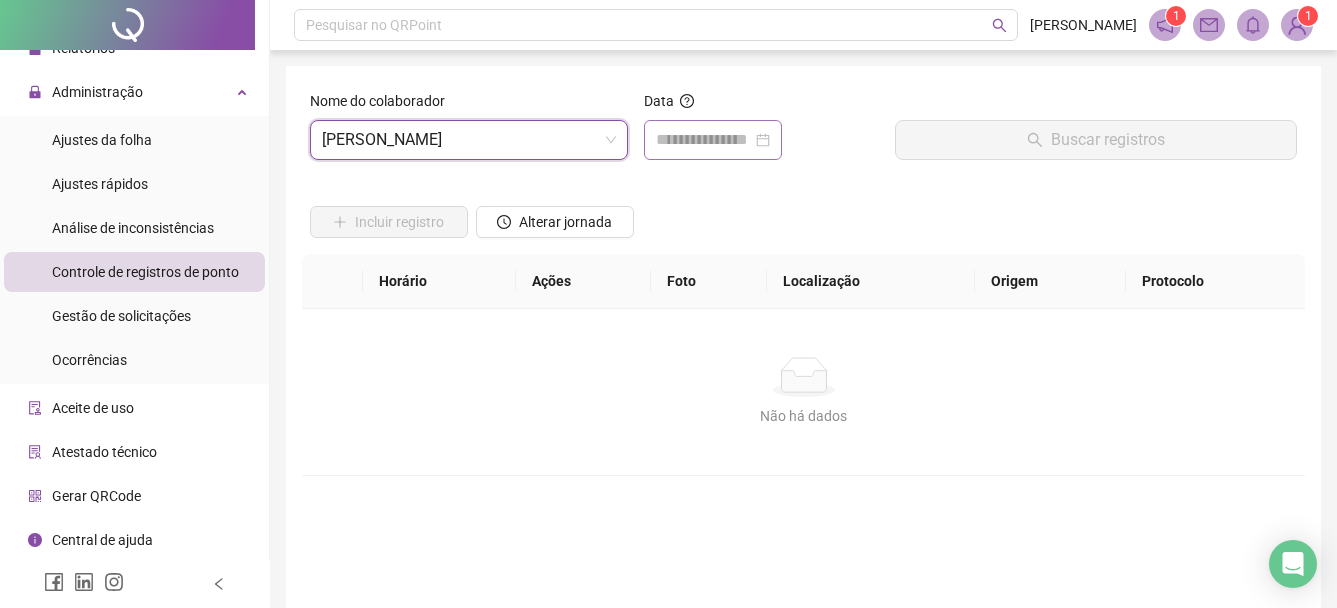 drag, startPoint x: 744, startPoint y: 163, endPoint x: 748, endPoint y: 149, distance: 14.56022 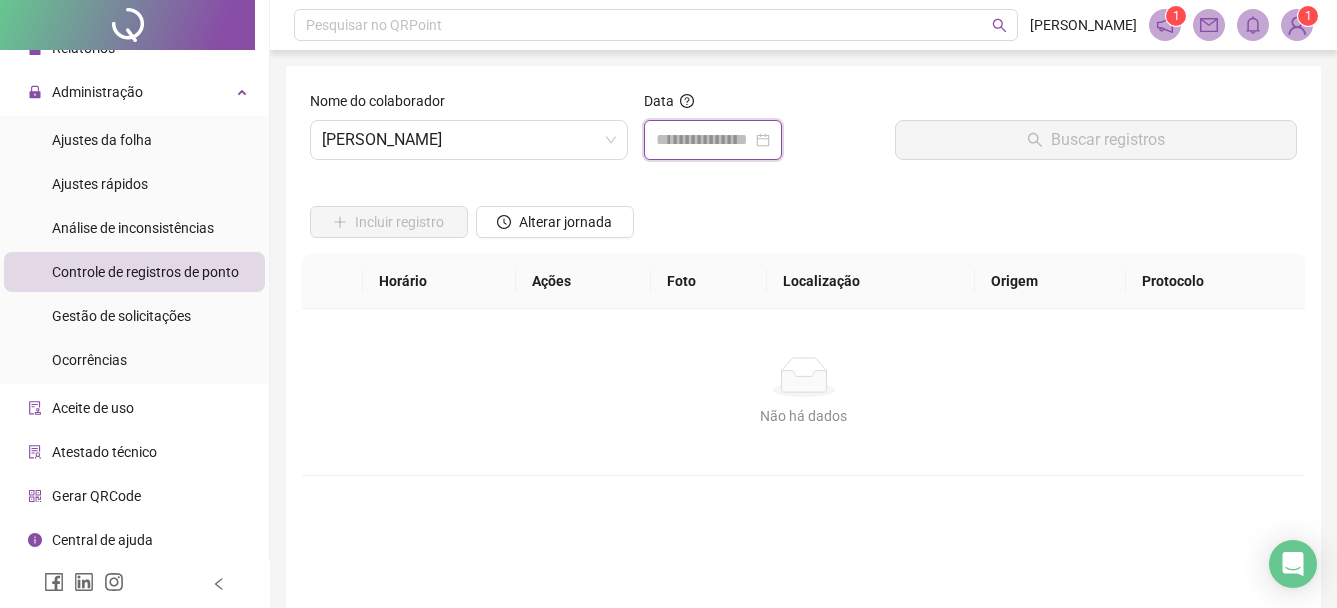 click at bounding box center (704, 140) 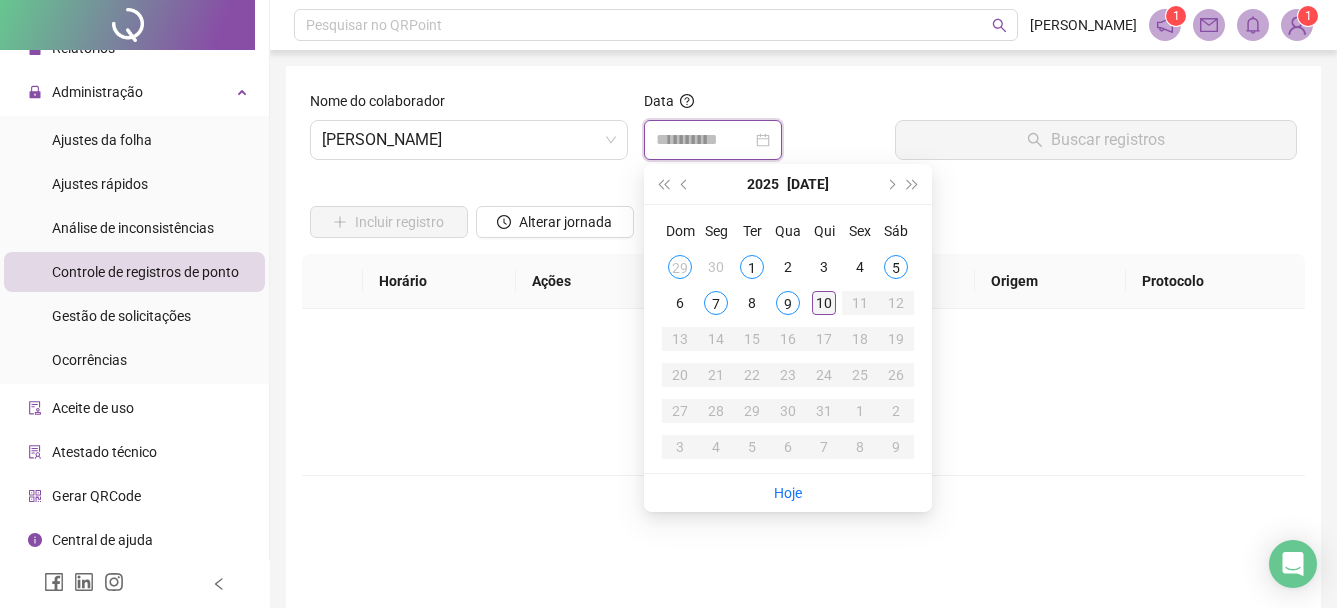 type on "**********" 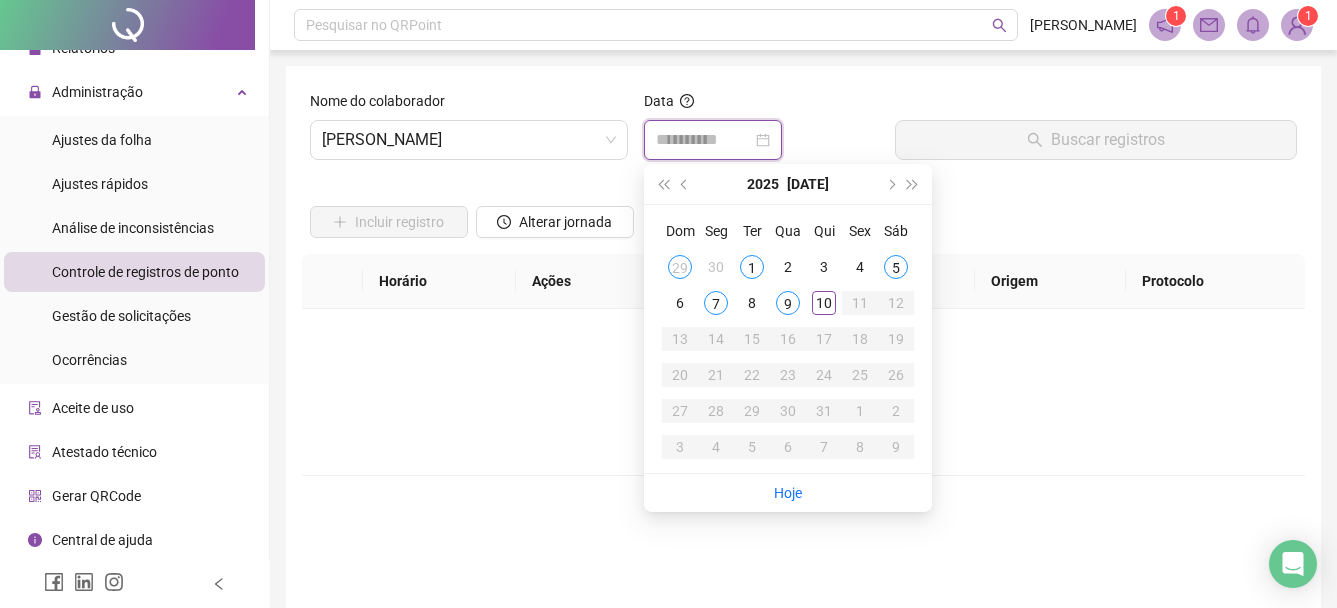type on "**********" 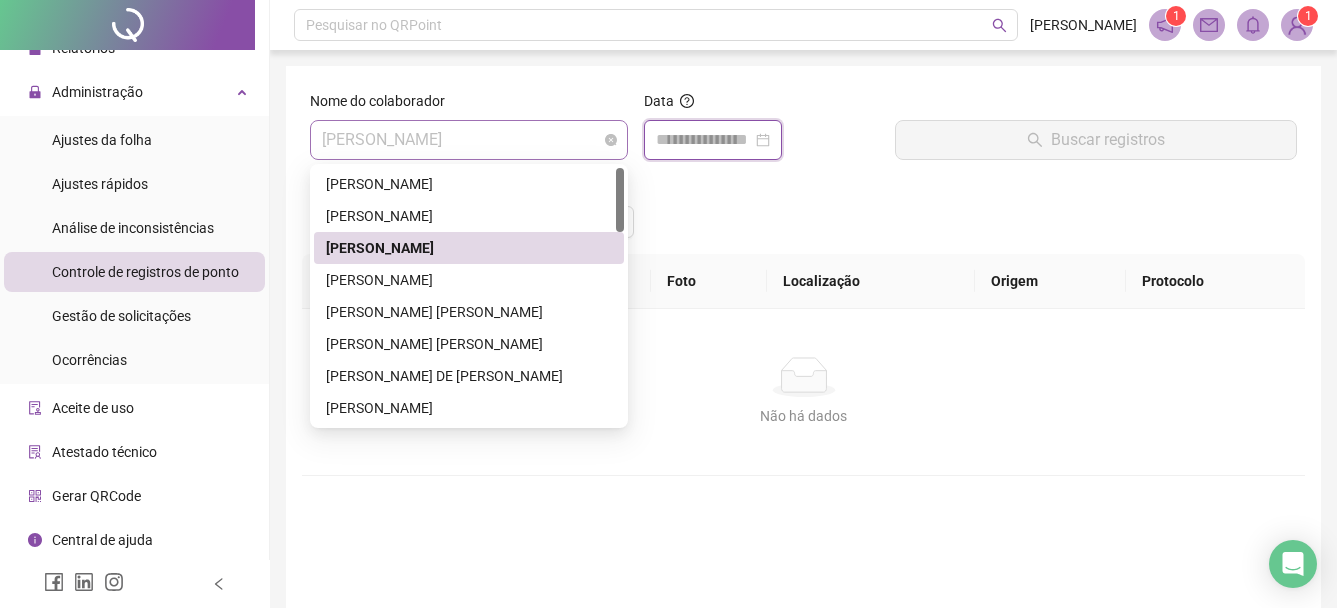 click on "[PERSON_NAME]" at bounding box center [469, 140] 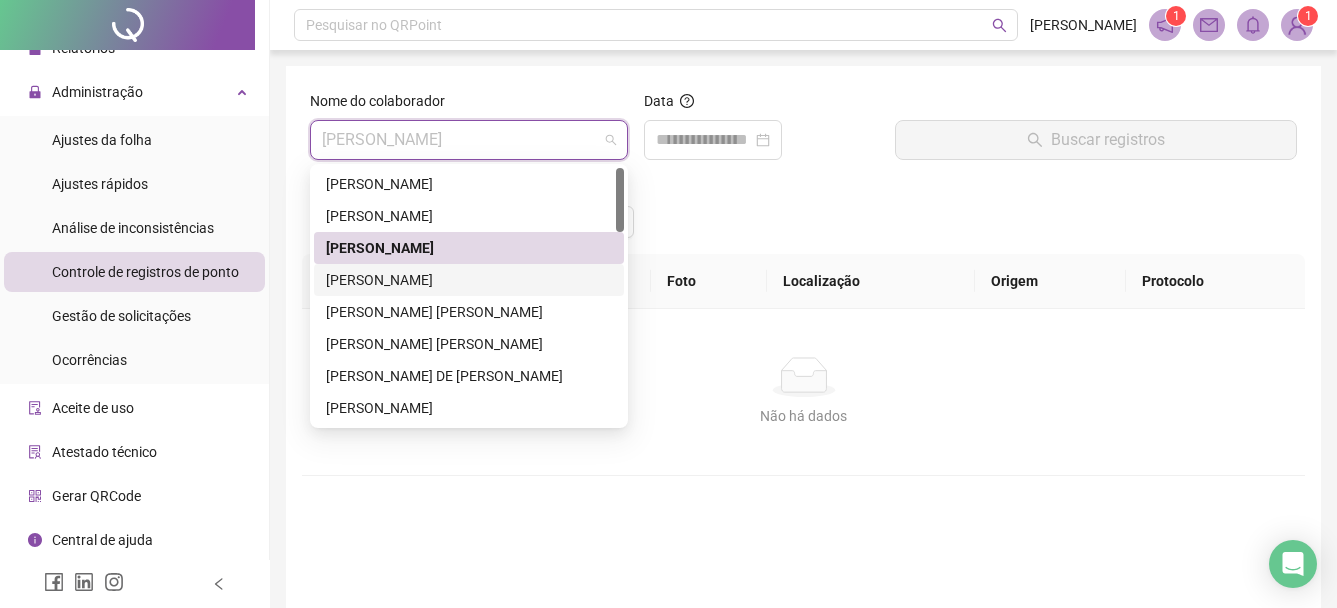 click on "[PERSON_NAME]" at bounding box center [469, 280] 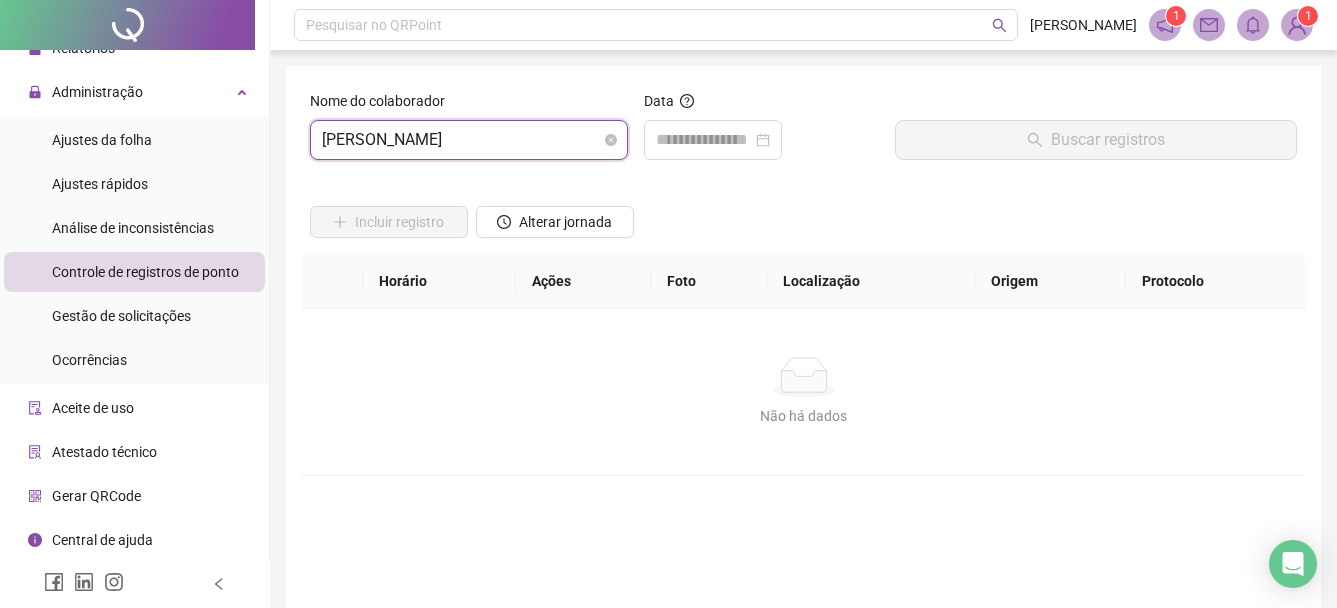 click on "[PERSON_NAME]" at bounding box center [469, 140] 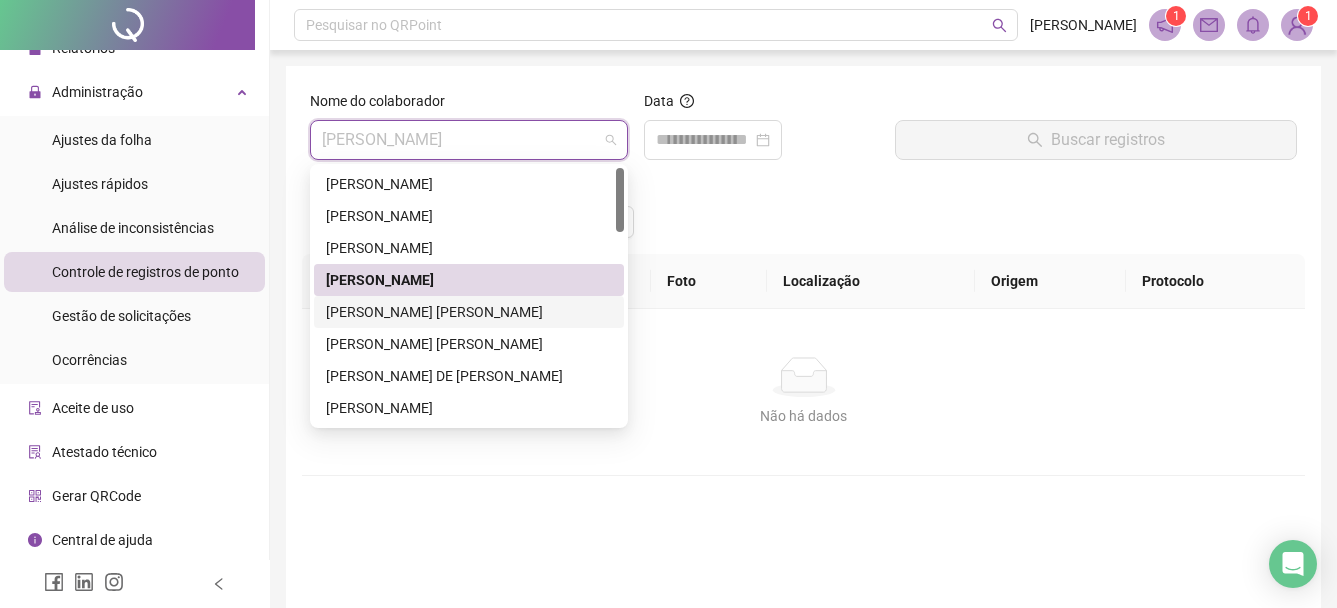 click on "[PERSON_NAME] [PERSON_NAME]" at bounding box center [469, 312] 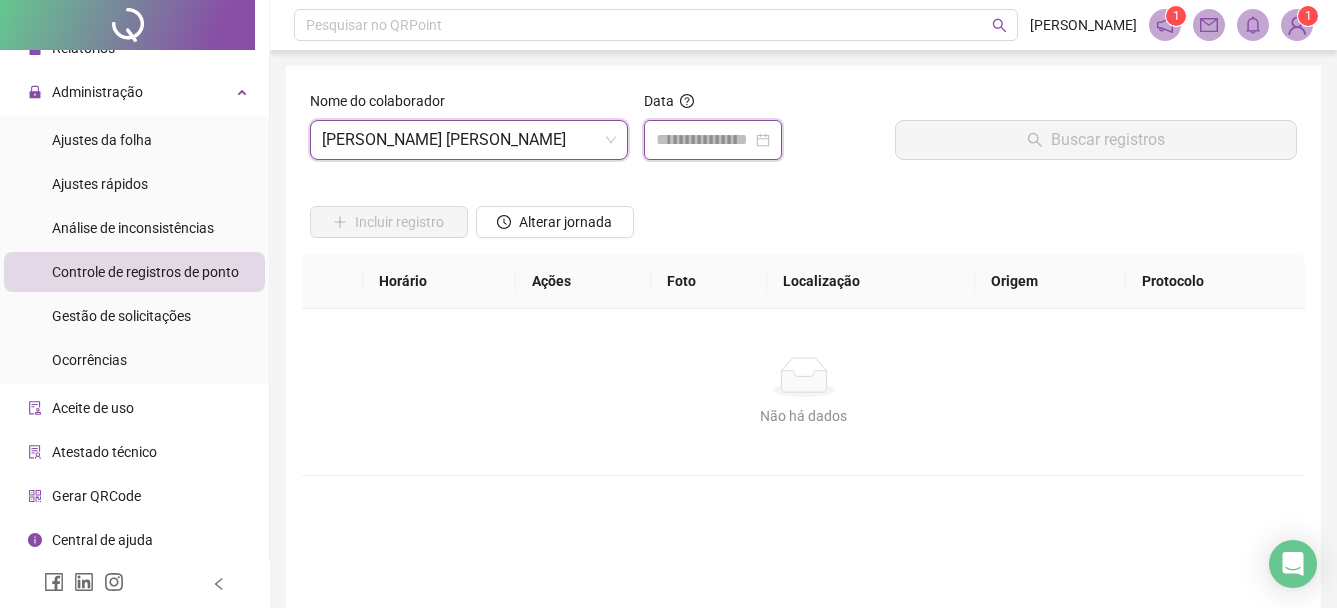 click at bounding box center (704, 140) 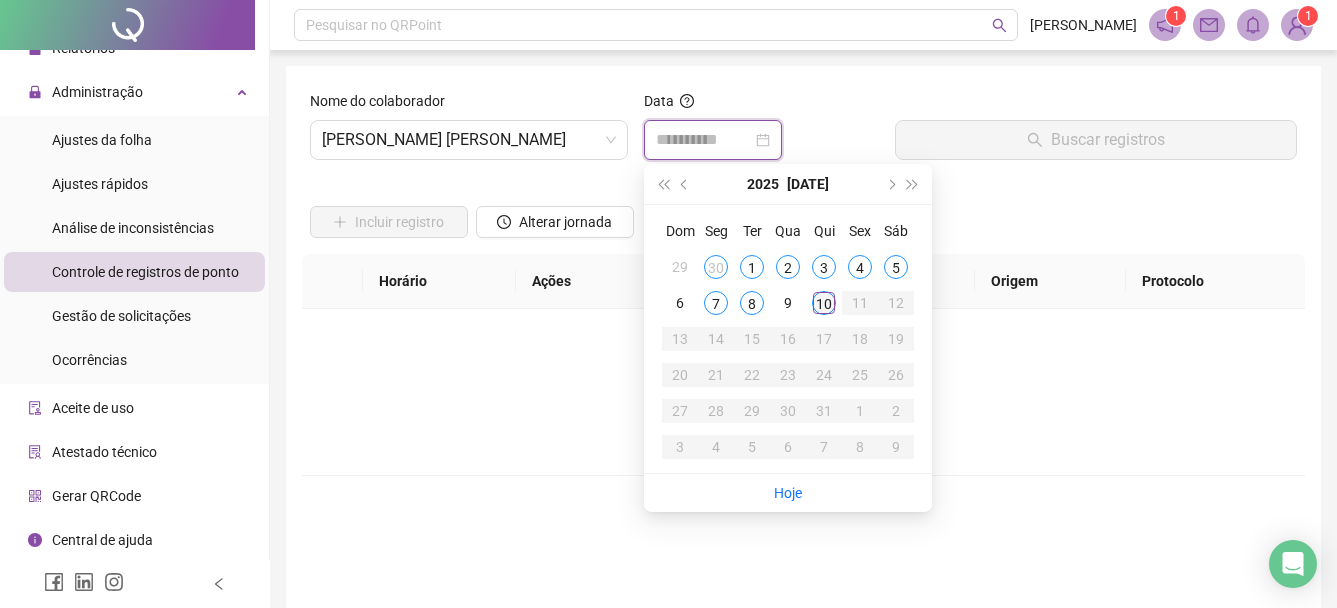 type on "**********" 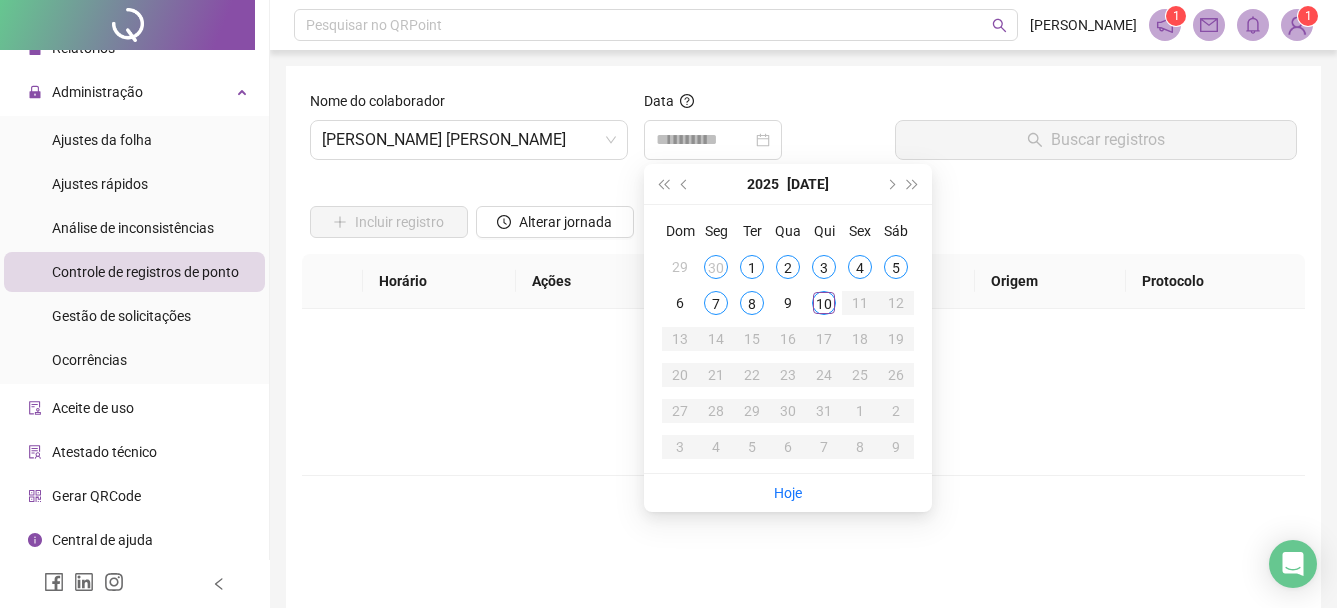 click on "10" at bounding box center [824, 303] 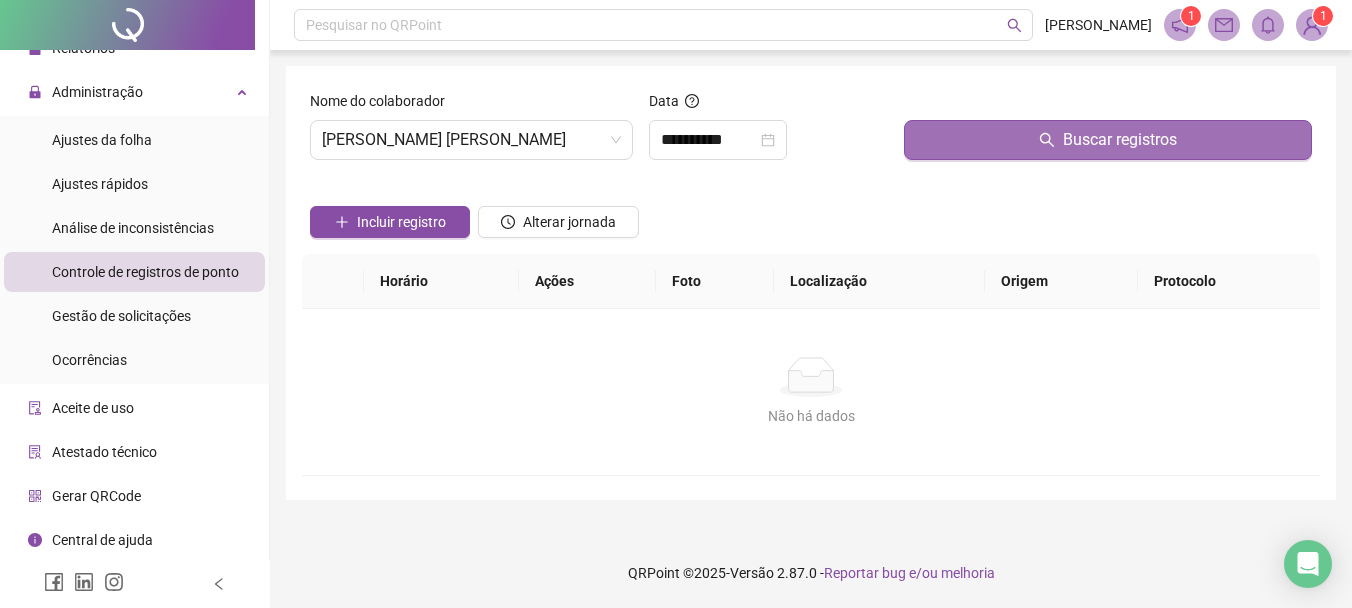 click on "Buscar registros" at bounding box center (1108, 140) 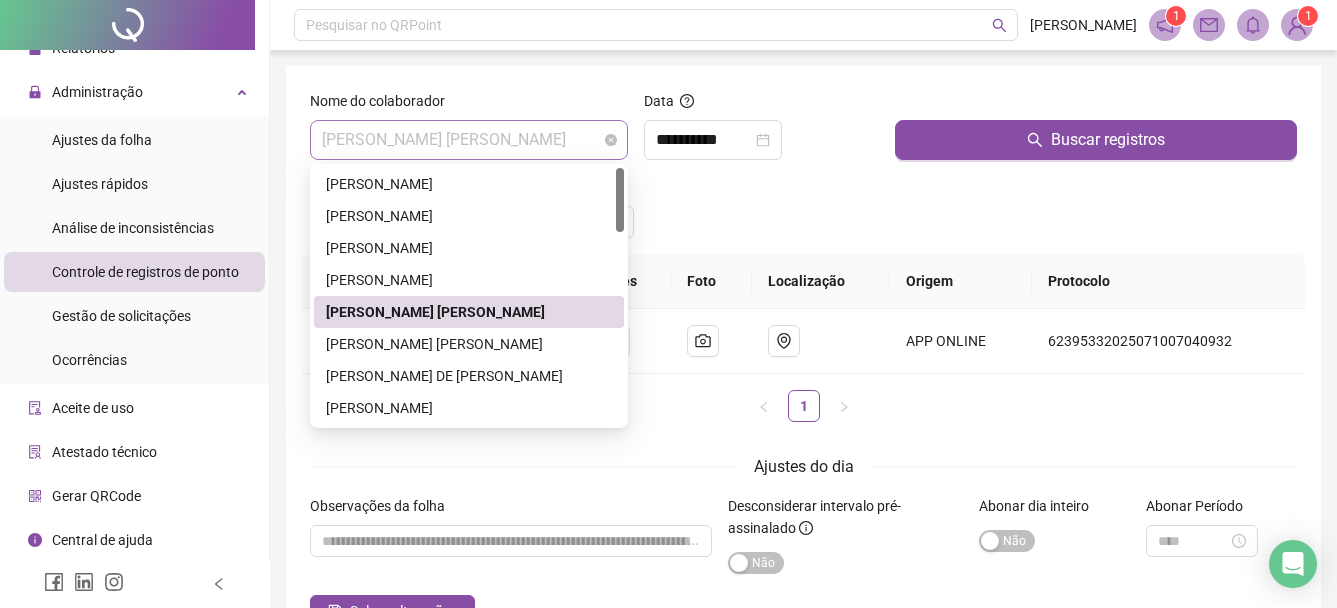 click on "[PERSON_NAME] [PERSON_NAME]" at bounding box center [469, 140] 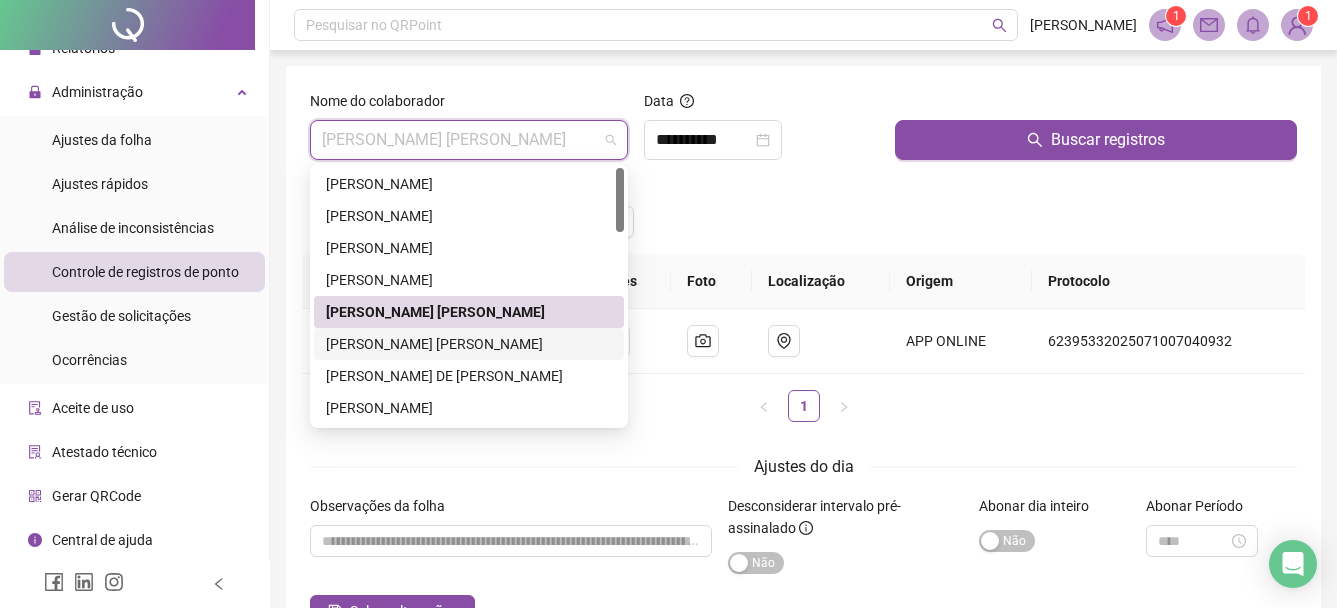 click on "[PERSON_NAME] [PERSON_NAME]" at bounding box center (469, 344) 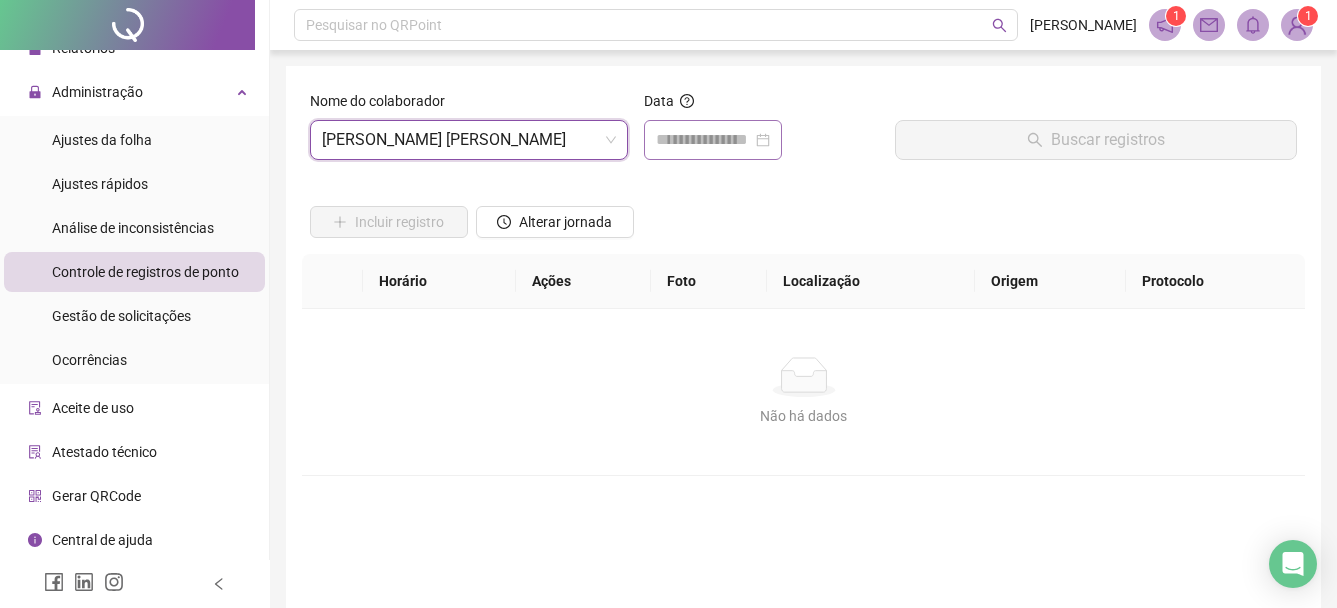 click at bounding box center [713, 140] 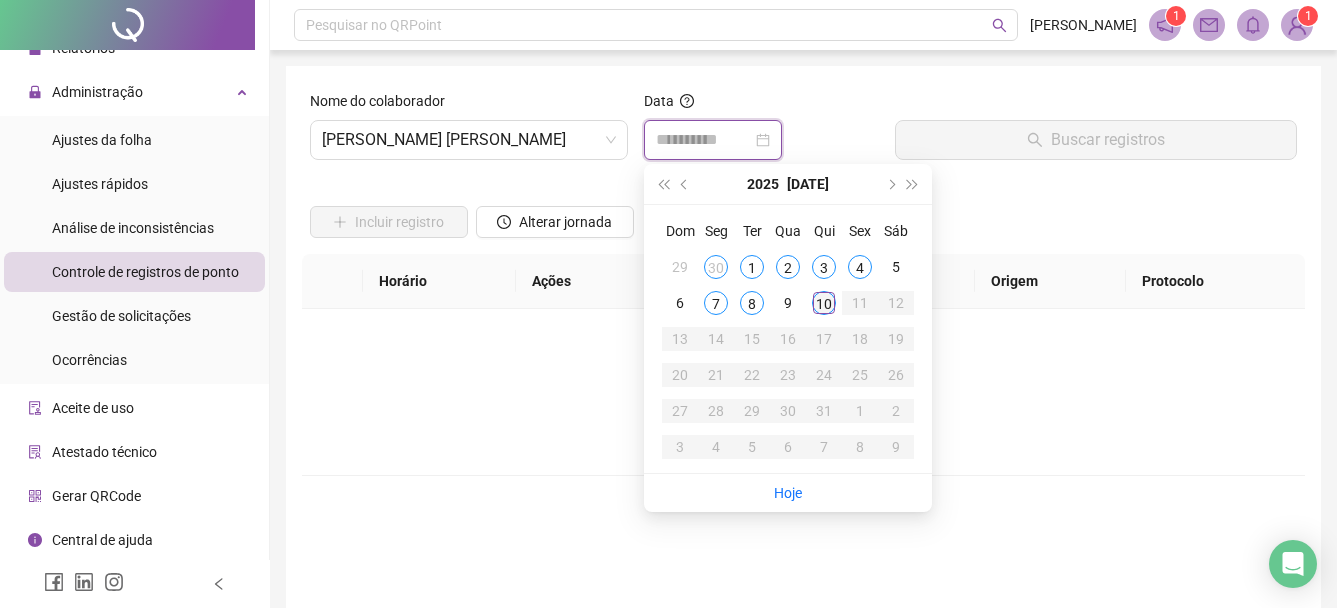 type on "**********" 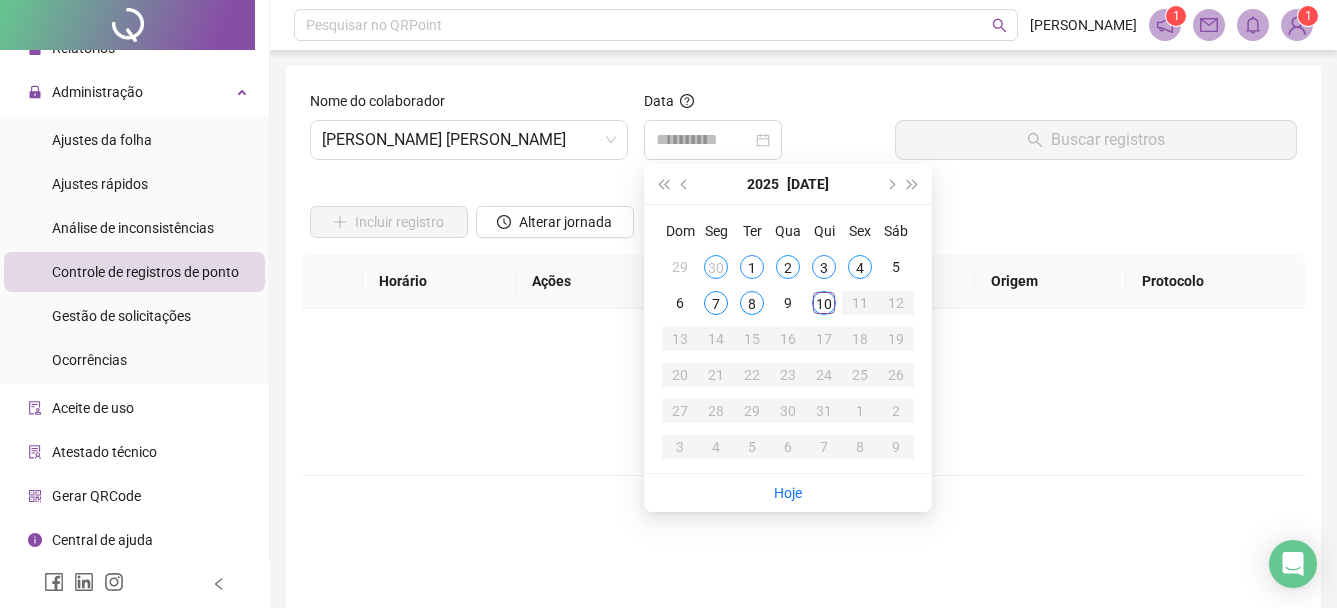 click on "10" at bounding box center [824, 303] 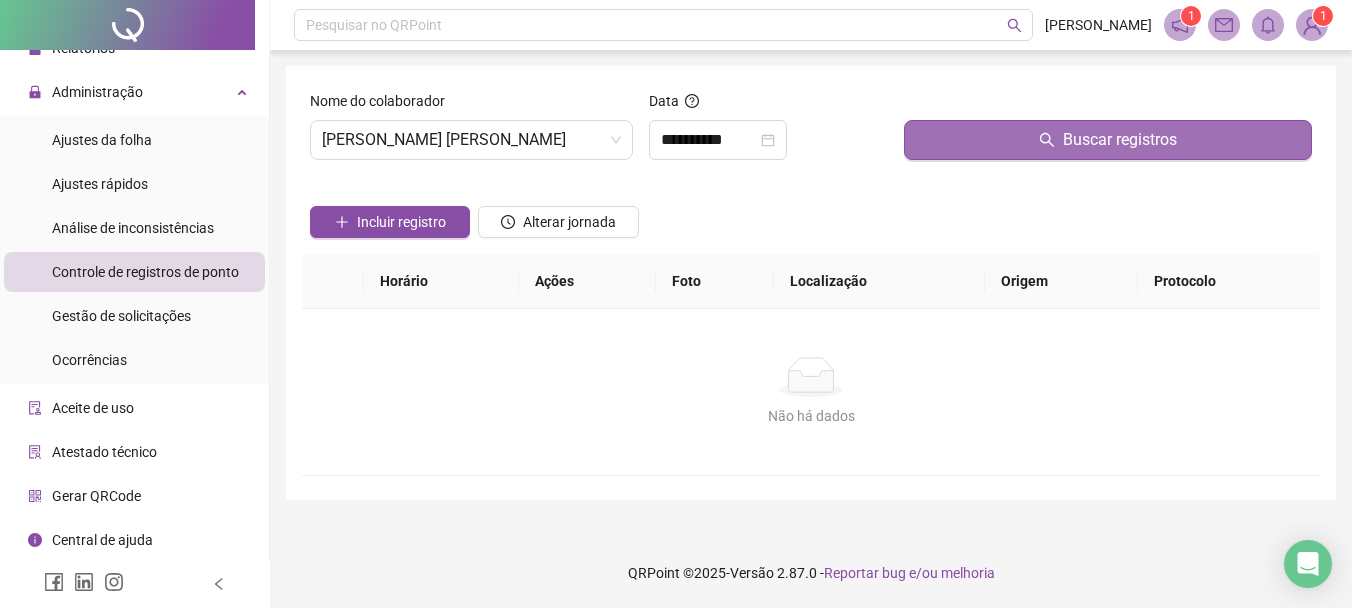 click on "Buscar registros" at bounding box center [1108, 140] 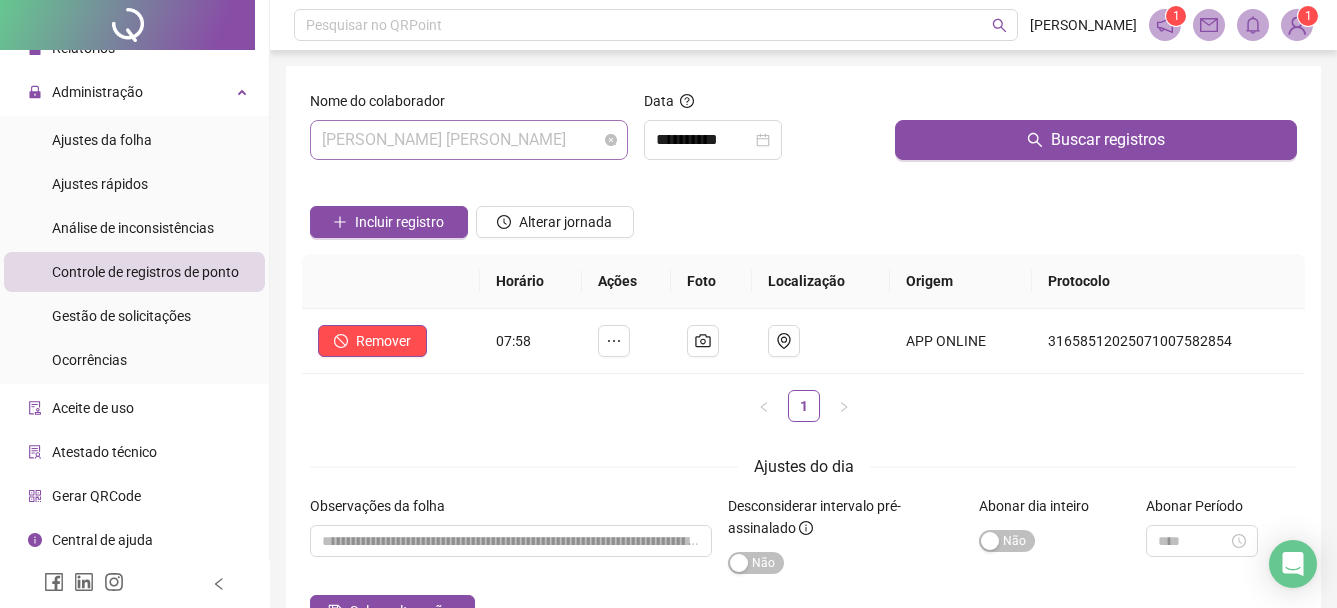 drag, startPoint x: 594, startPoint y: 159, endPoint x: 582, endPoint y: 155, distance: 12.649111 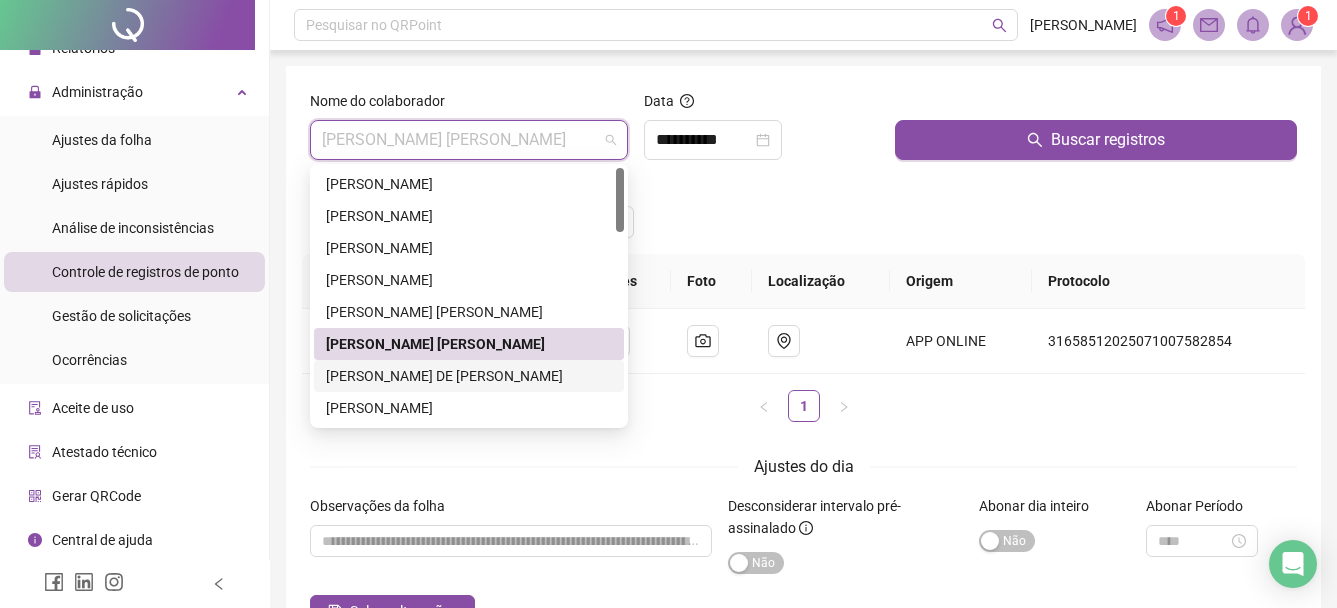 click on "[PERSON_NAME] DE [PERSON_NAME]" at bounding box center [469, 376] 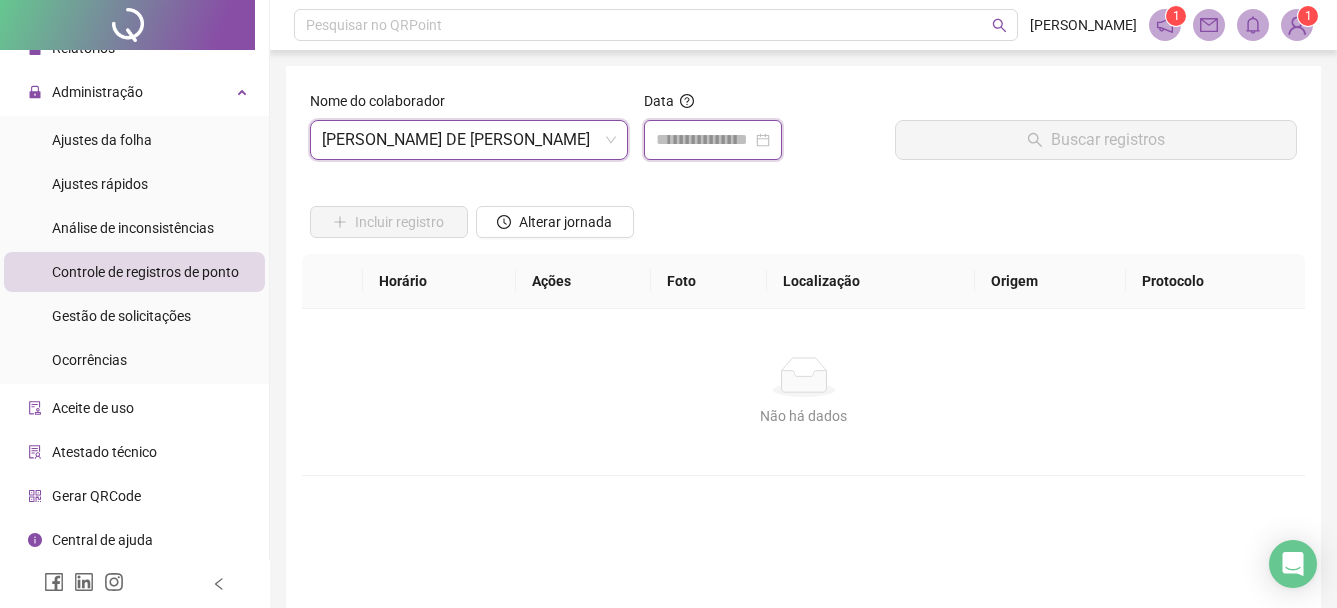 click at bounding box center (704, 140) 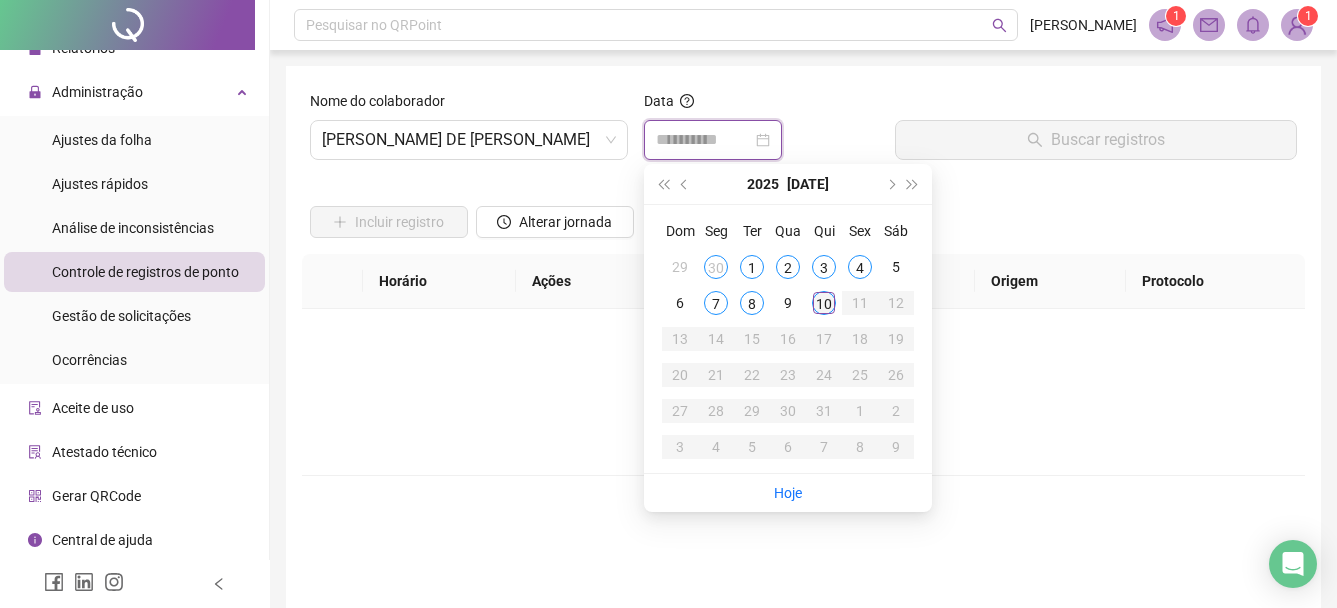 type on "**********" 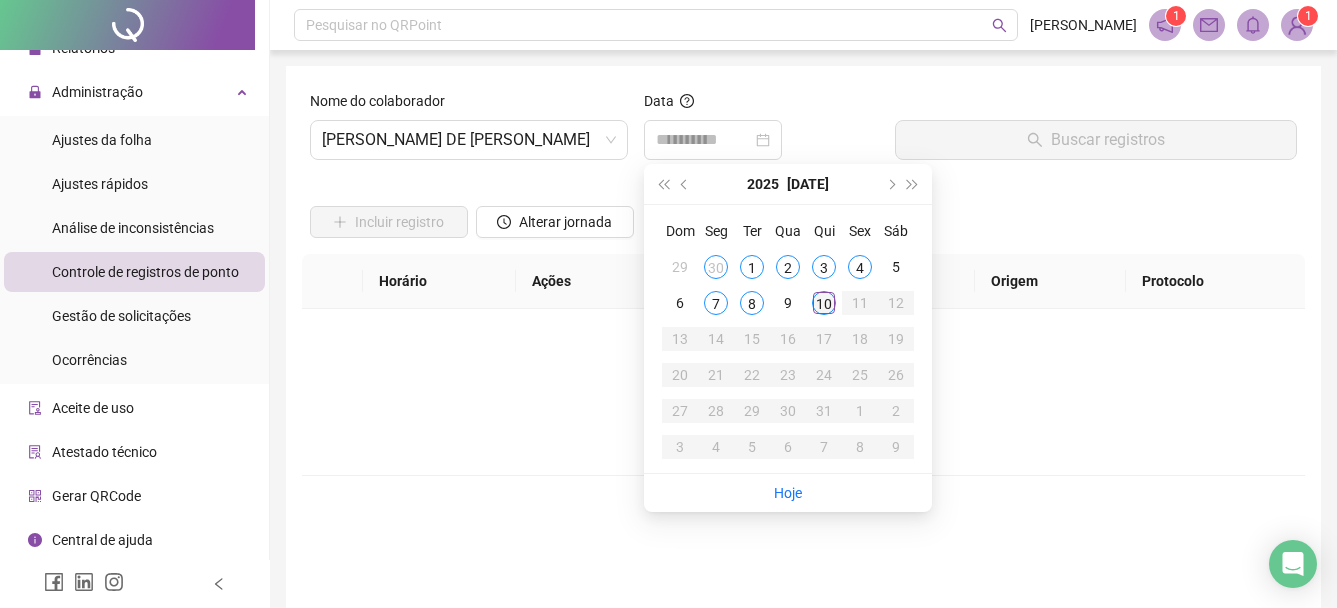 click on "10" at bounding box center (824, 303) 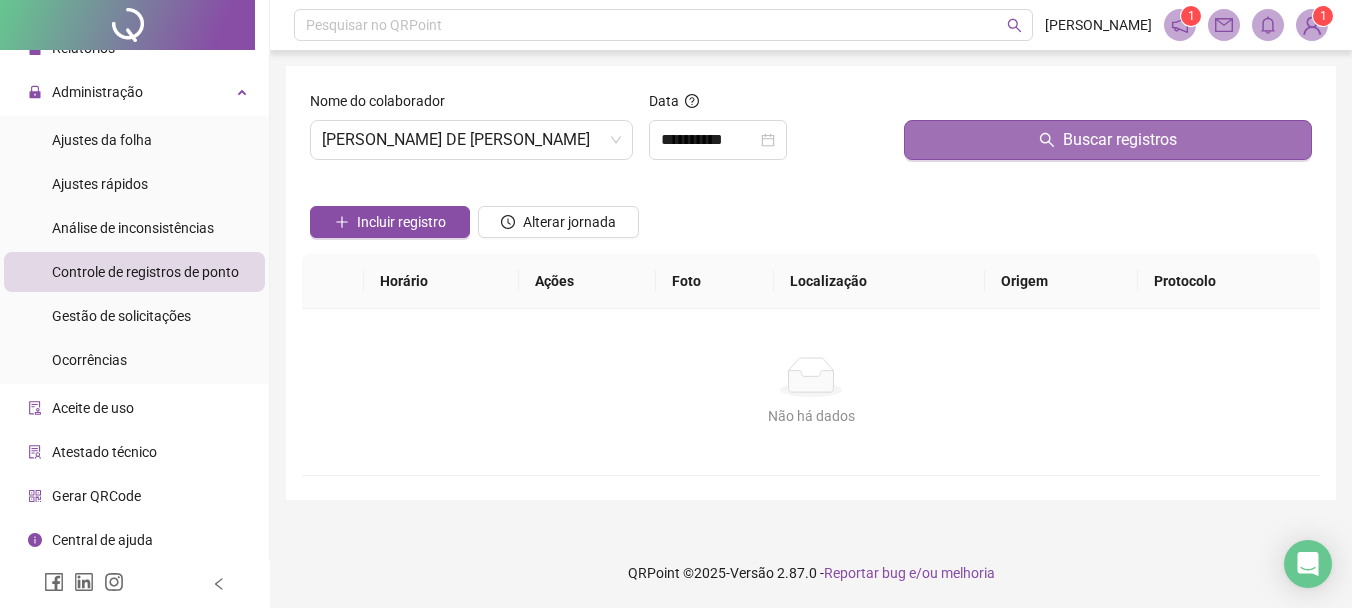 click on "Buscar registros" at bounding box center (1108, 140) 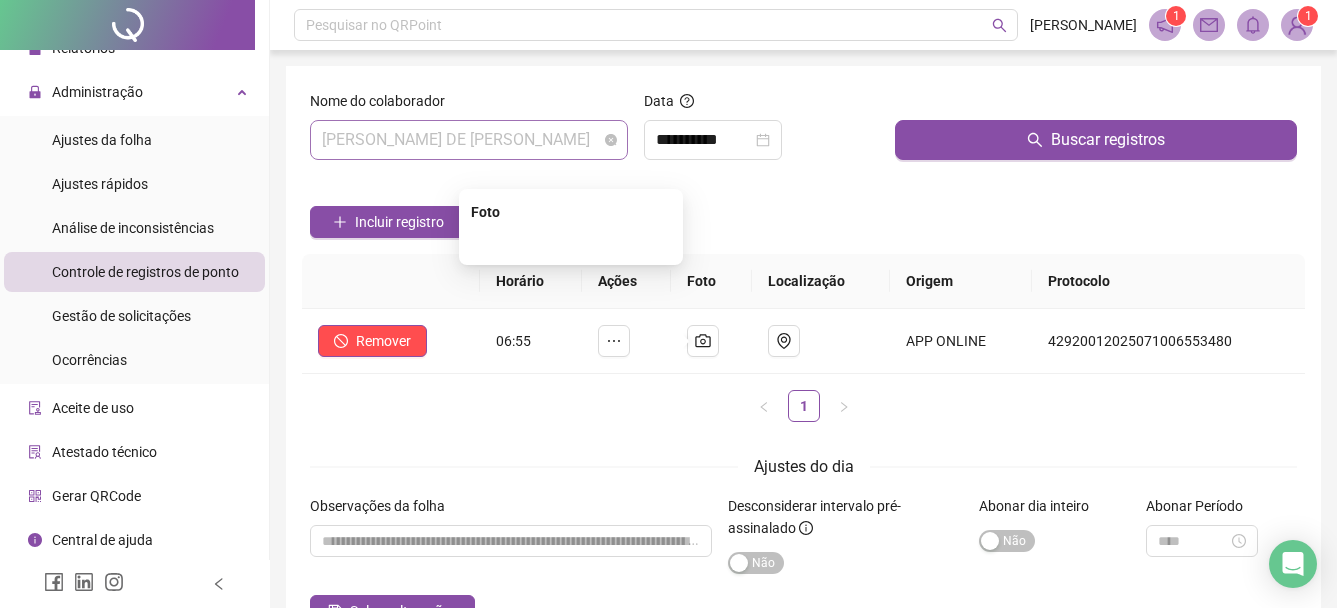 click on "[PERSON_NAME] DE [PERSON_NAME]" at bounding box center (469, 140) 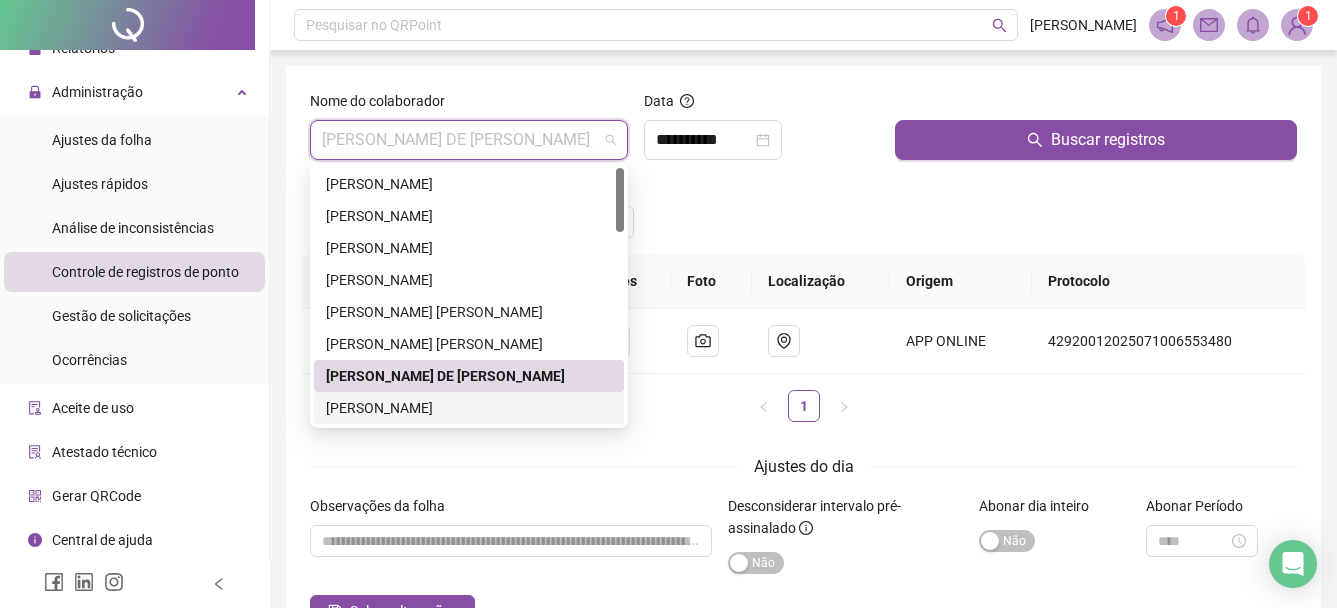click on "[PERSON_NAME]" at bounding box center (469, 408) 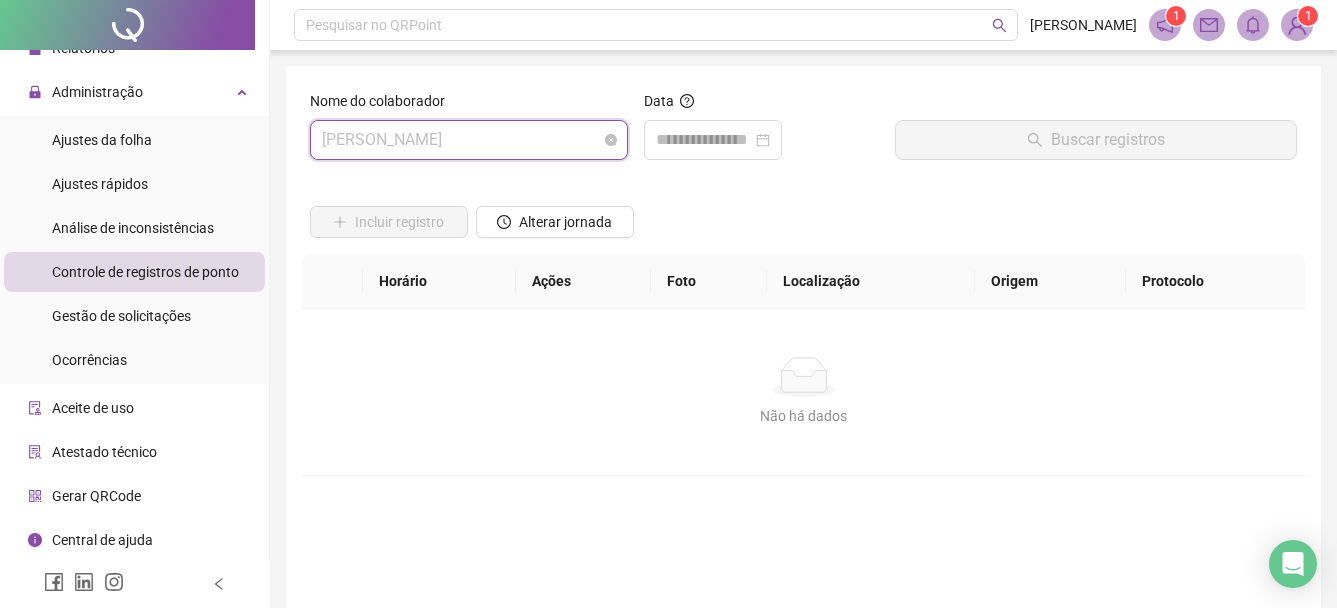click on "[PERSON_NAME]" at bounding box center (469, 140) 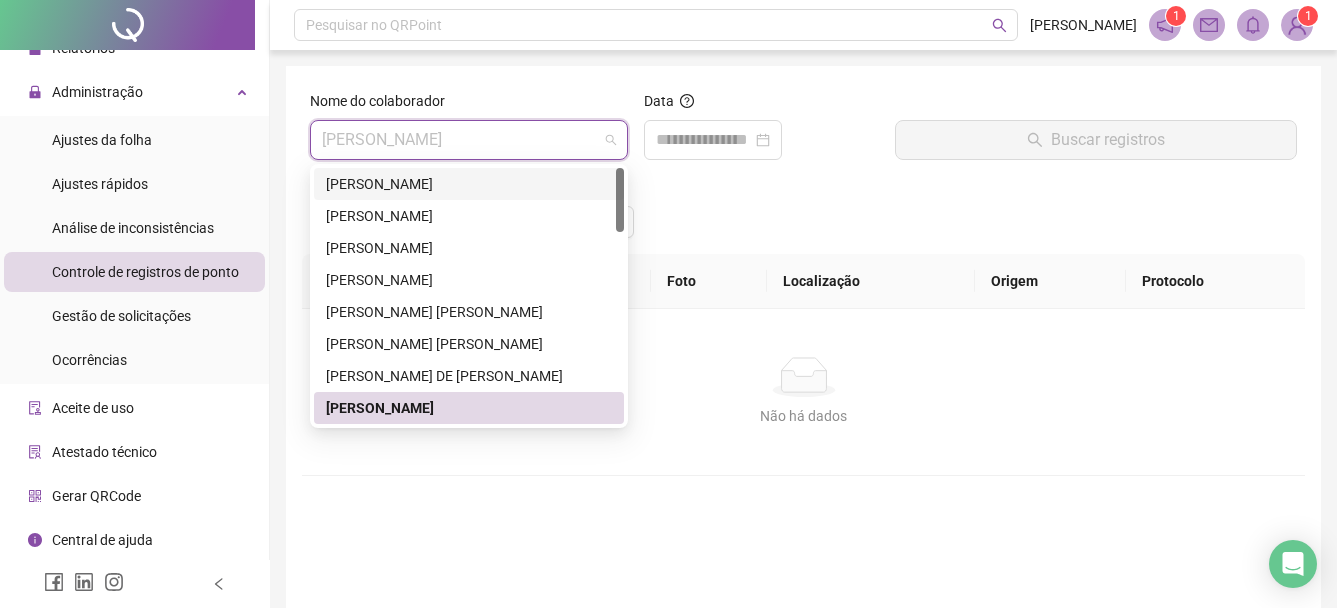 scroll, scrollTop: 100, scrollLeft: 0, axis: vertical 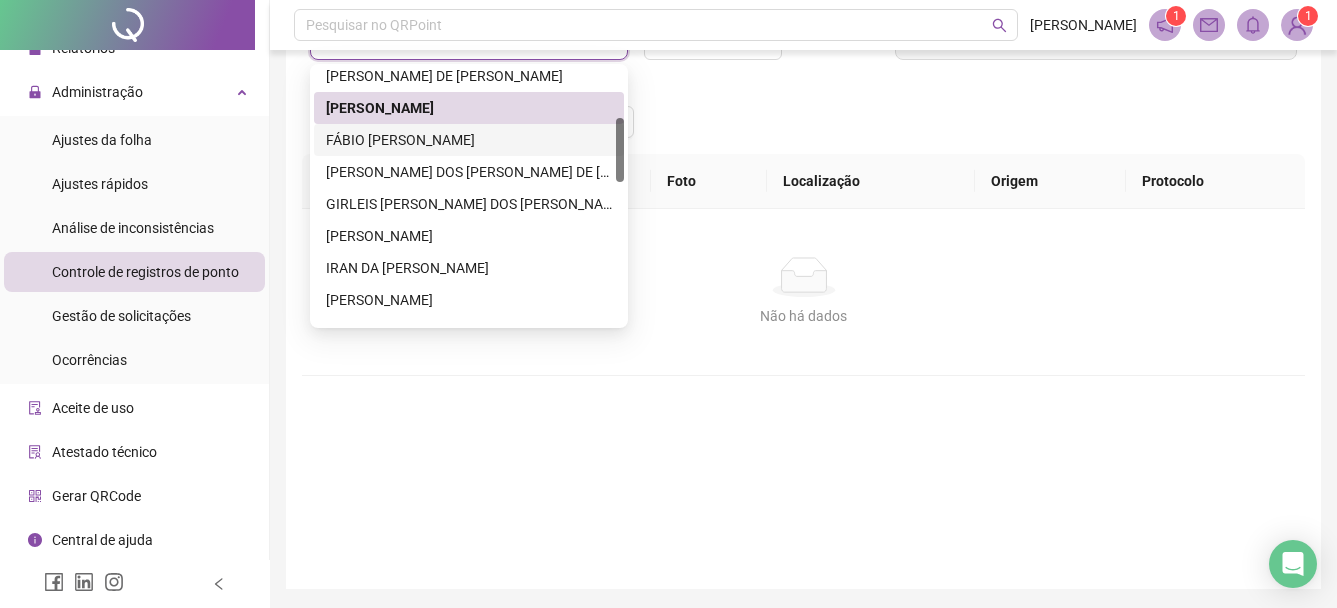 click on "FÁBIO [PERSON_NAME]" at bounding box center (469, 140) 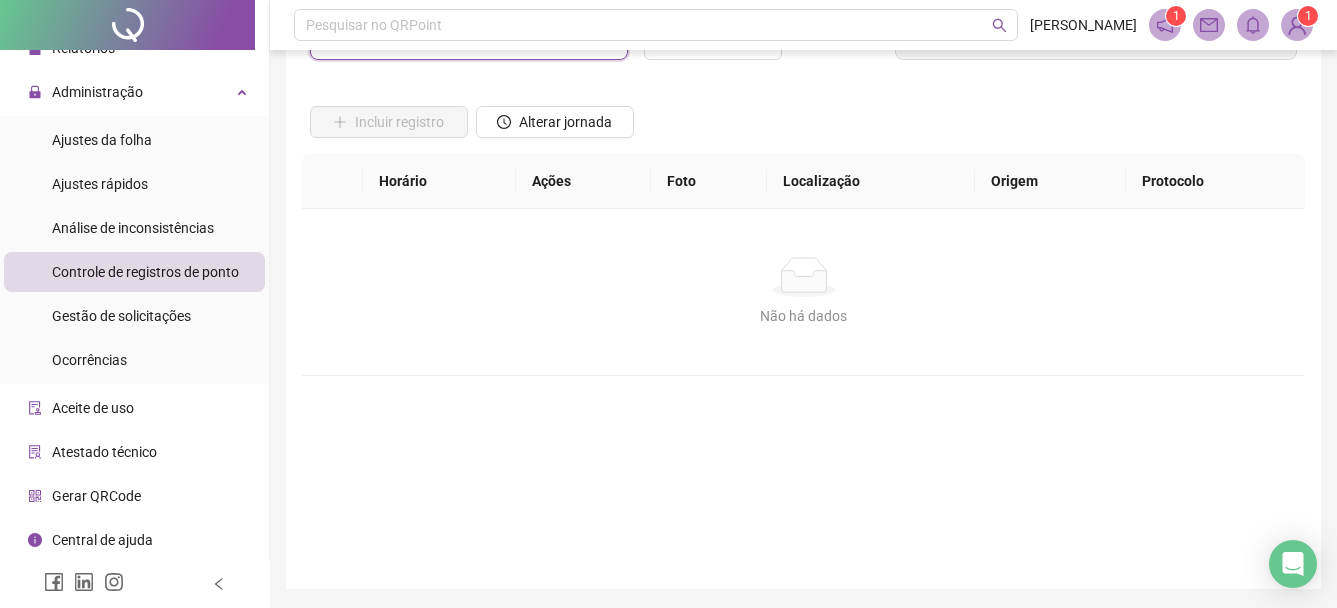scroll, scrollTop: 0, scrollLeft: 0, axis: both 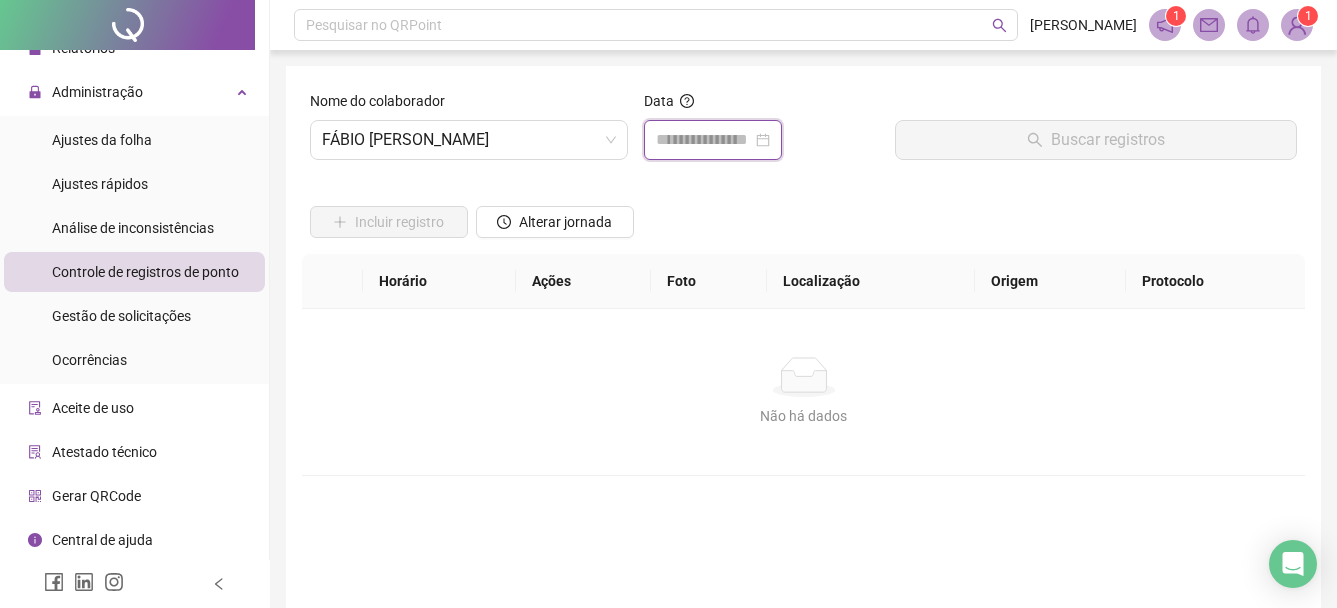 click at bounding box center [704, 140] 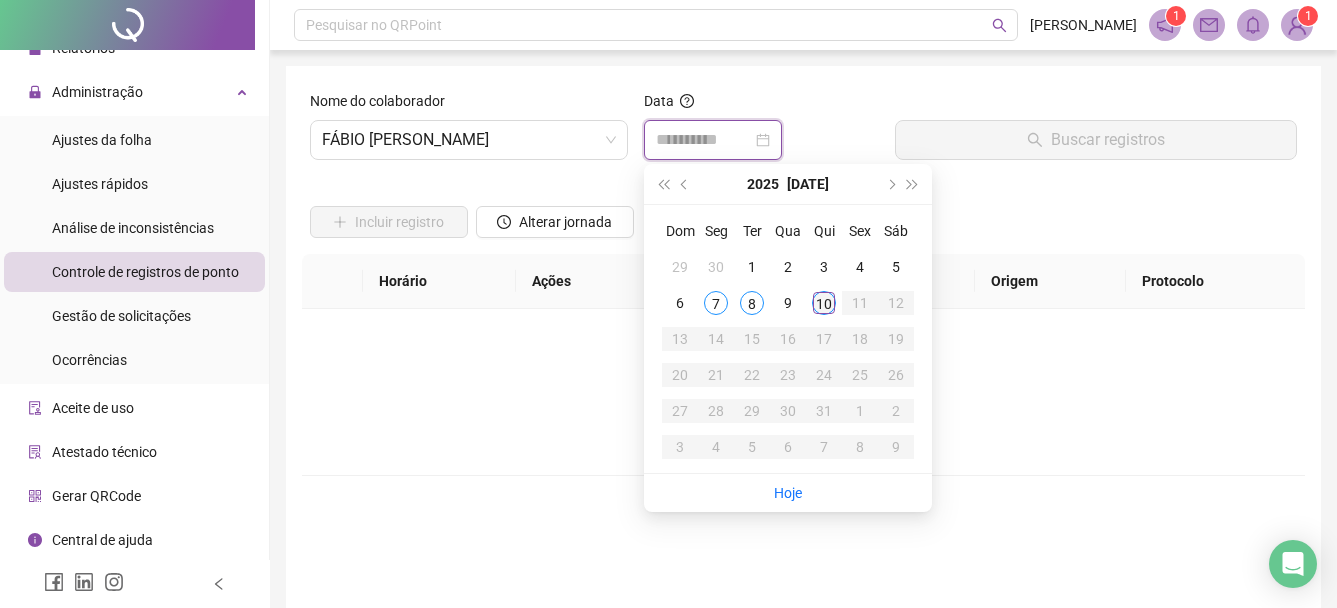 type on "**********" 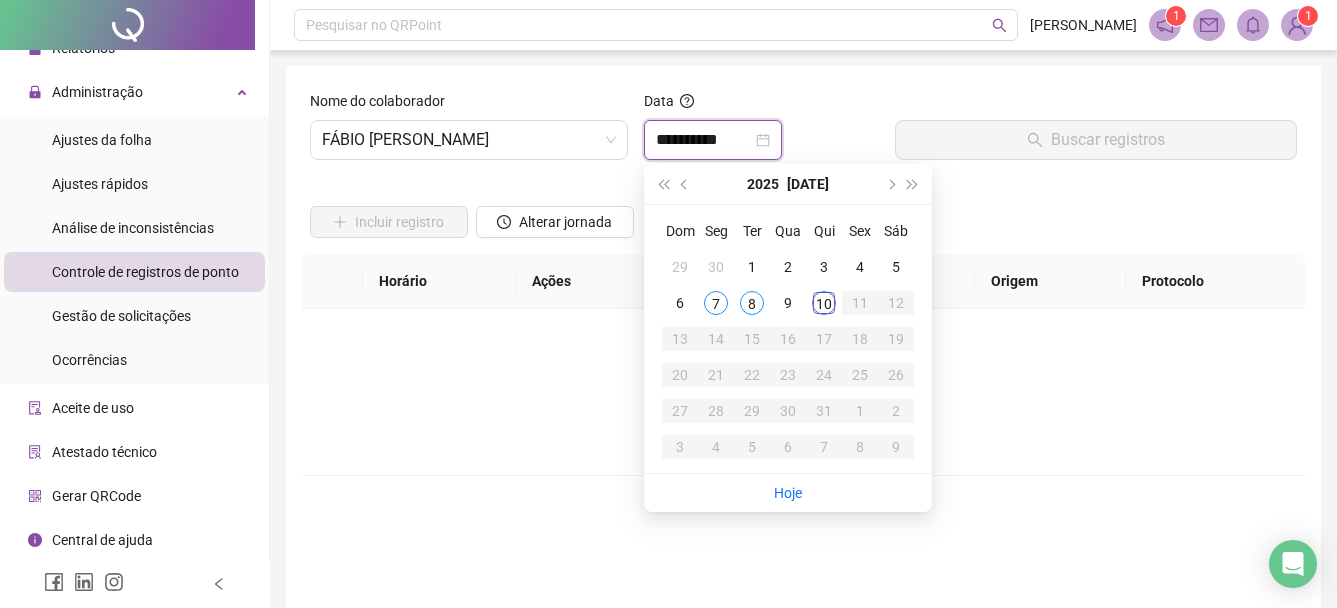 type on "**********" 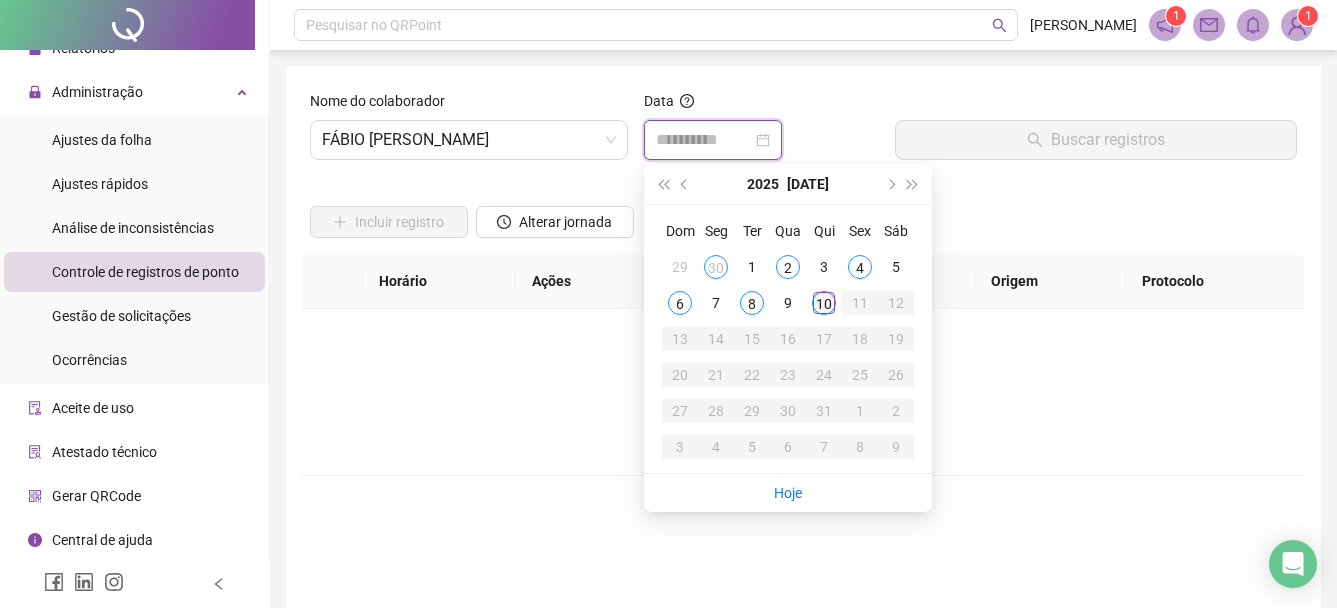 type on "**********" 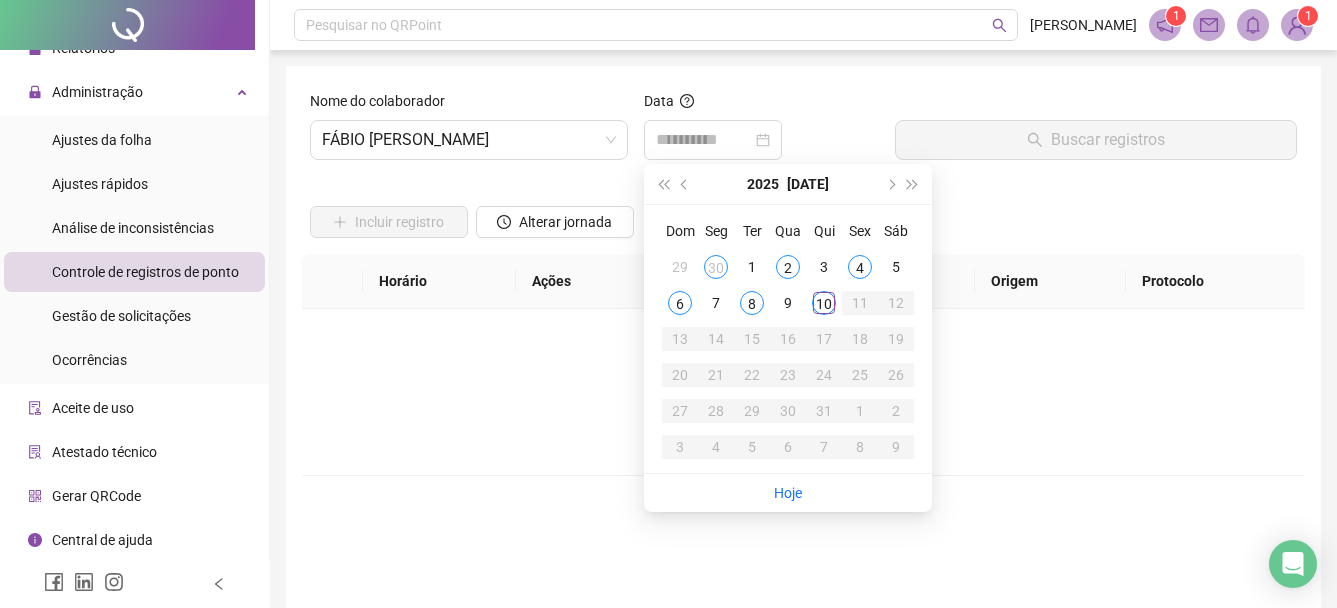 drag, startPoint x: 832, startPoint y: 299, endPoint x: 872, endPoint y: 243, distance: 68.8186 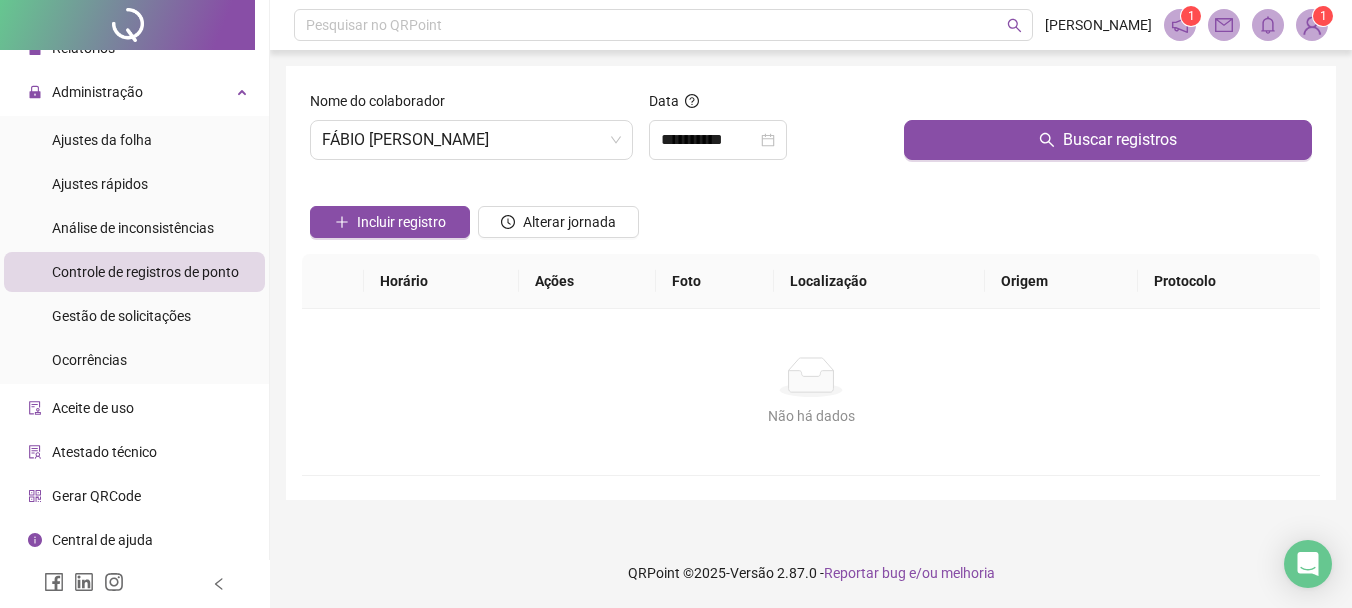 click on "Buscar registros" at bounding box center [1108, 133] 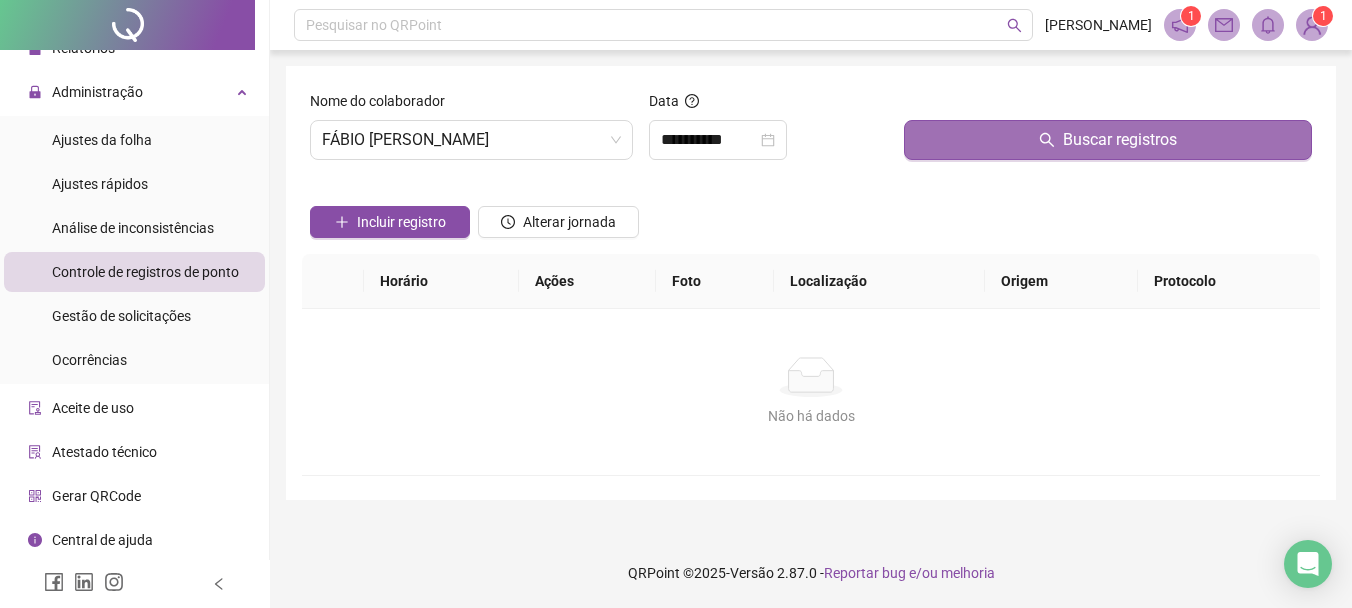 click on "Buscar registros" at bounding box center [1108, 140] 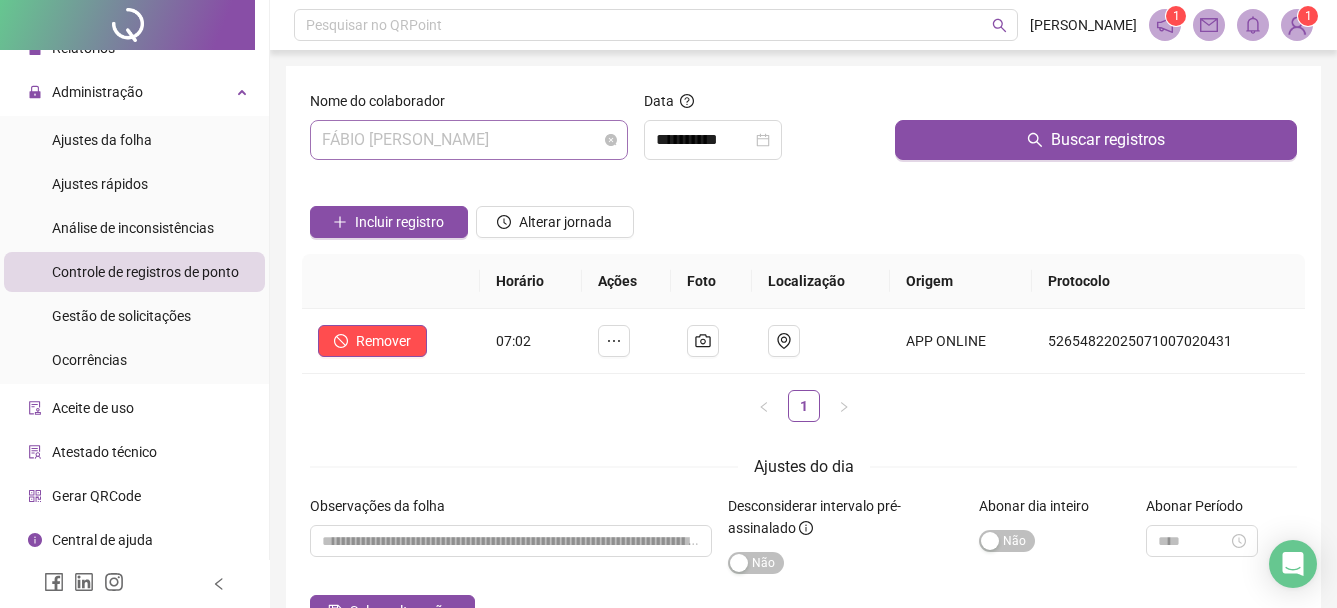 click on "FÁBIO [PERSON_NAME]" at bounding box center (469, 140) 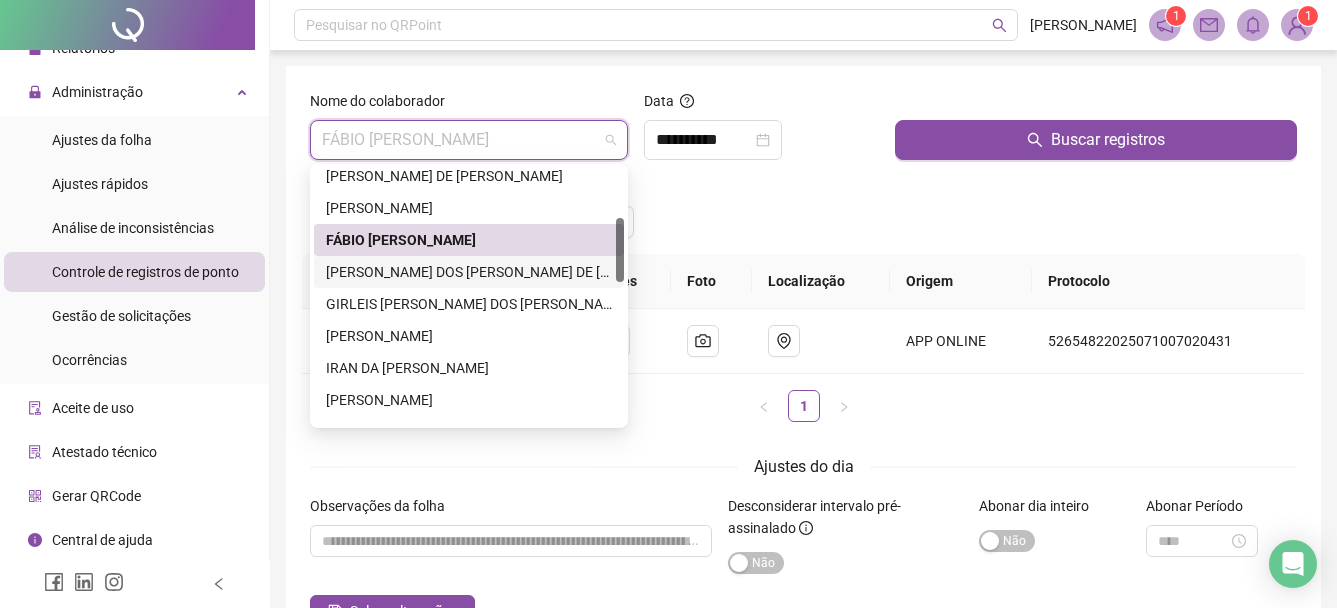 click on "[PERSON_NAME] DOS [PERSON_NAME] DE [PERSON_NAME]" at bounding box center [469, 272] 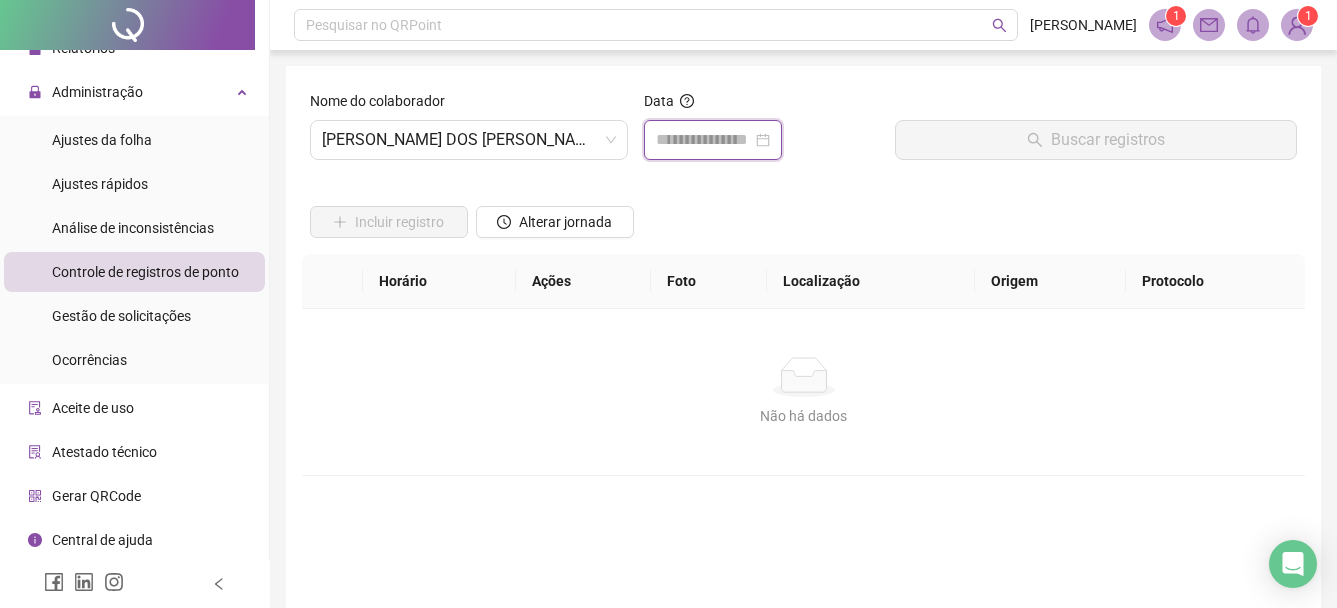 click at bounding box center (704, 140) 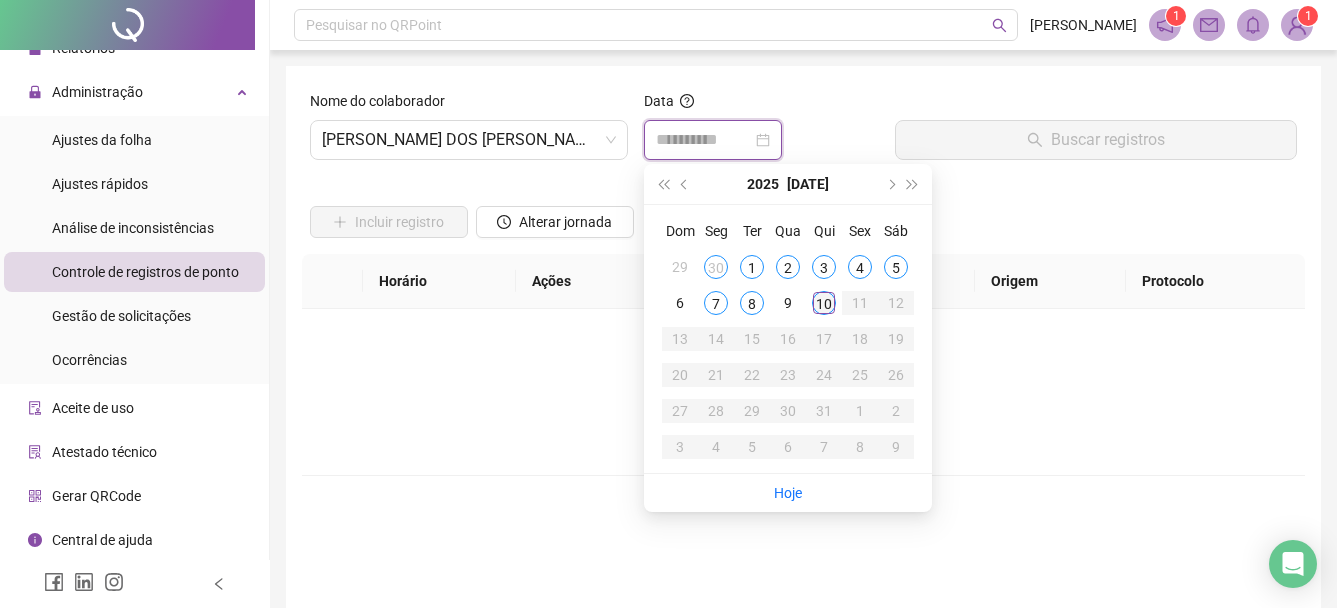 type on "**********" 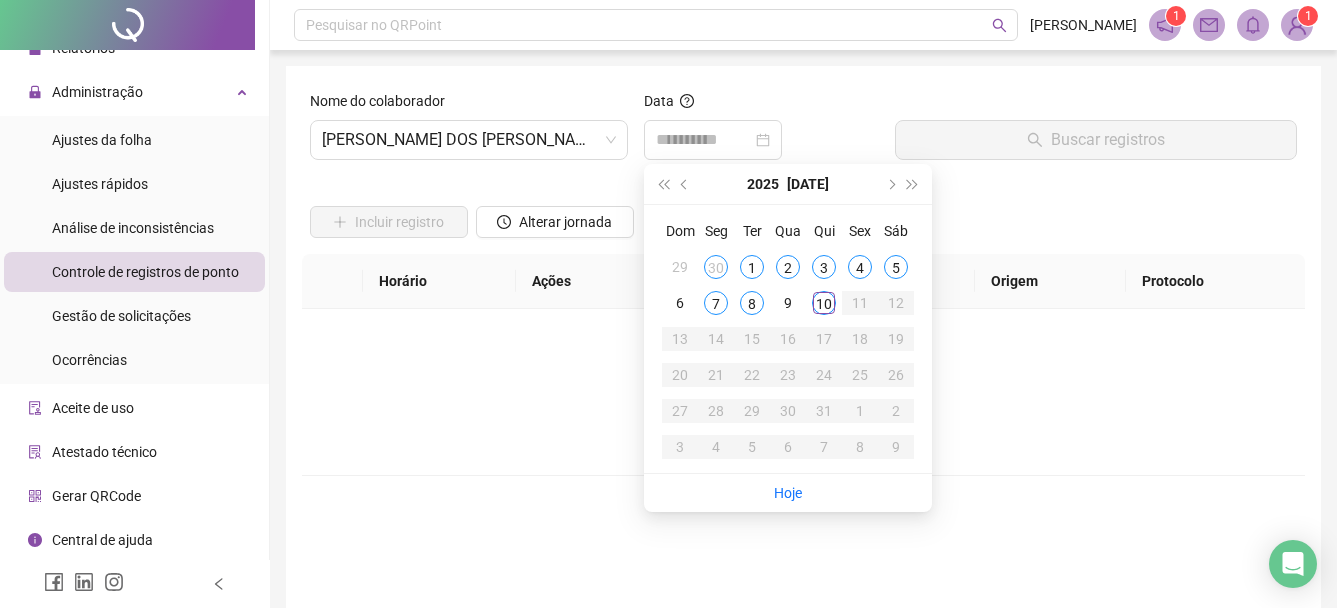 drag, startPoint x: 832, startPoint y: 308, endPoint x: 843, endPoint y: 300, distance: 13.601471 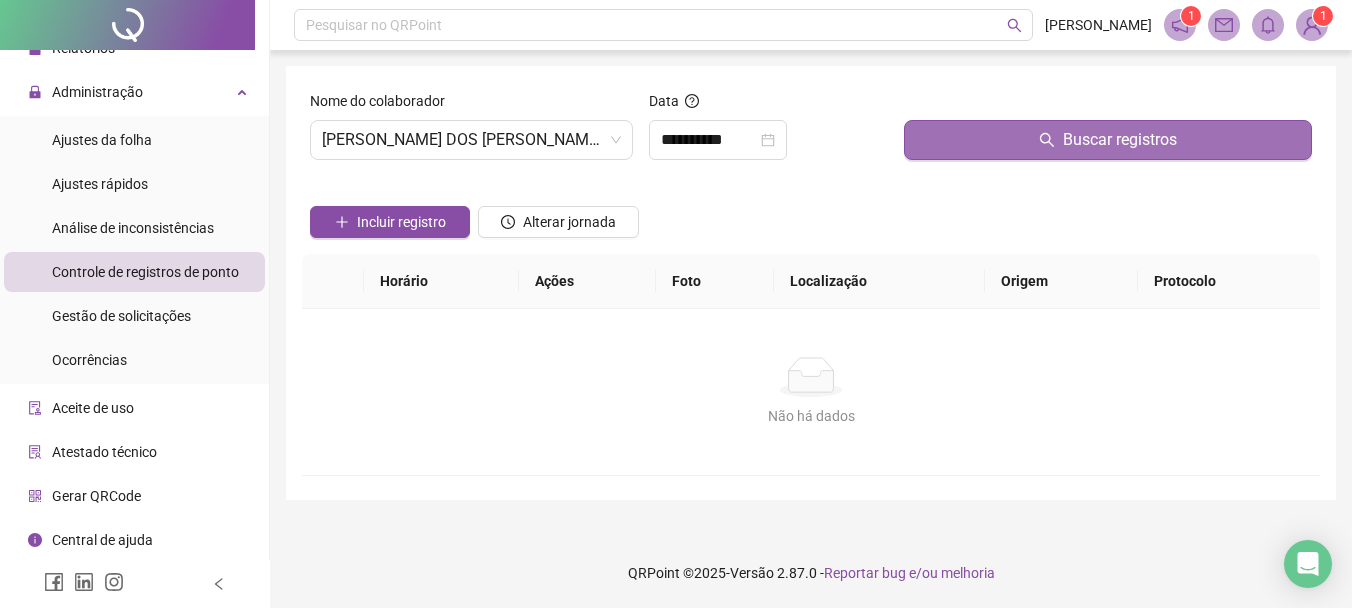 click on "Buscar registros" at bounding box center (1108, 140) 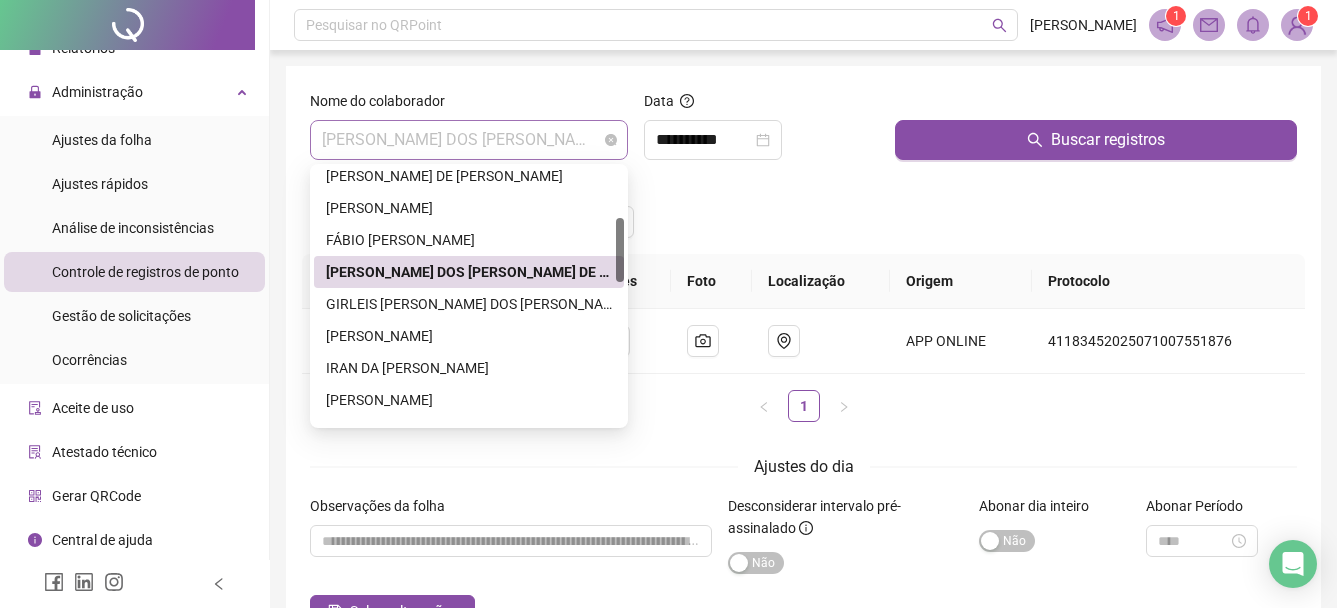 click on "[PERSON_NAME] DOS [PERSON_NAME] DE [PERSON_NAME]" at bounding box center (469, 140) 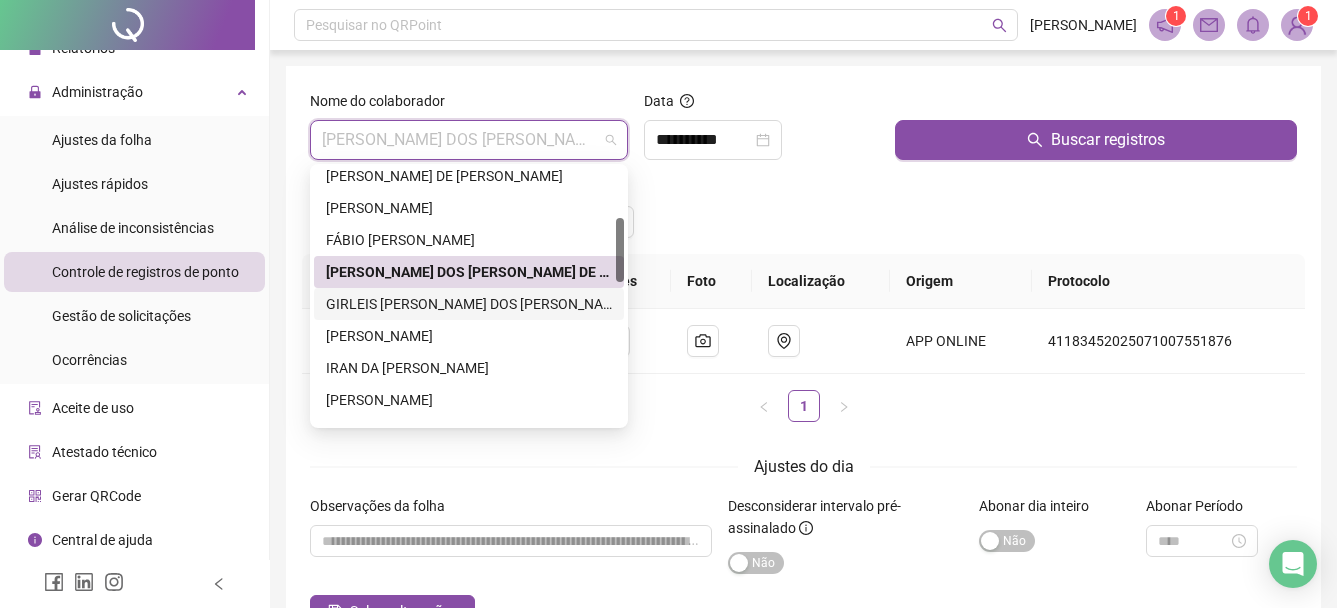 drag, startPoint x: 417, startPoint y: 304, endPoint x: 430, endPoint y: 303, distance: 13.038404 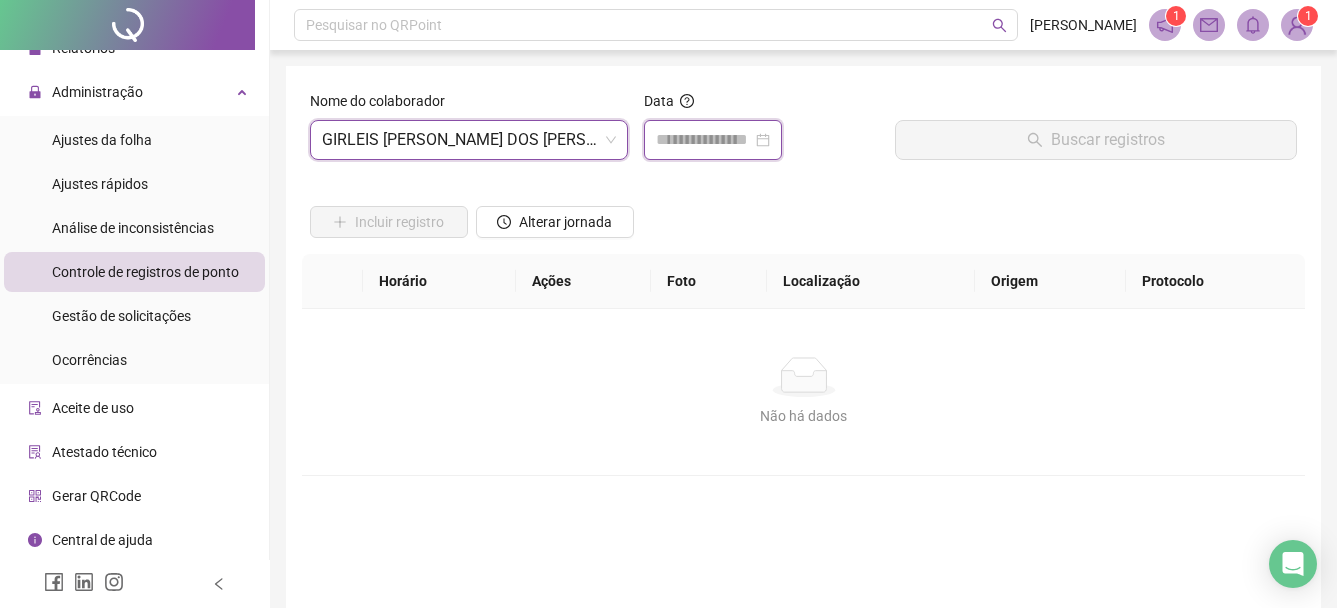click at bounding box center (704, 140) 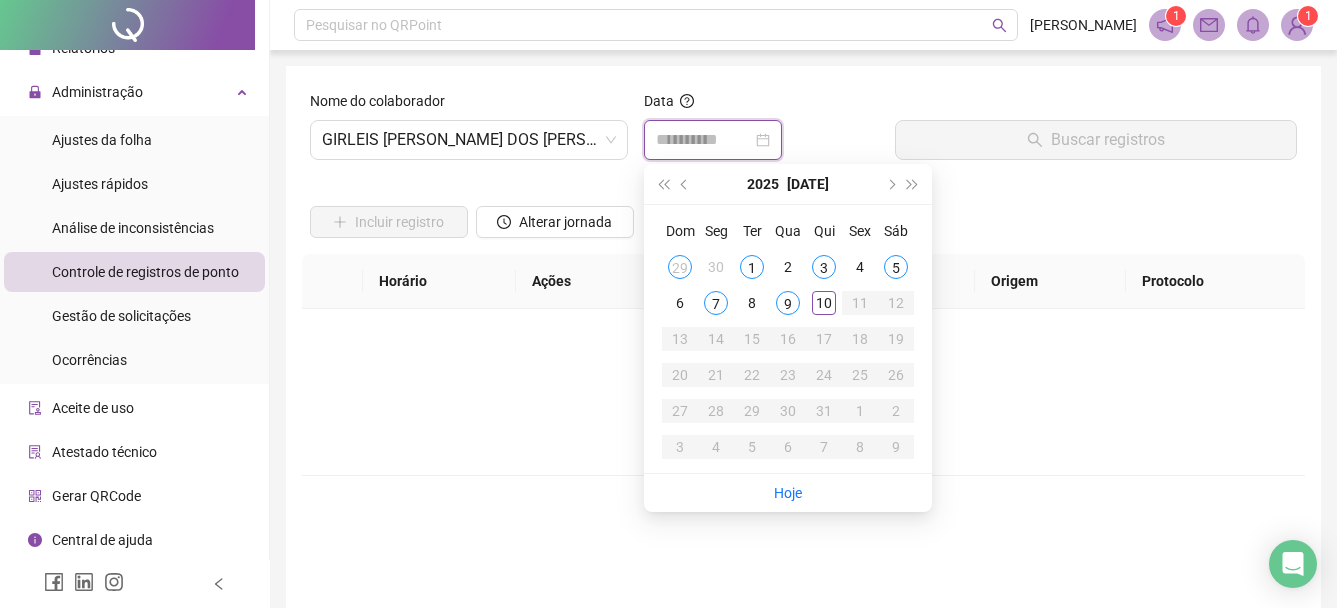 type on "**********" 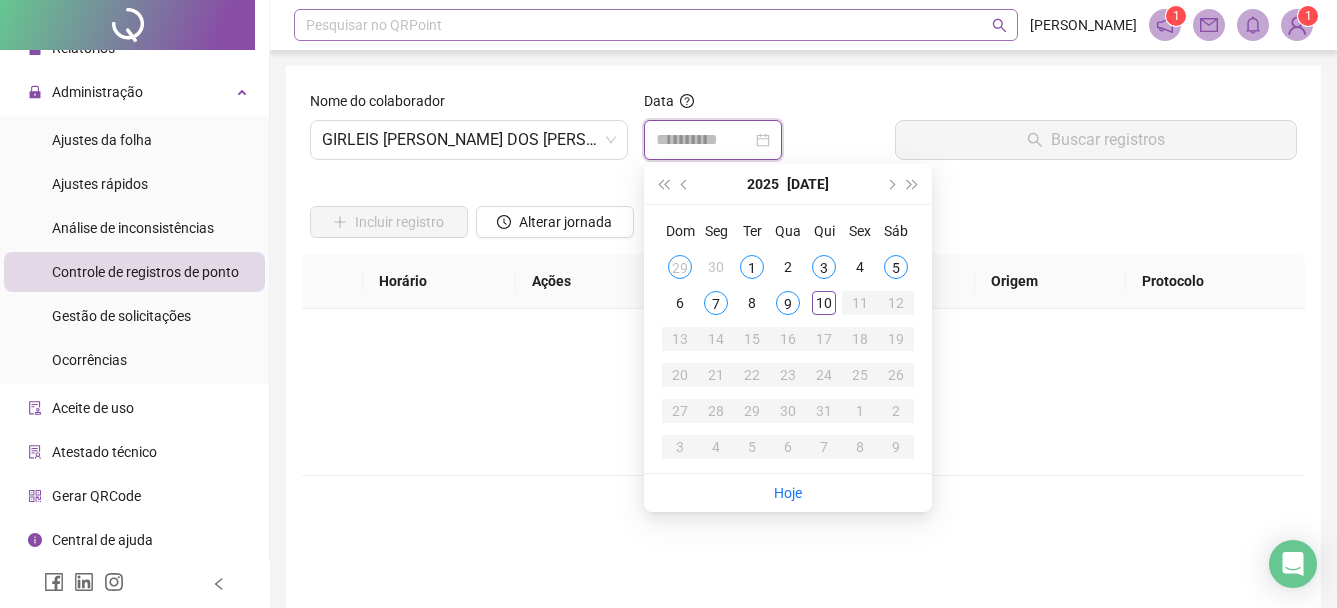 type on "**********" 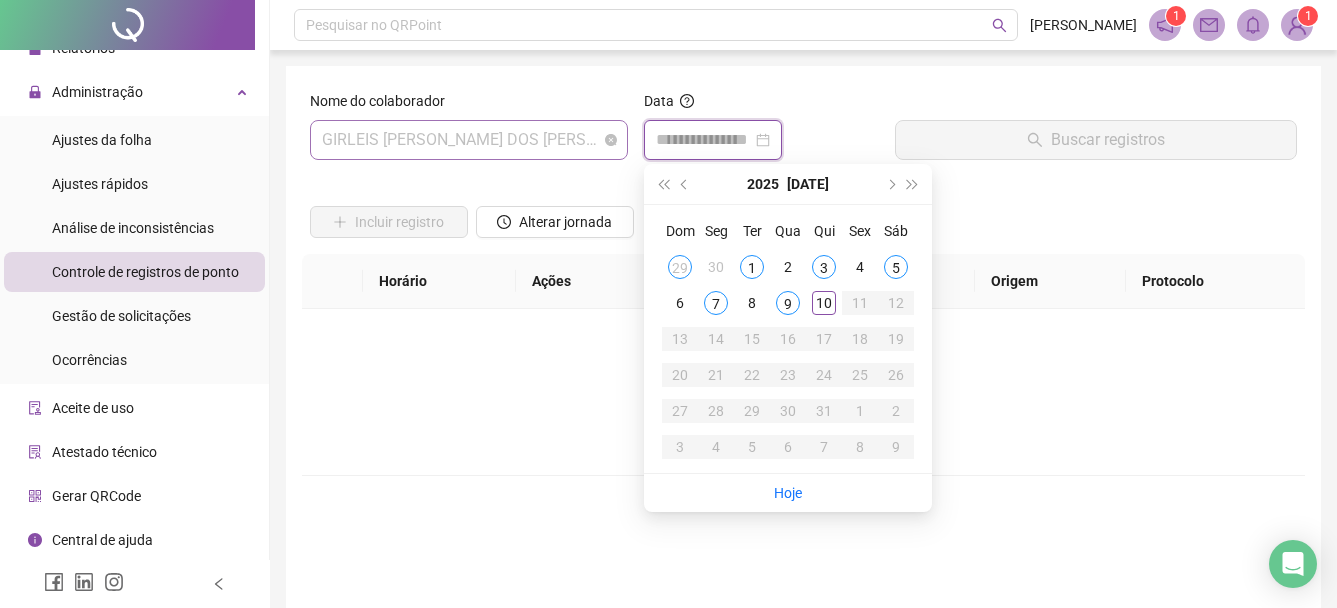click on "GIRLEIS [PERSON_NAME] DOS [PERSON_NAME]" at bounding box center [469, 140] 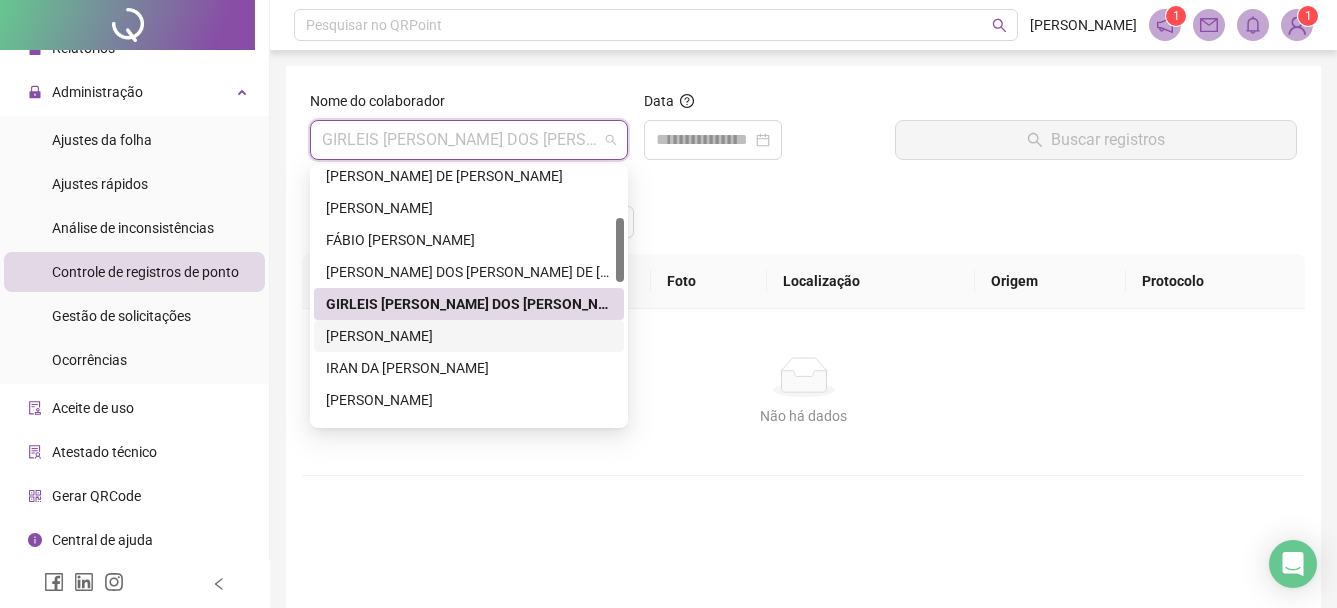 drag, startPoint x: 347, startPoint y: 333, endPoint x: 422, endPoint y: 318, distance: 76.48529 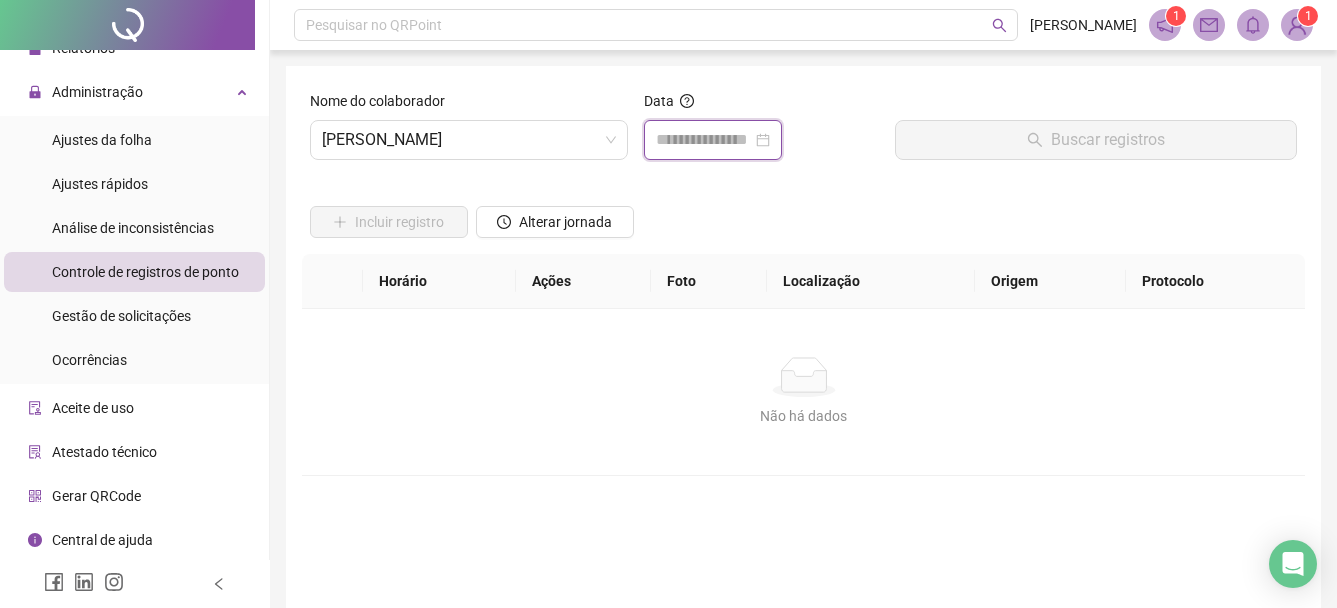 click at bounding box center (704, 140) 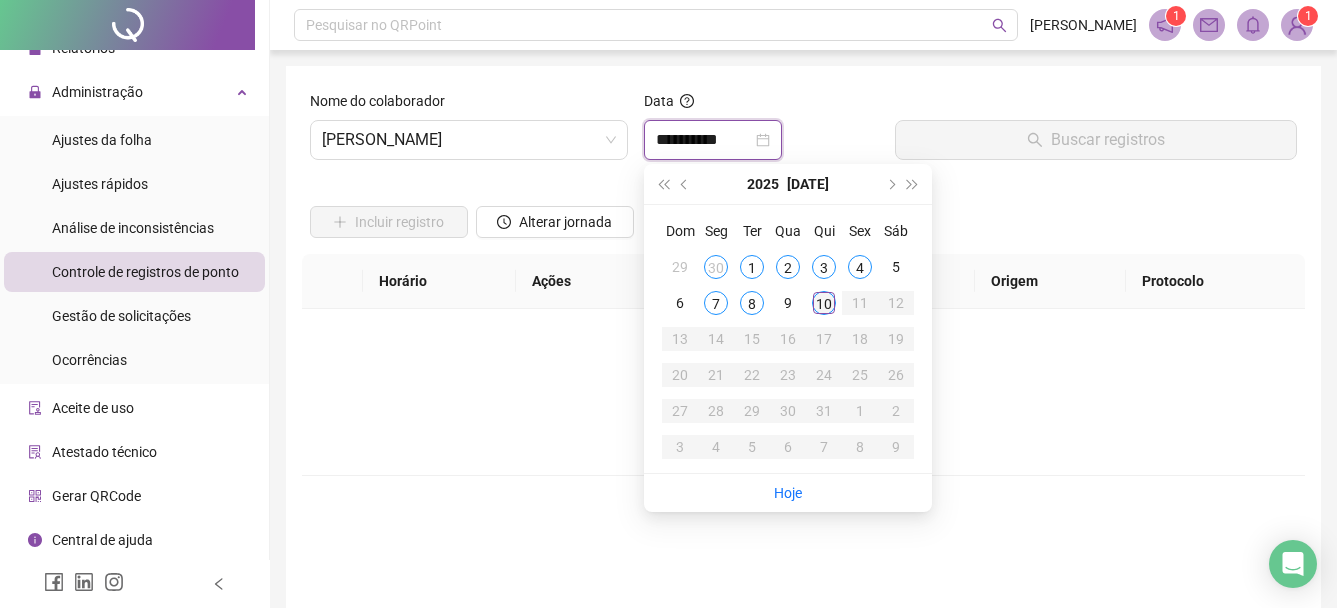 type on "**********" 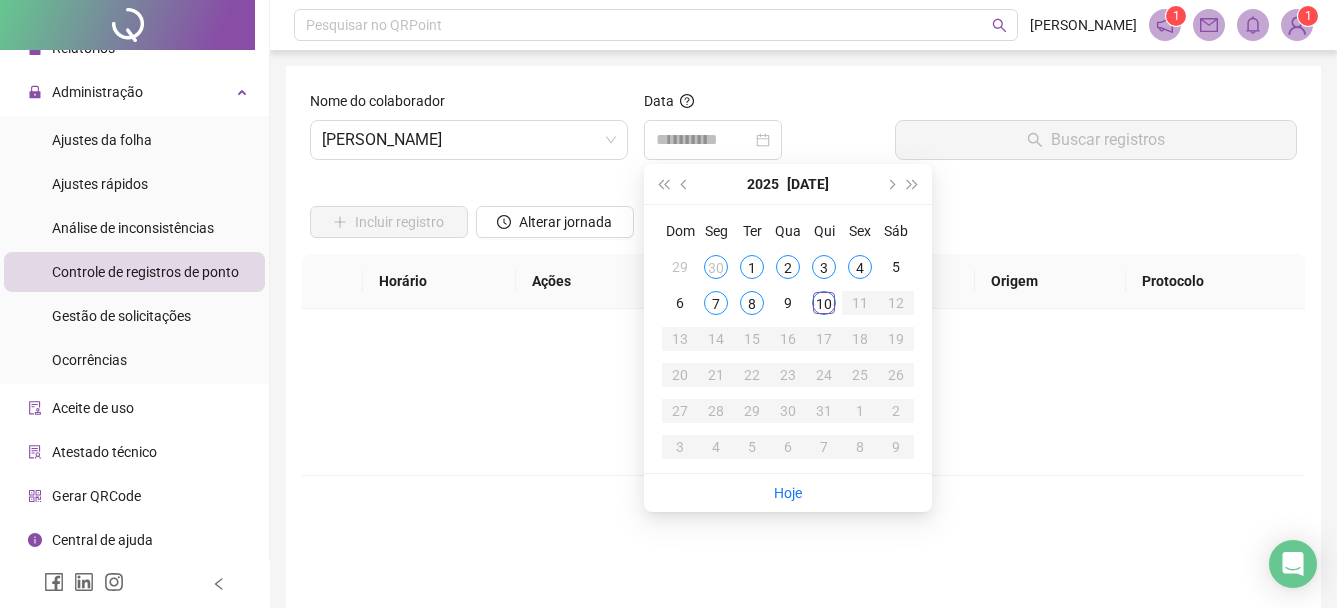 drag, startPoint x: 824, startPoint y: 306, endPoint x: 910, endPoint y: 194, distance: 141.20906 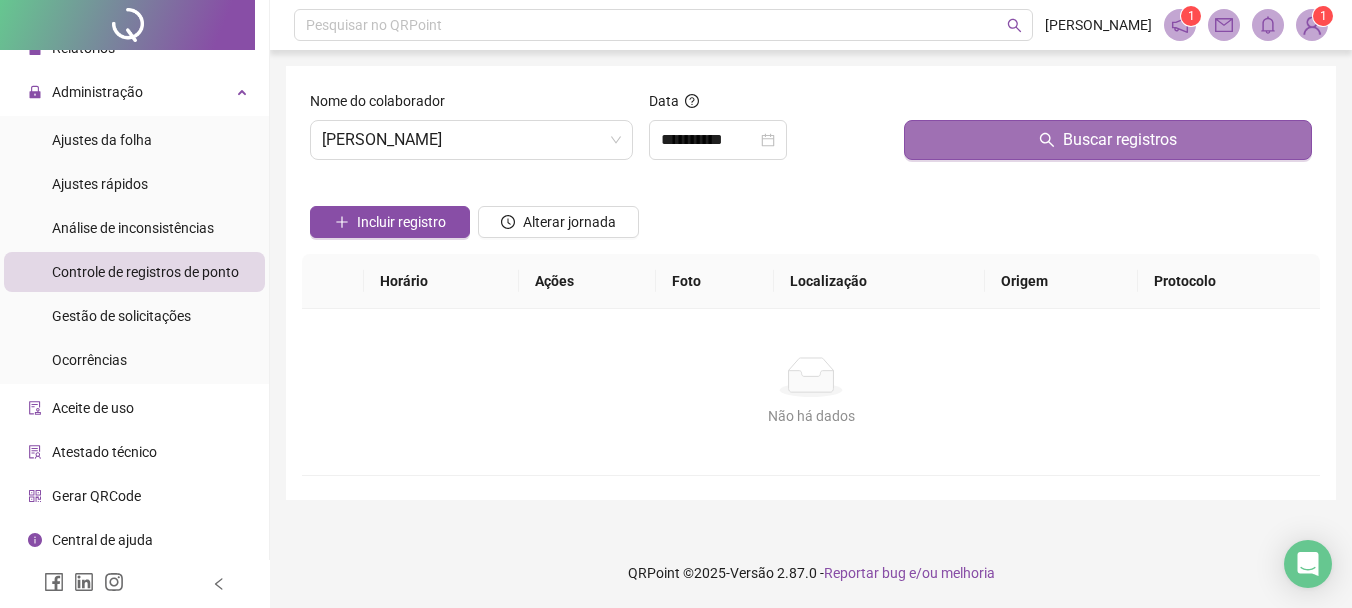 click on "Buscar registros" at bounding box center (1108, 140) 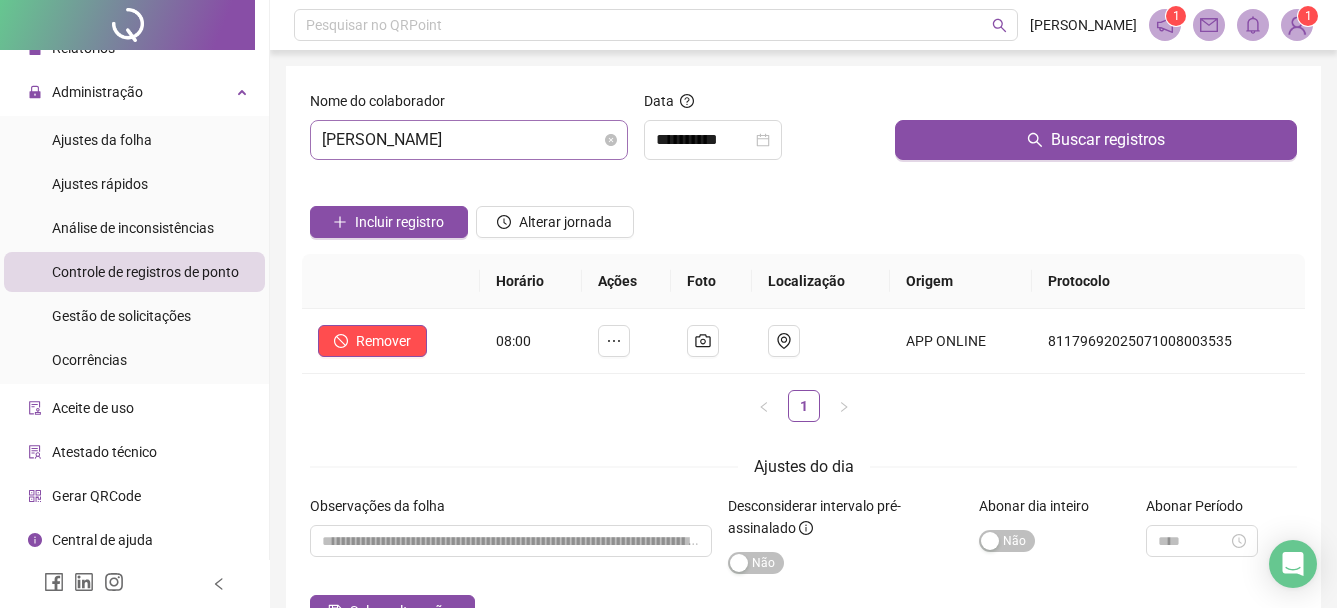 click on "[PERSON_NAME]" at bounding box center (469, 140) 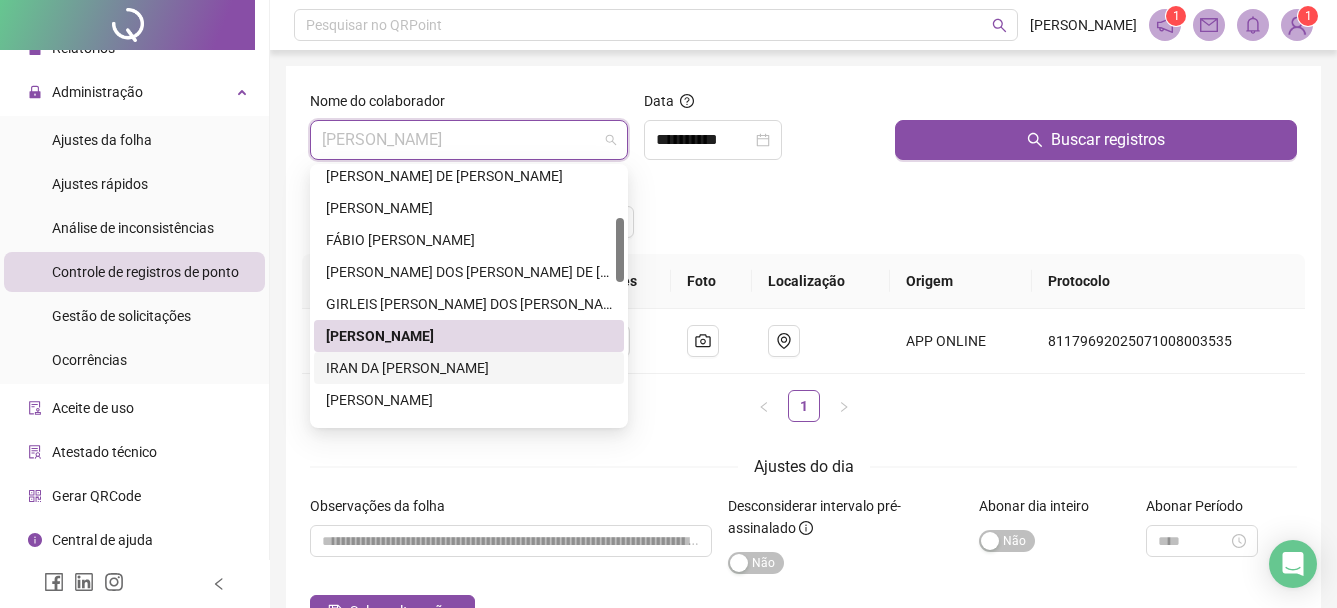 click on "IRAN DA [PERSON_NAME]" at bounding box center [469, 368] 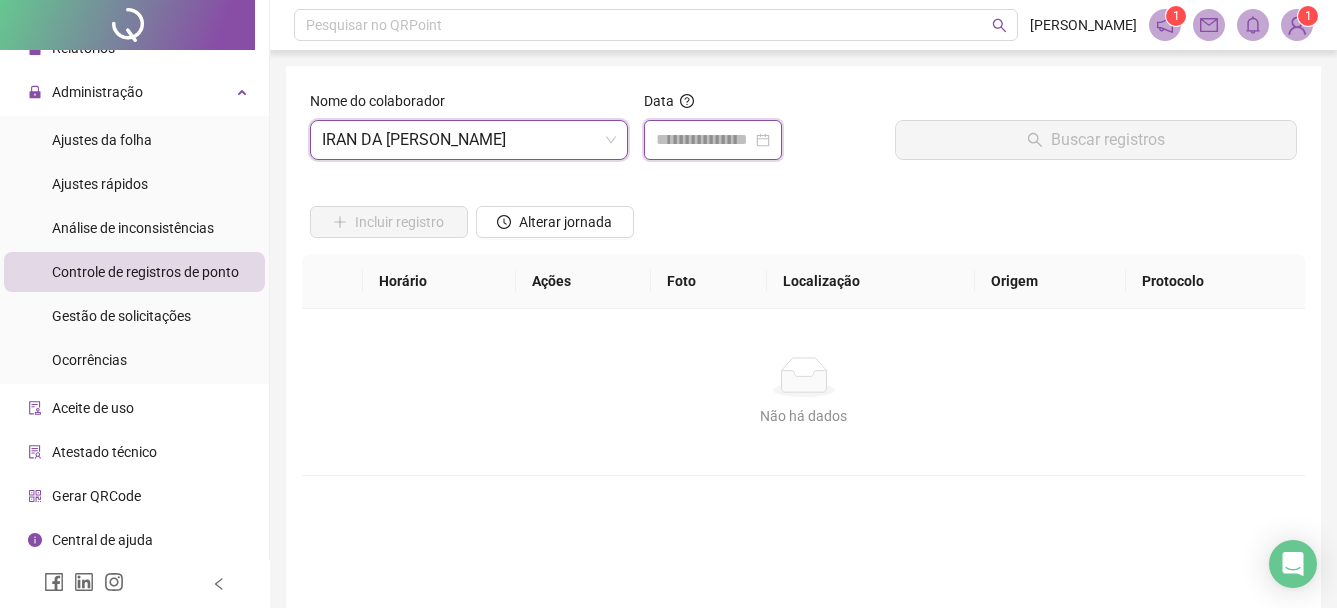click at bounding box center [704, 140] 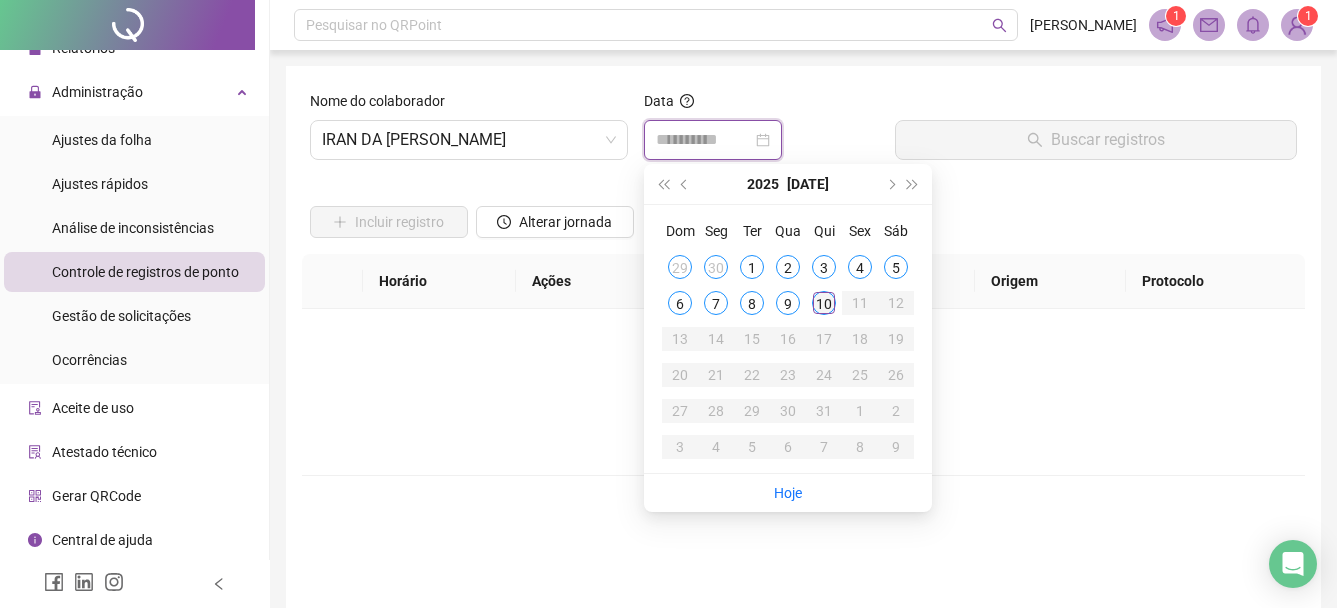 type on "**********" 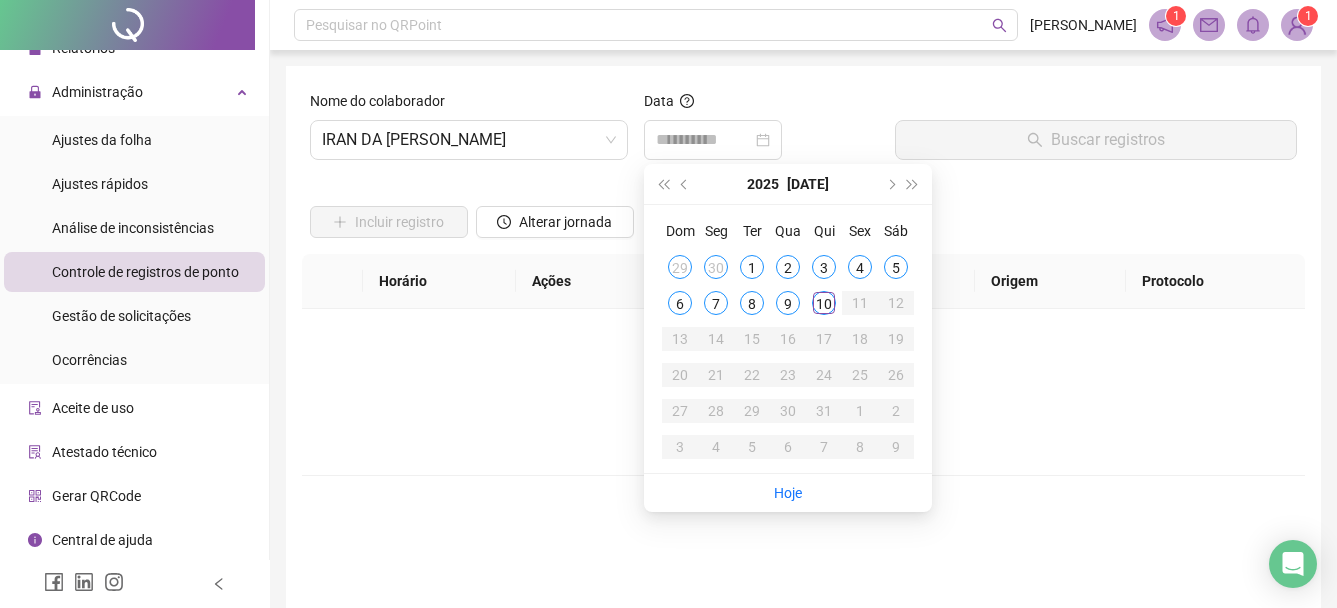 drag, startPoint x: 824, startPoint y: 300, endPoint x: 806, endPoint y: 172, distance: 129.25943 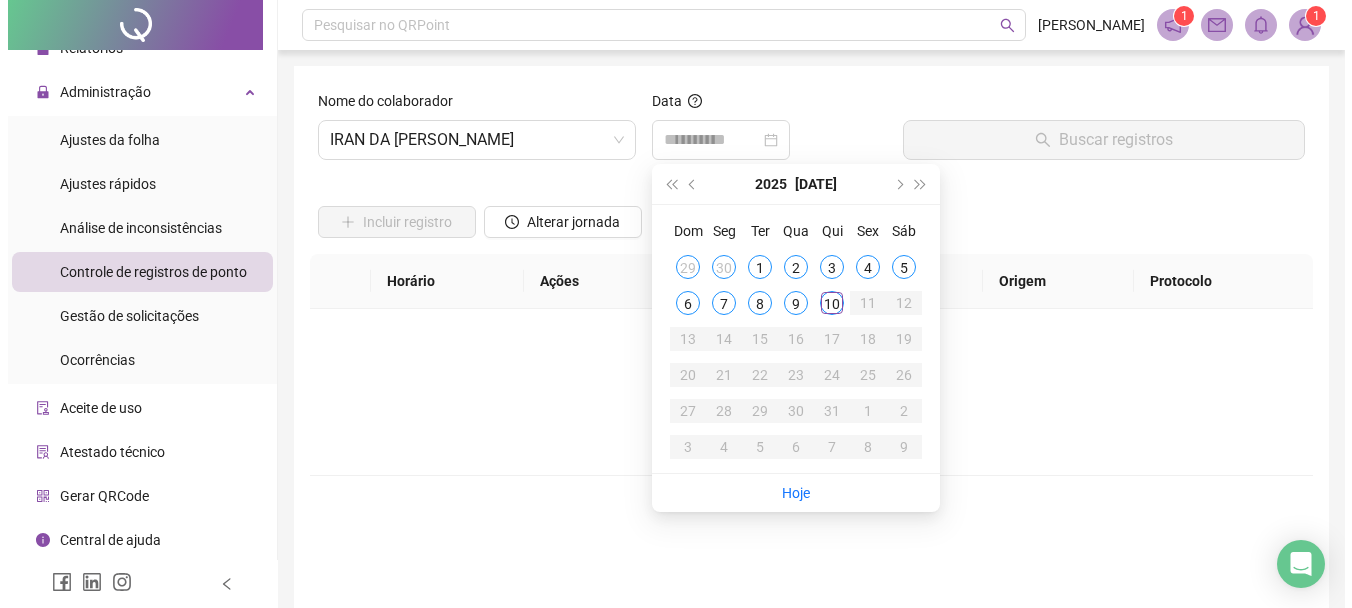 click on "Buscar registros" at bounding box center (1096, 140) 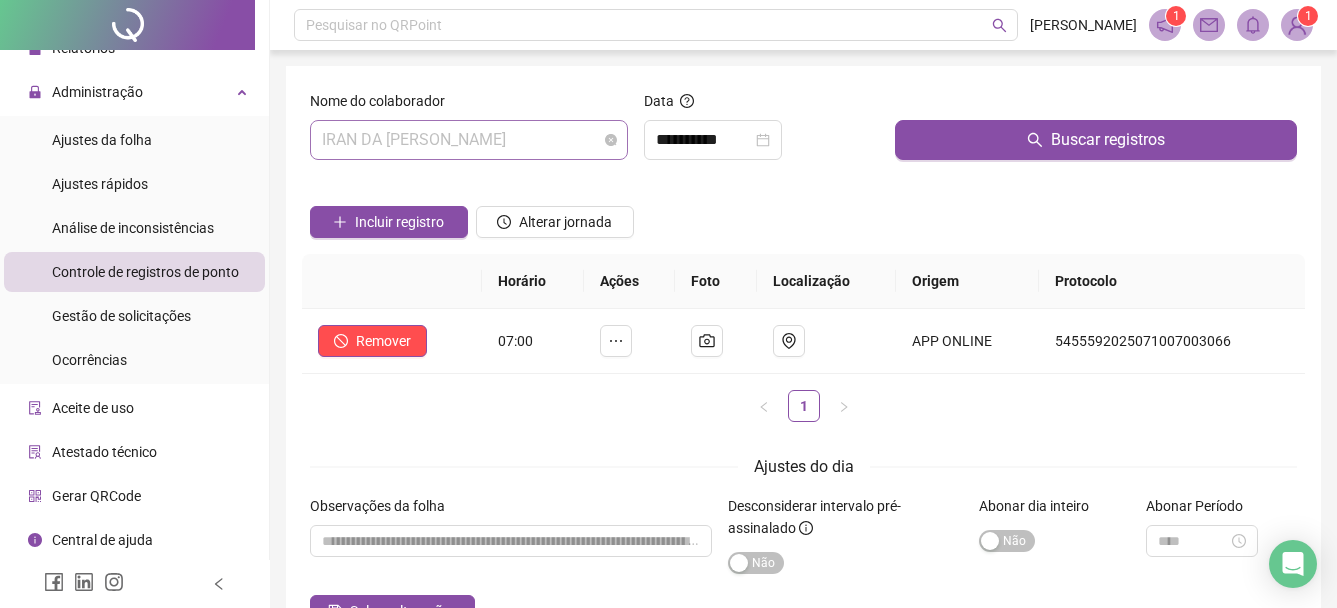 click on "IRAN DA [PERSON_NAME]" at bounding box center (469, 140) 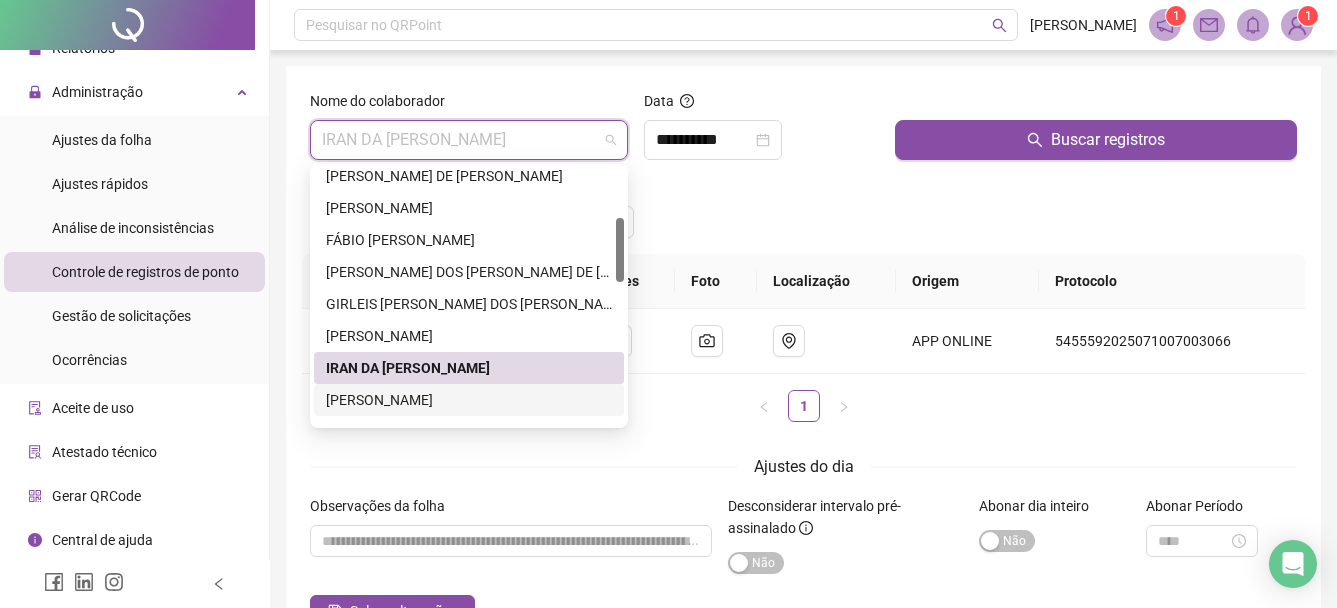 click on "[PERSON_NAME]" at bounding box center (469, 400) 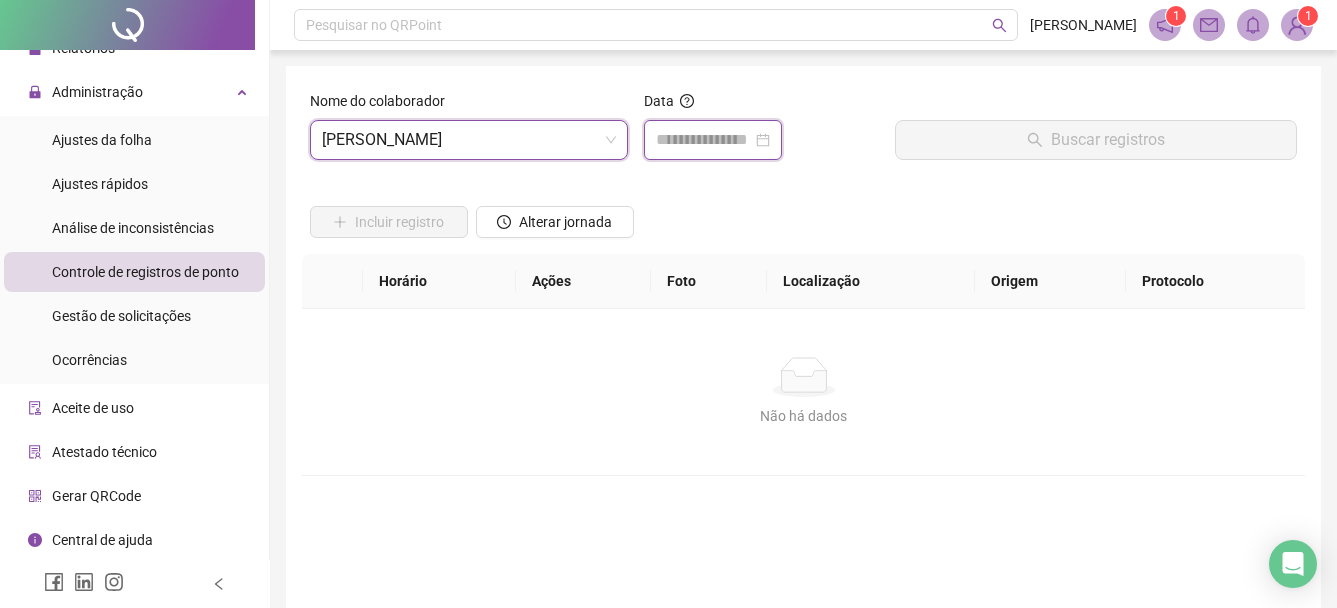 click at bounding box center (704, 140) 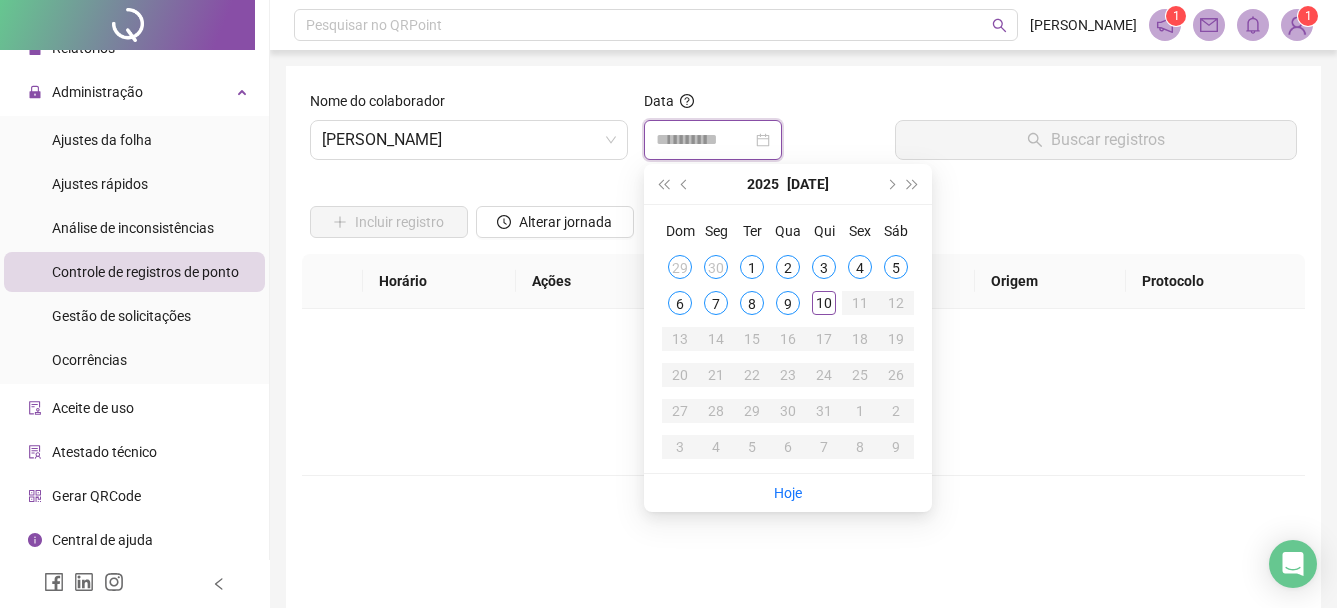type on "**********" 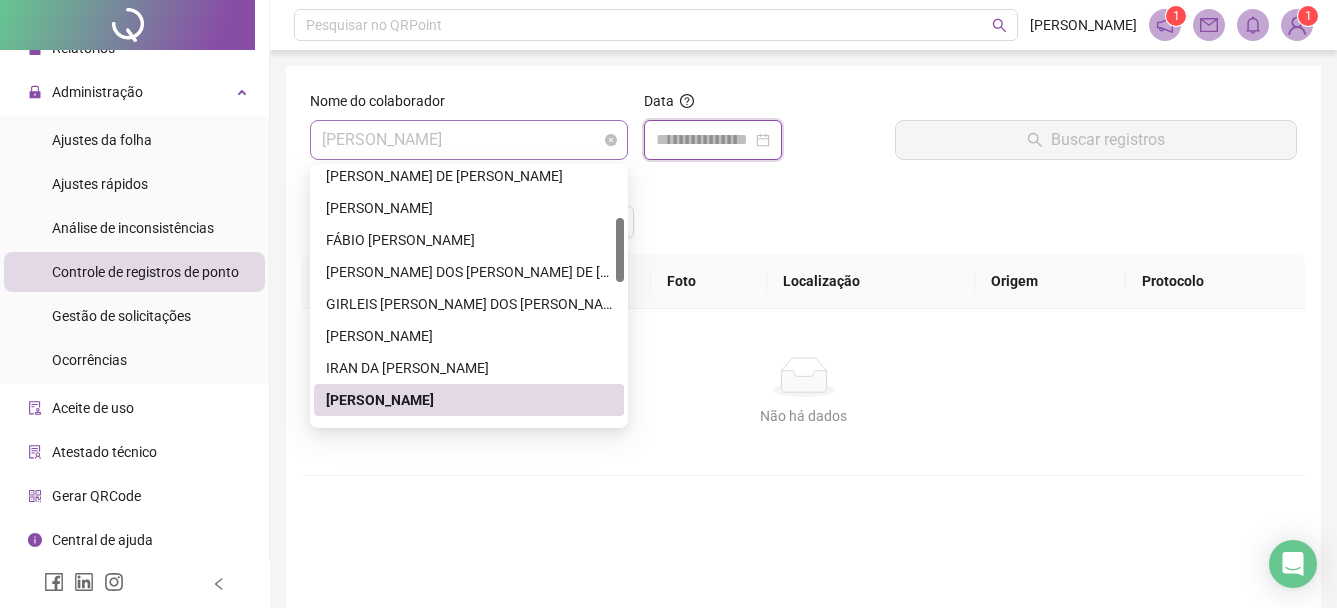 click on "[PERSON_NAME]" at bounding box center [469, 140] 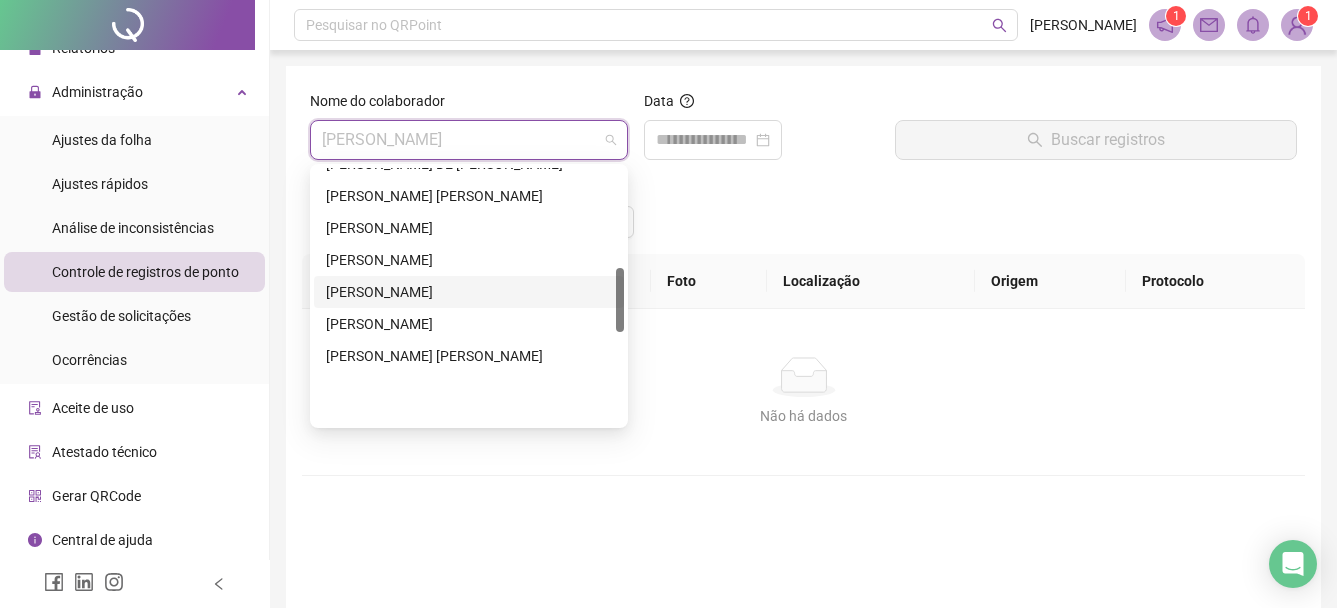 scroll, scrollTop: 400, scrollLeft: 0, axis: vertical 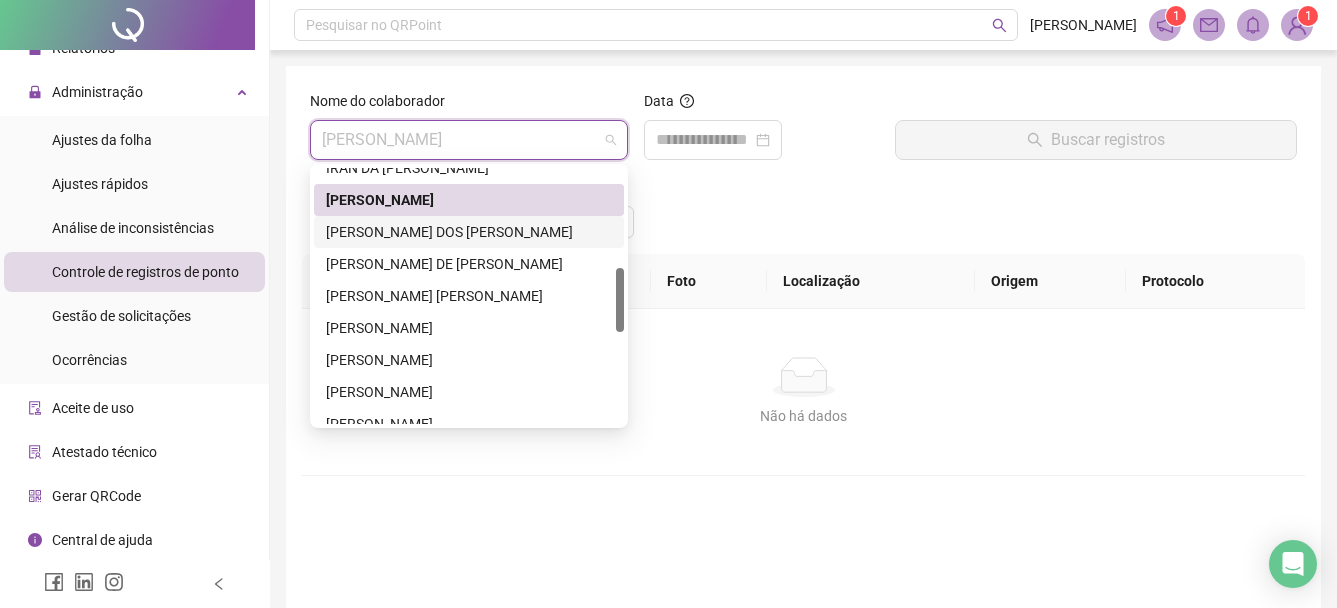 click on "[PERSON_NAME] DOS [PERSON_NAME]" at bounding box center [469, 232] 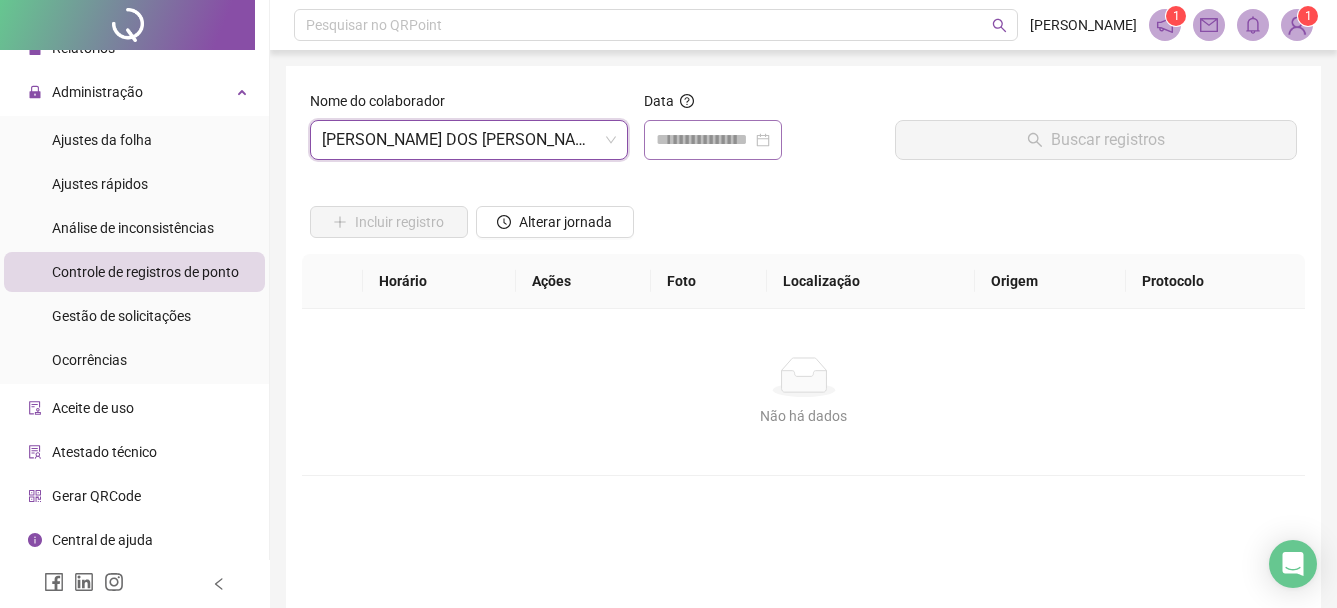 click at bounding box center (713, 140) 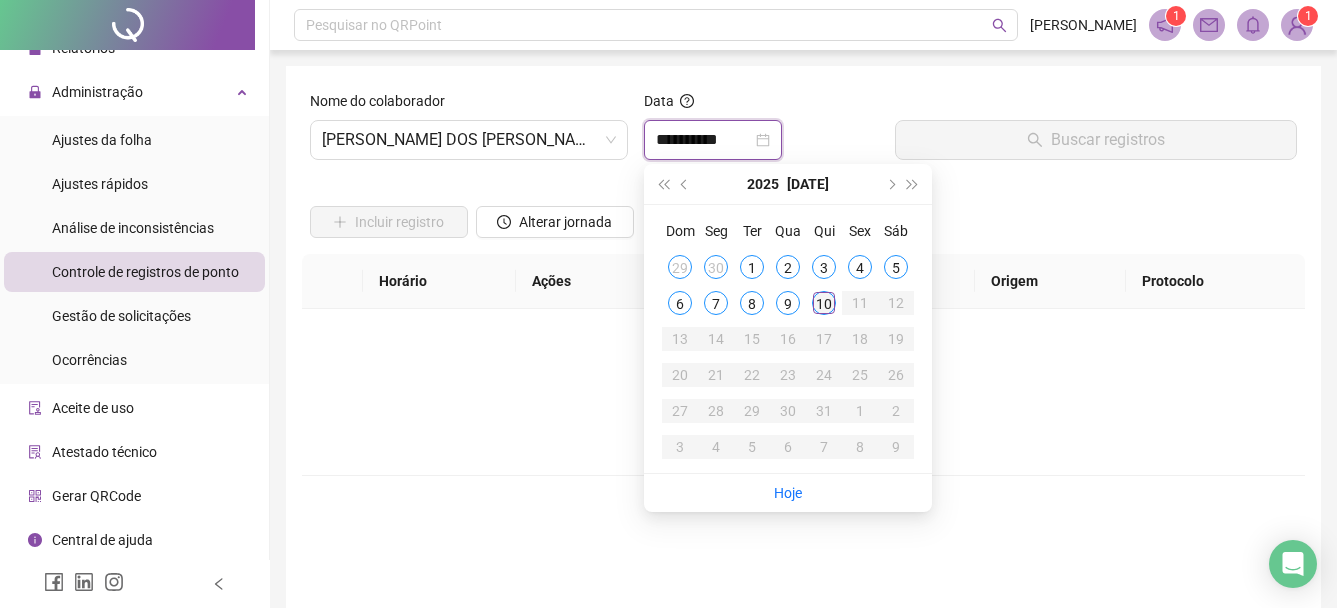 type on "**********" 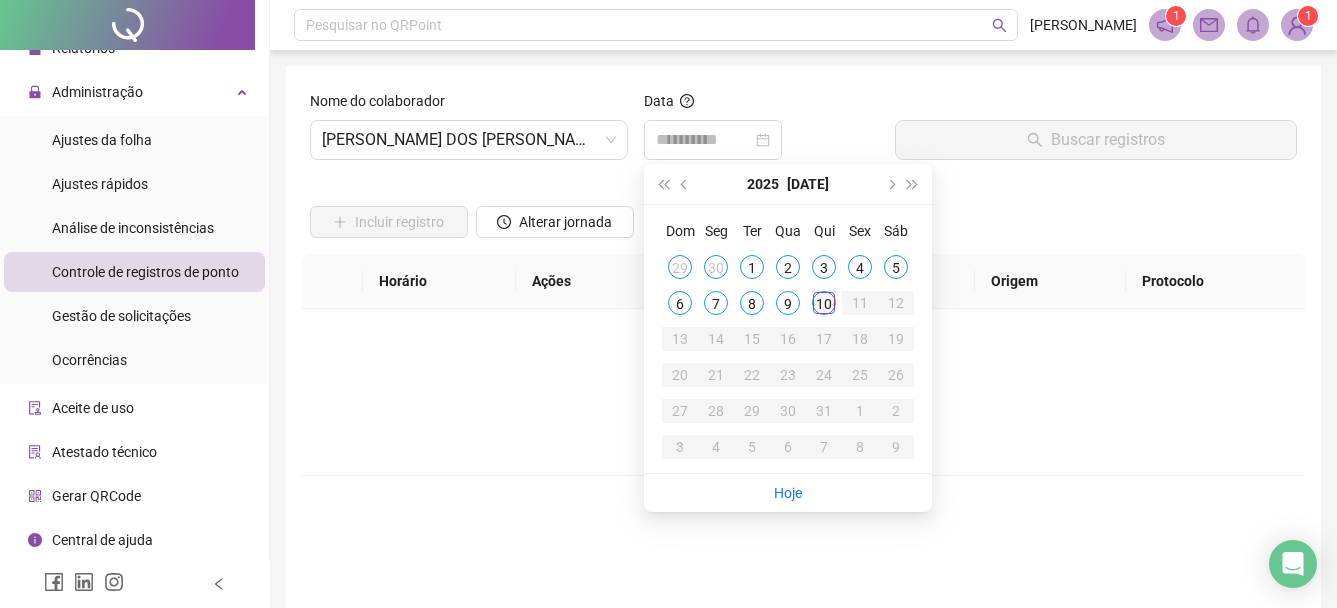 click on "10" at bounding box center (824, 303) 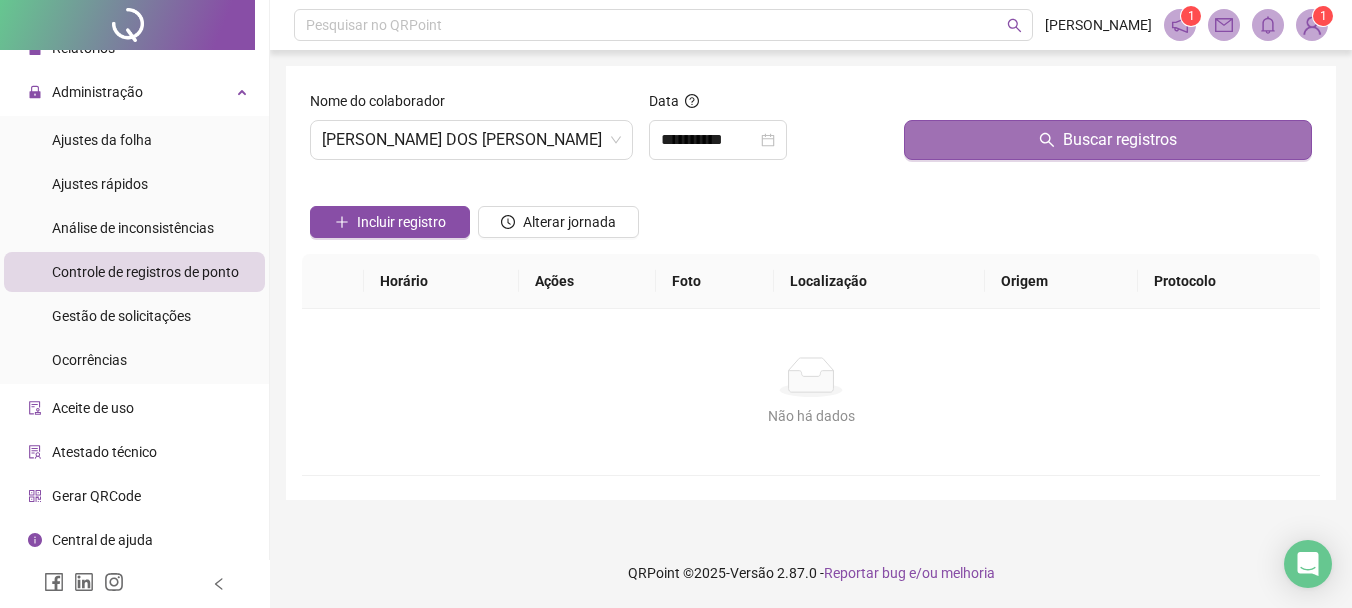 click on "Buscar registros" at bounding box center (1108, 140) 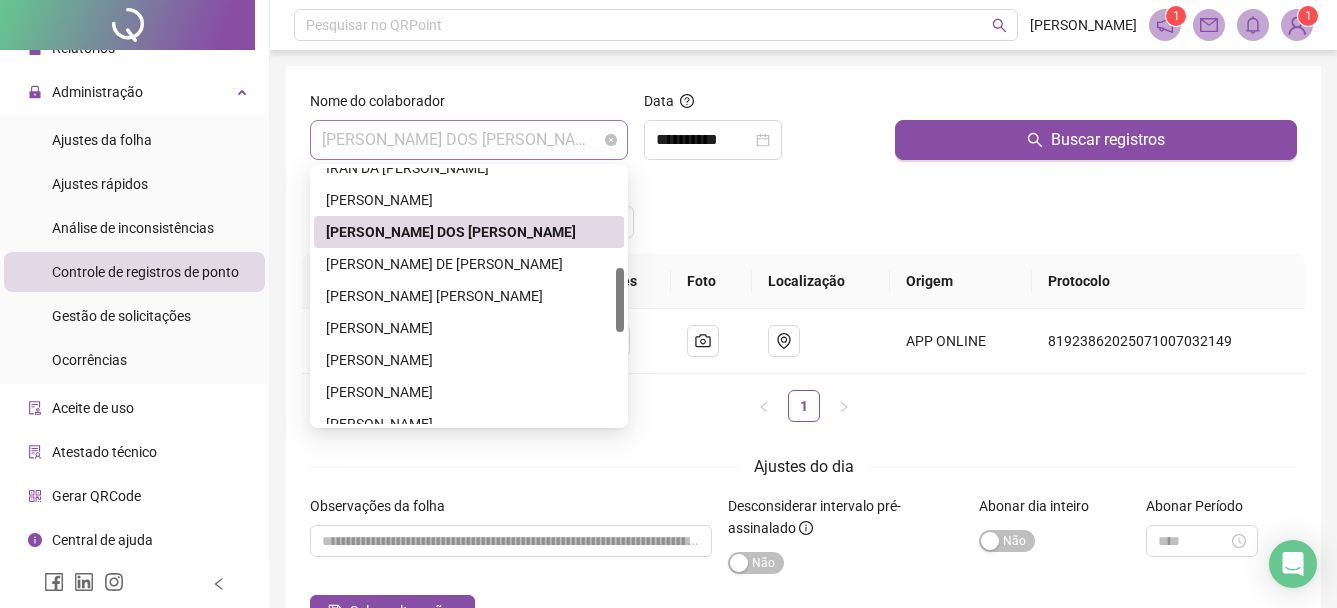 click on "[PERSON_NAME] DOS [PERSON_NAME]" at bounding box center (469, 140) 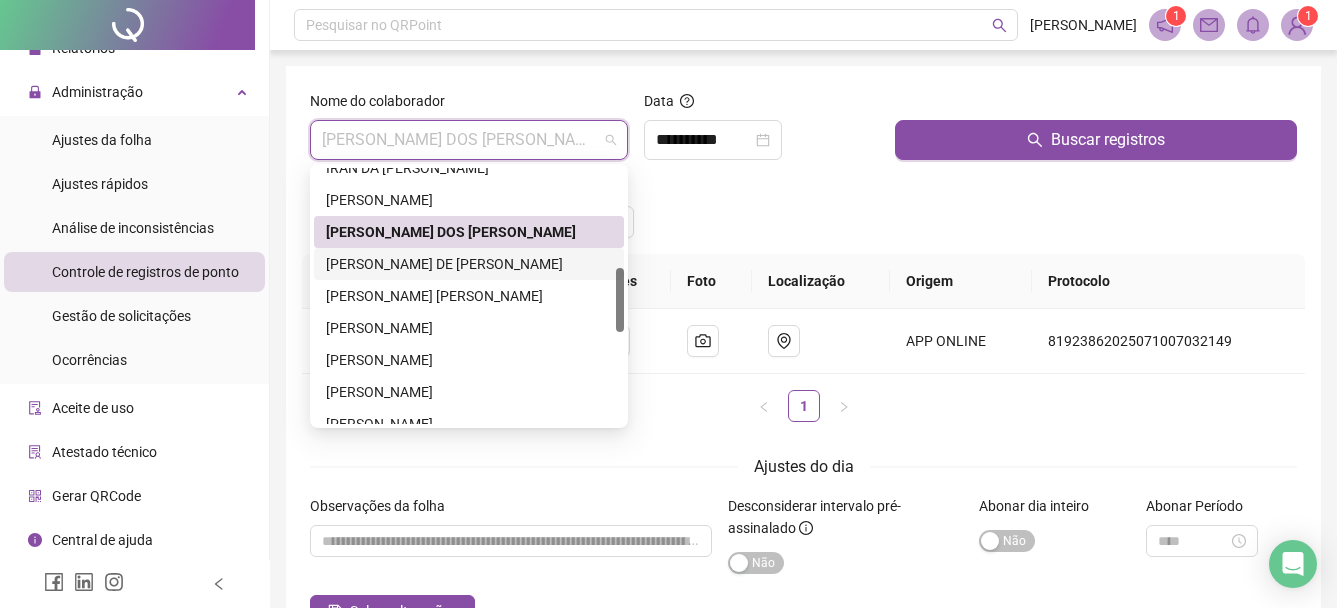 click on "[PERSON_NAME]  DE [PERSON_NAME]" at bounding box center (469, 264) 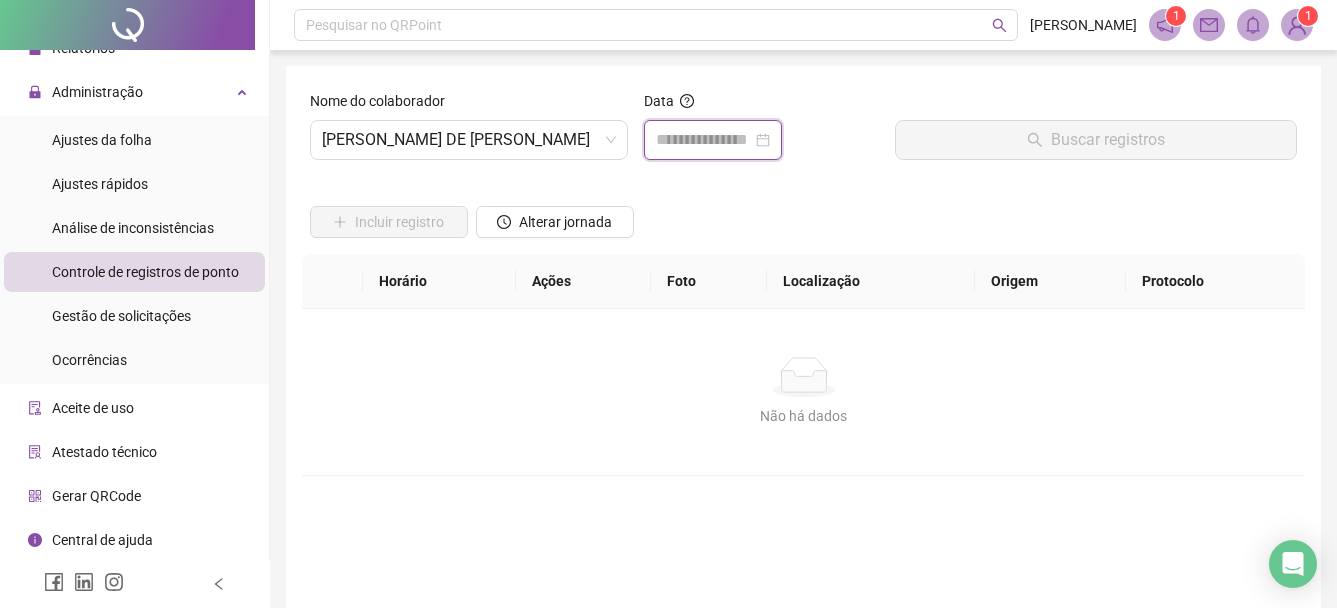click at bounding box center [704, 140] 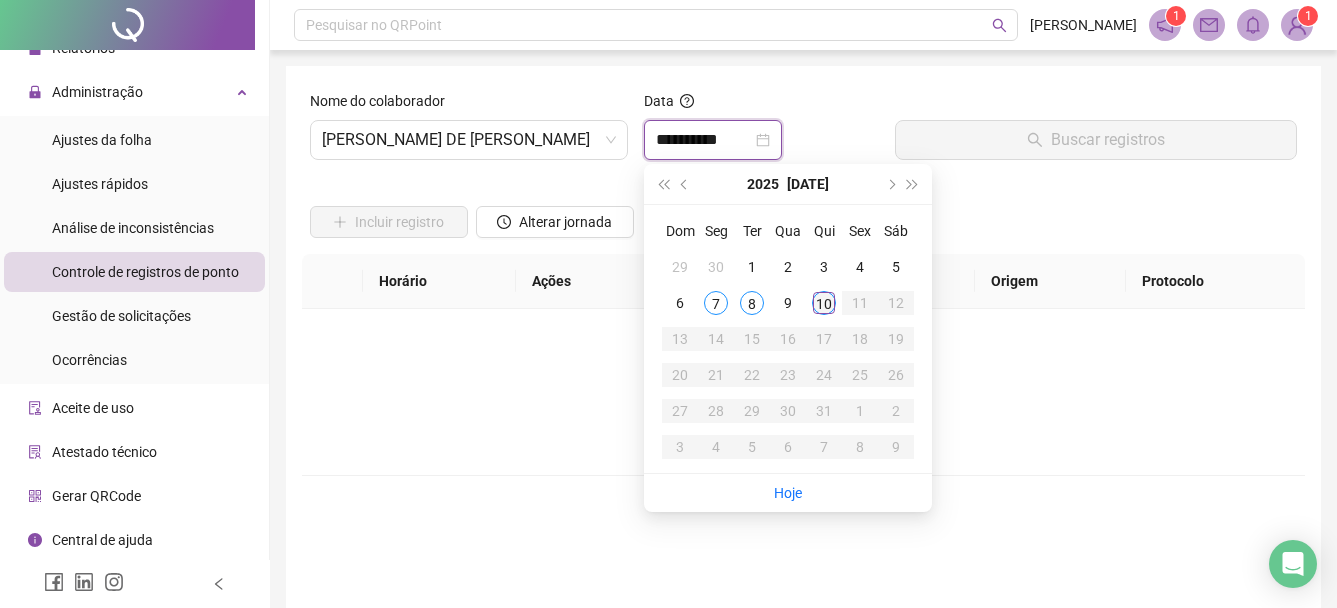 type on "**********" 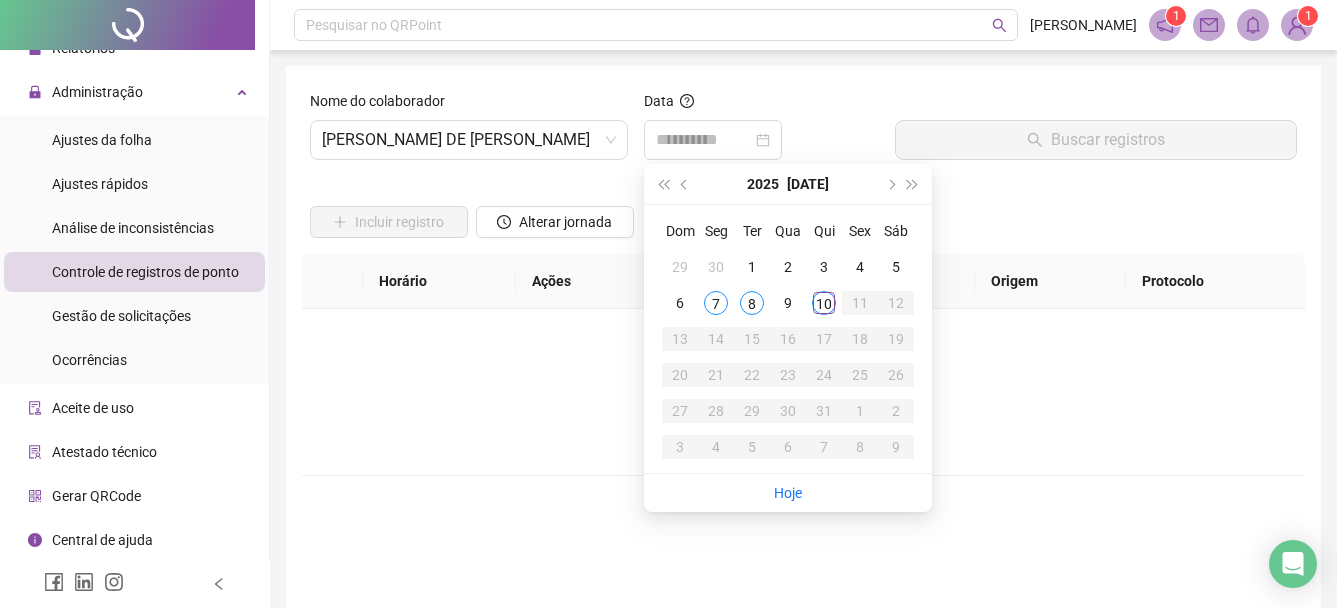 click on "10" at bounding box center [824, 303] 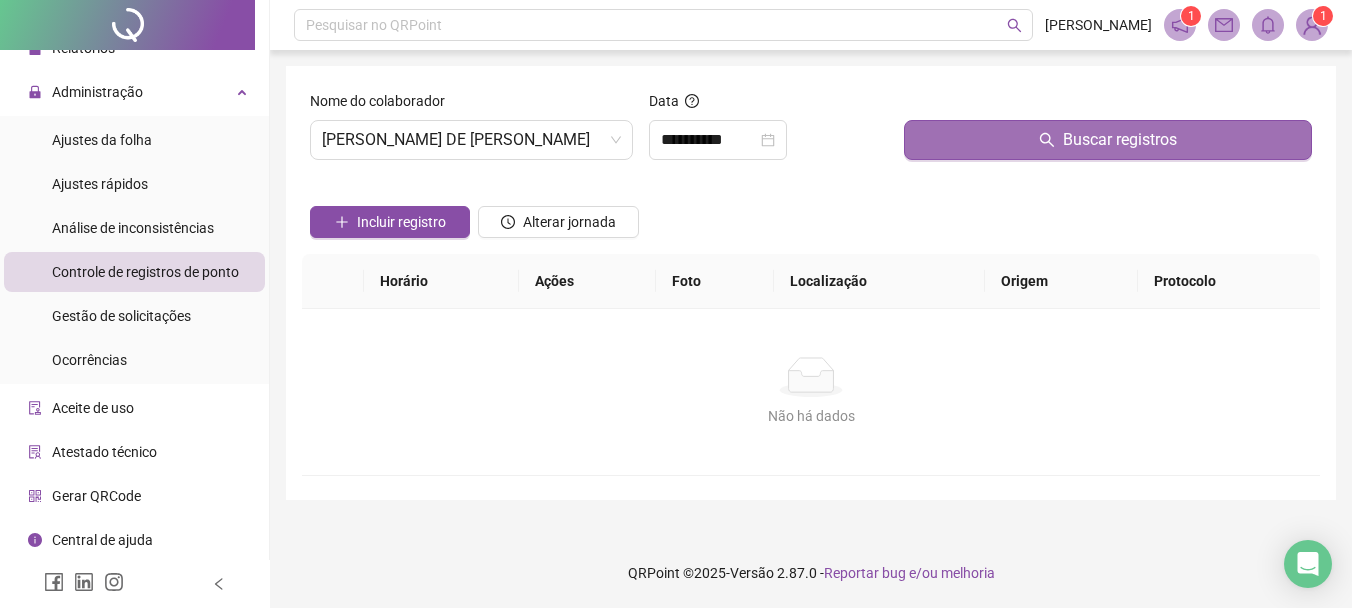 click on "Buscar registros" at bounding box center [1108, 140] 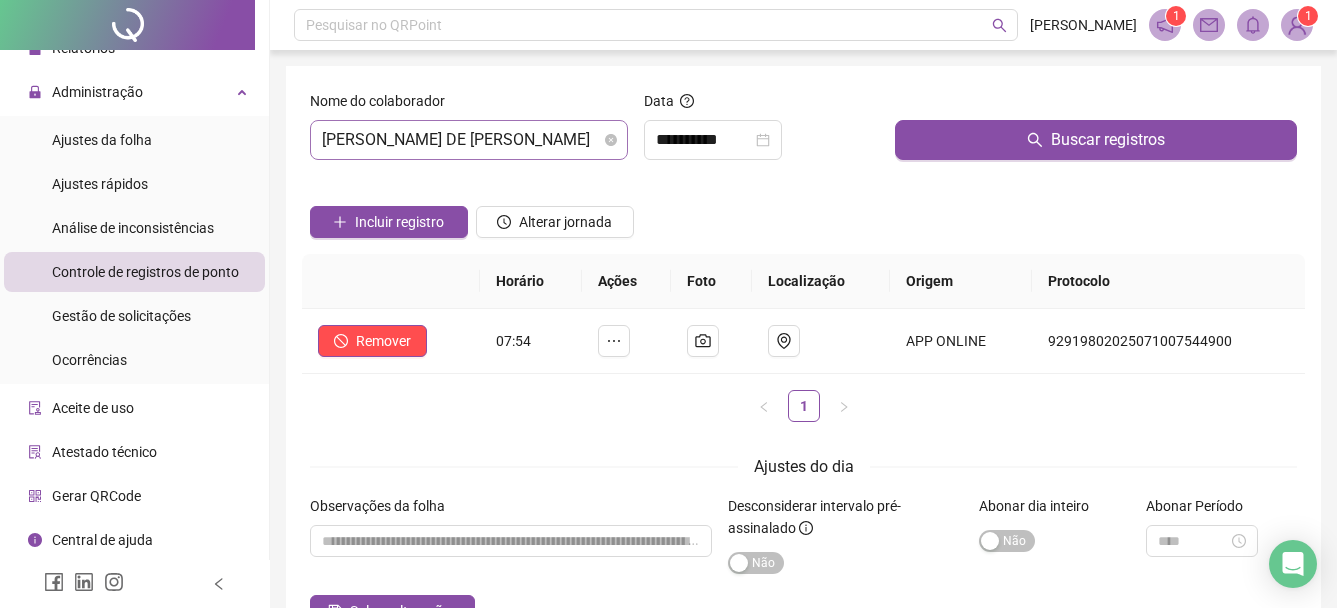 click on "[PERSON_NAME]  DE [PERSON_NAME]" at bounding box center [469, 140] 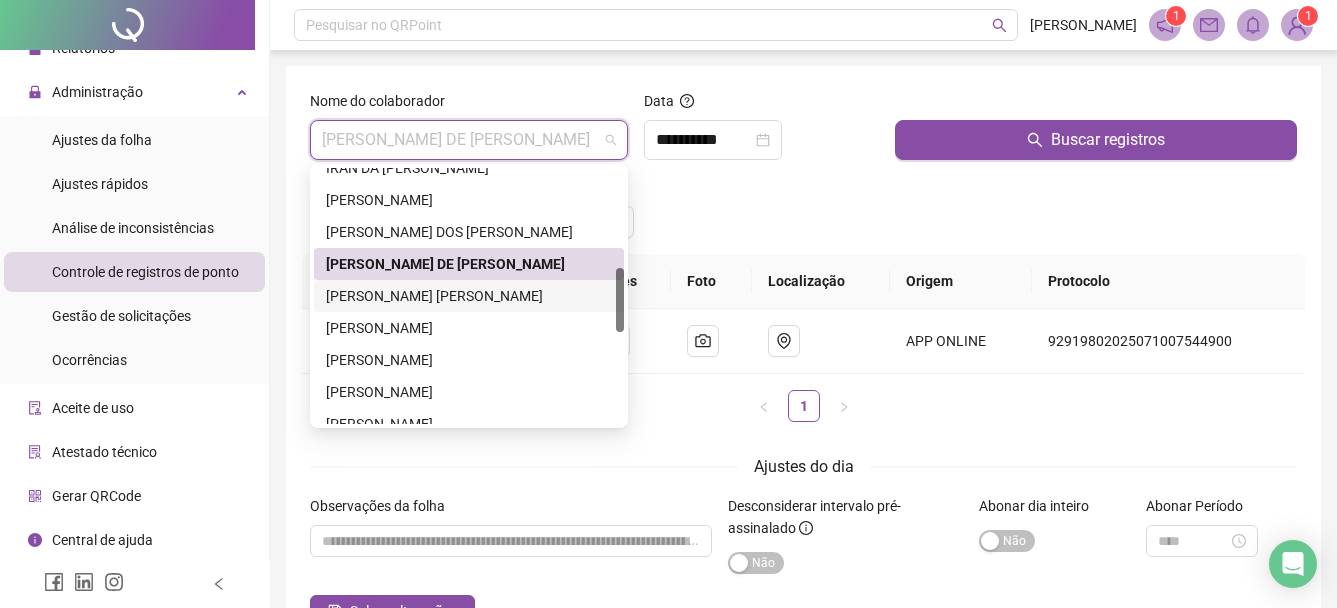 drag, startPoint x: 491, startPoint y: 295, endPoint x: 499, endPoint y: 280, distance: 17 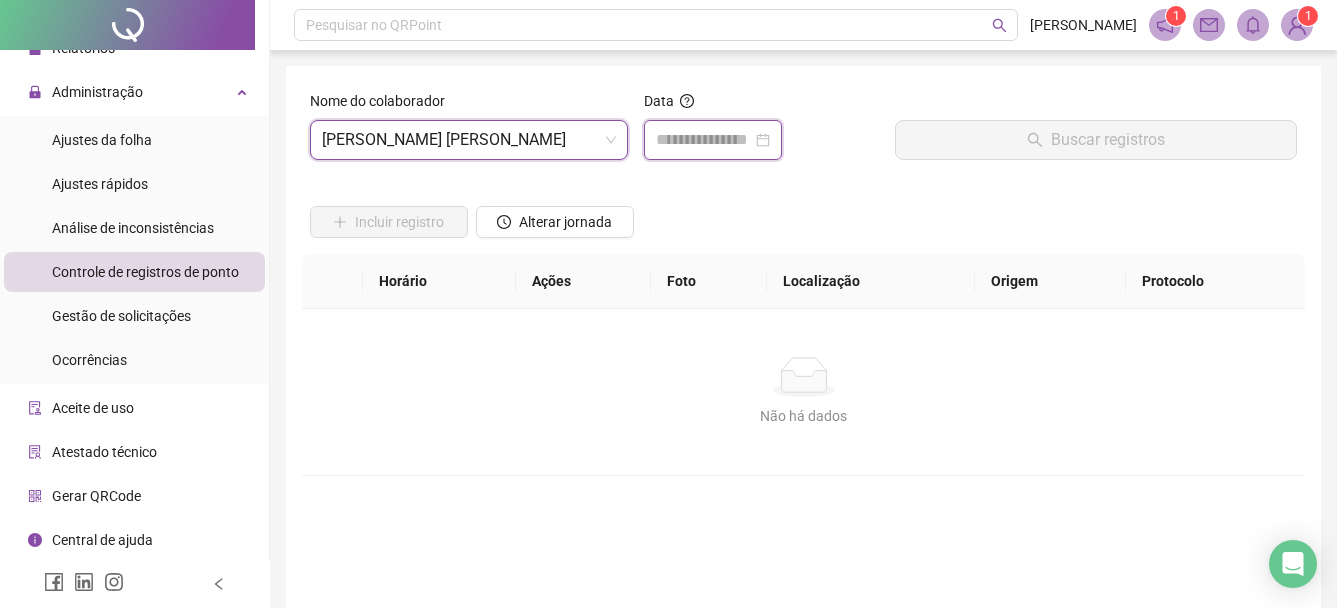 click at bounding box center (704, 140) 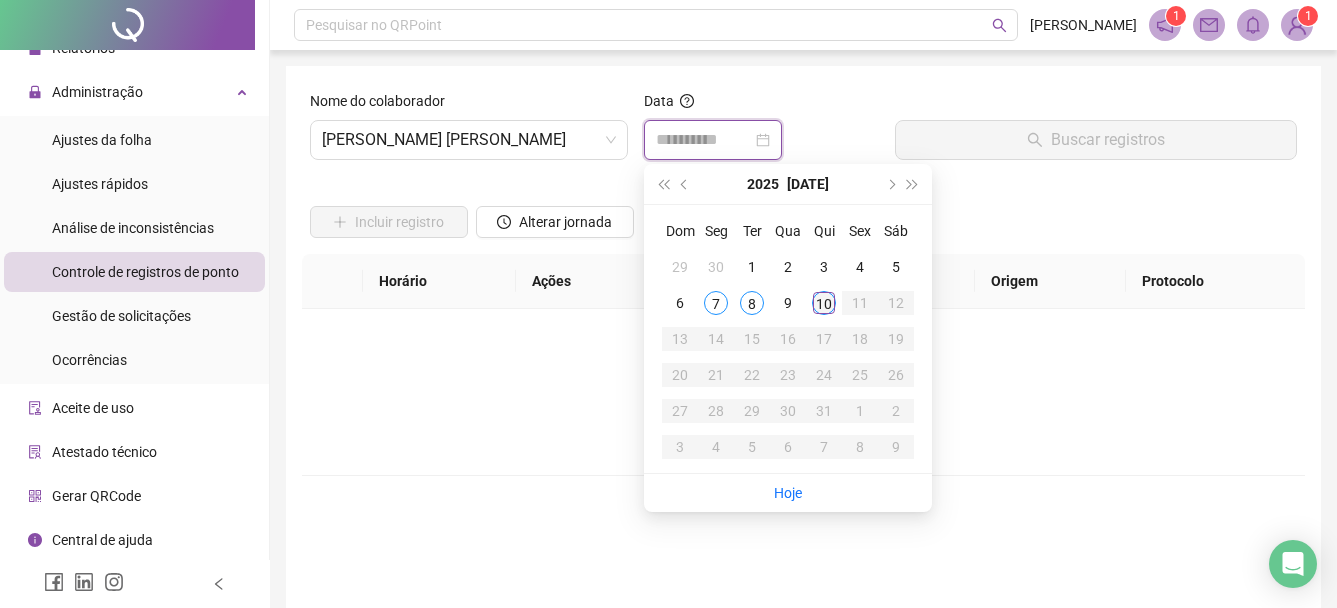 type on "**********" 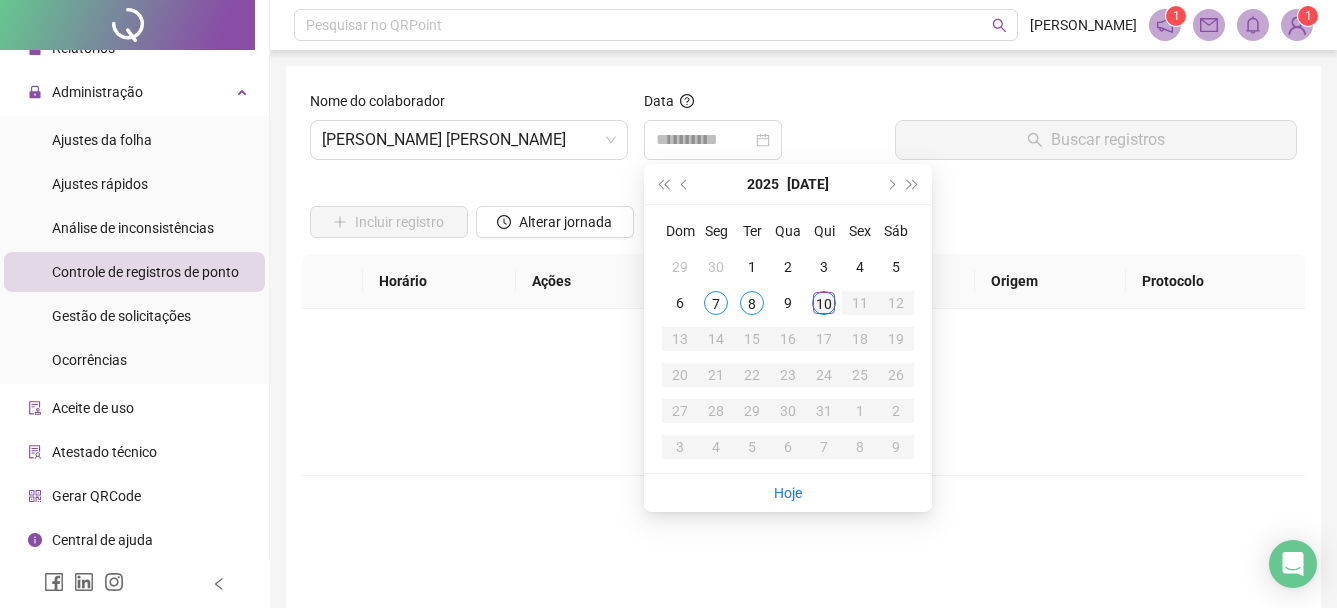 click on "10" at bounding box center (824, 303) 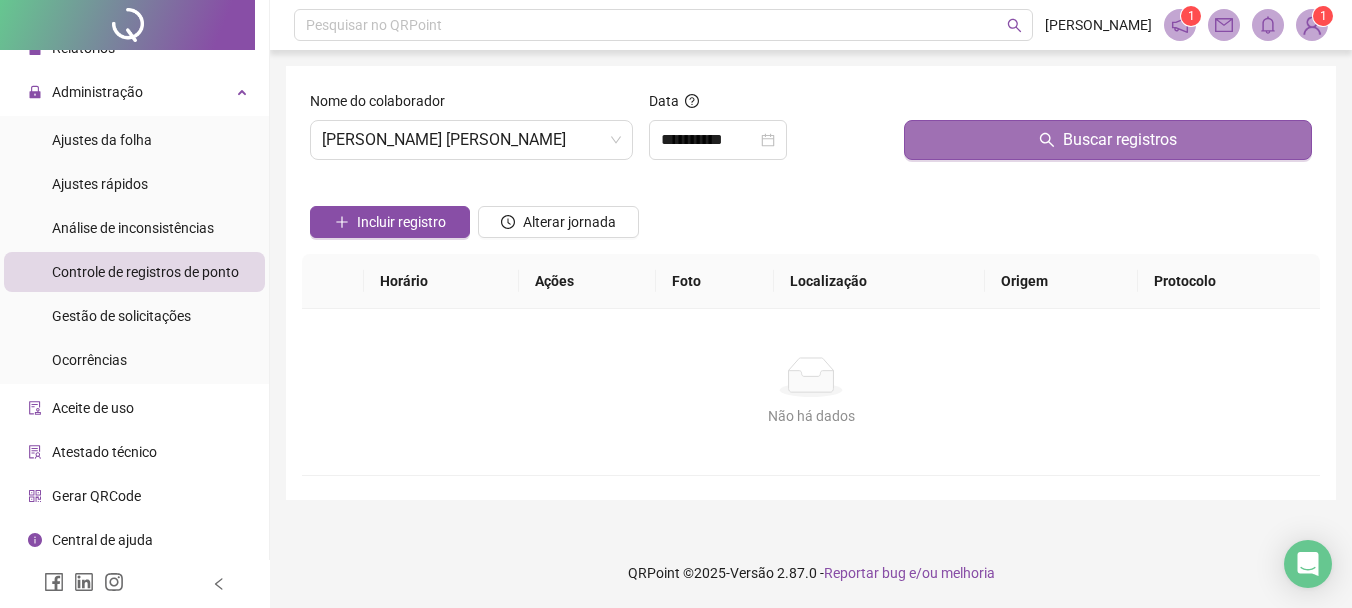 click on "Buscar registros" at bounding box center (1108, 140) 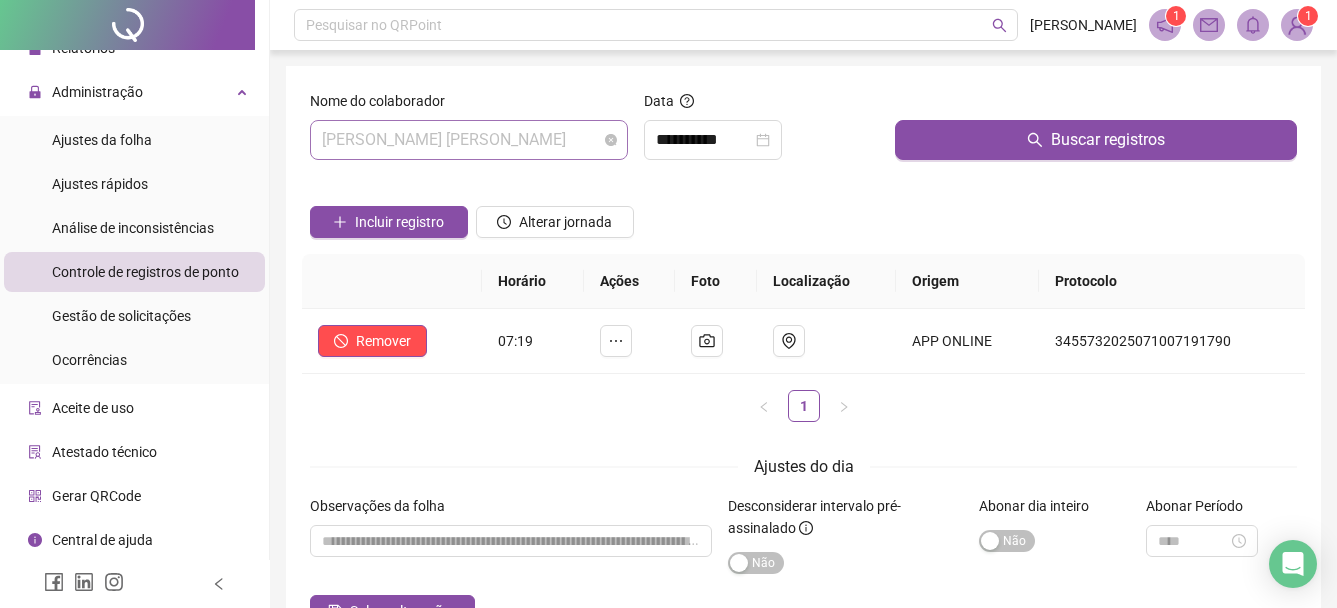 click on "[PERSON_NAME] [PERSON_NAME]" at bounding box center [469, 140] 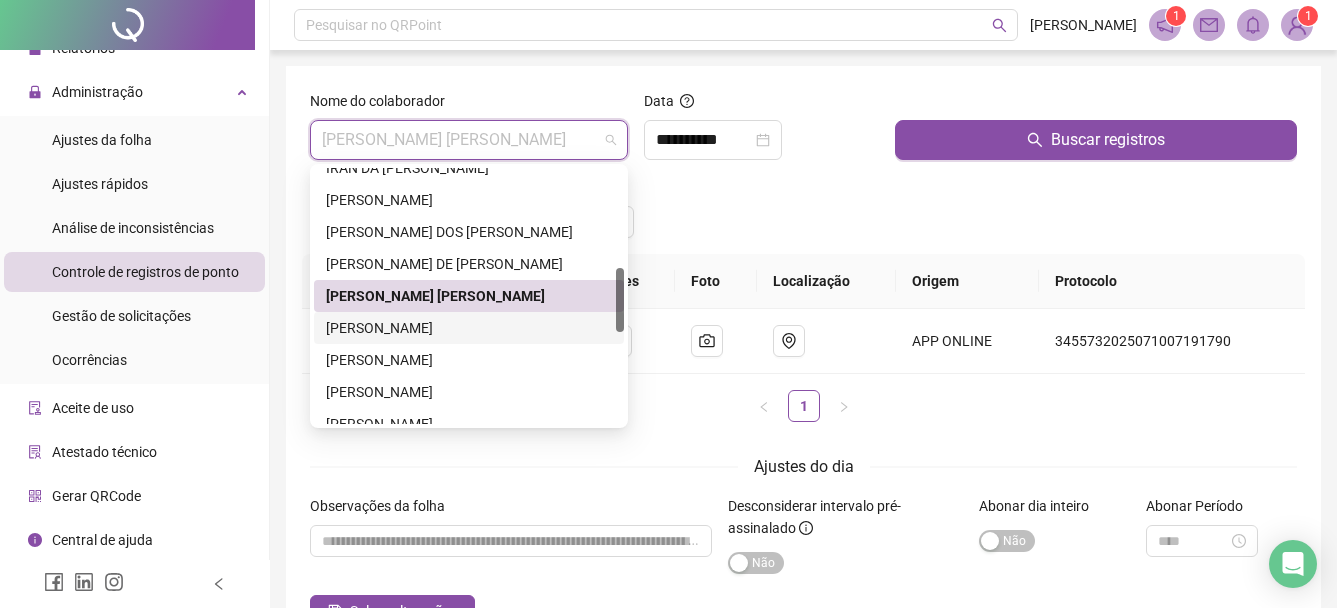 click on "[PERSON_NAME]" at bounding box center [469, 328] 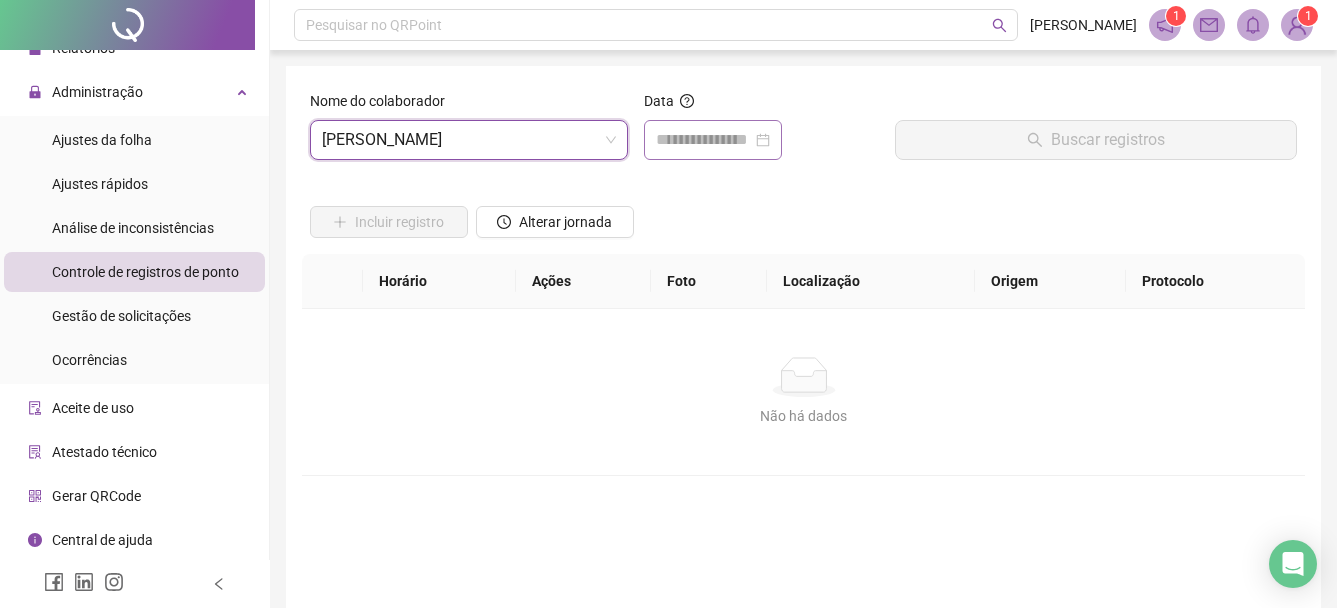 click at bounding box center [713, 140] 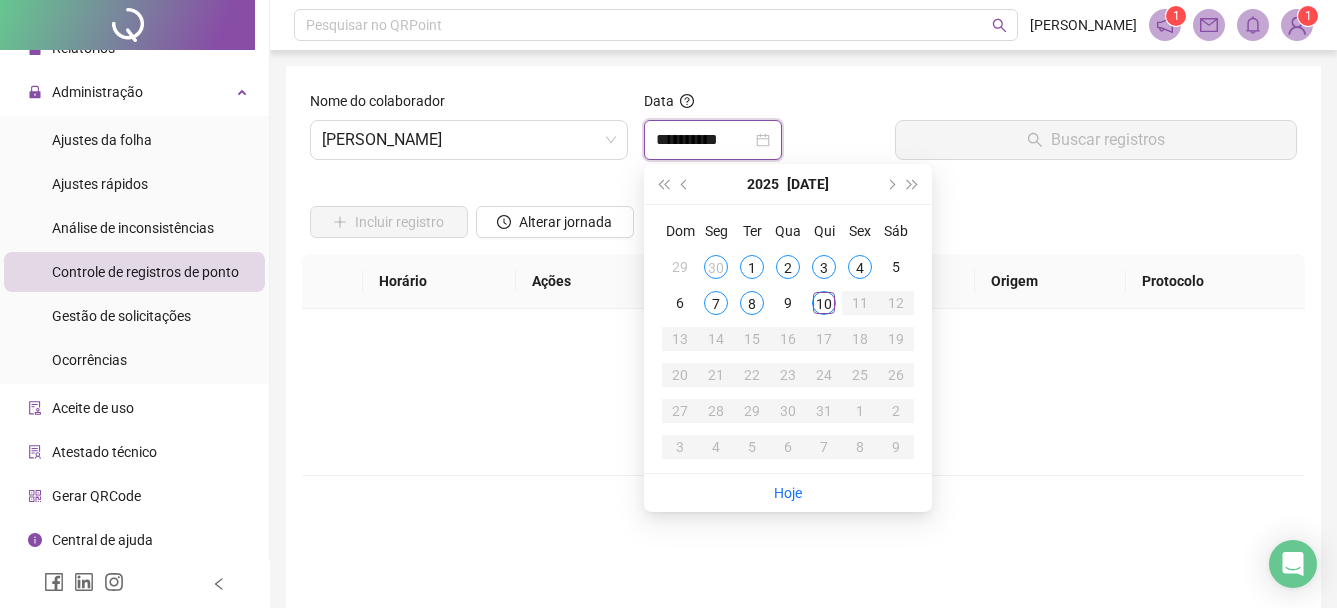 type on "**********" 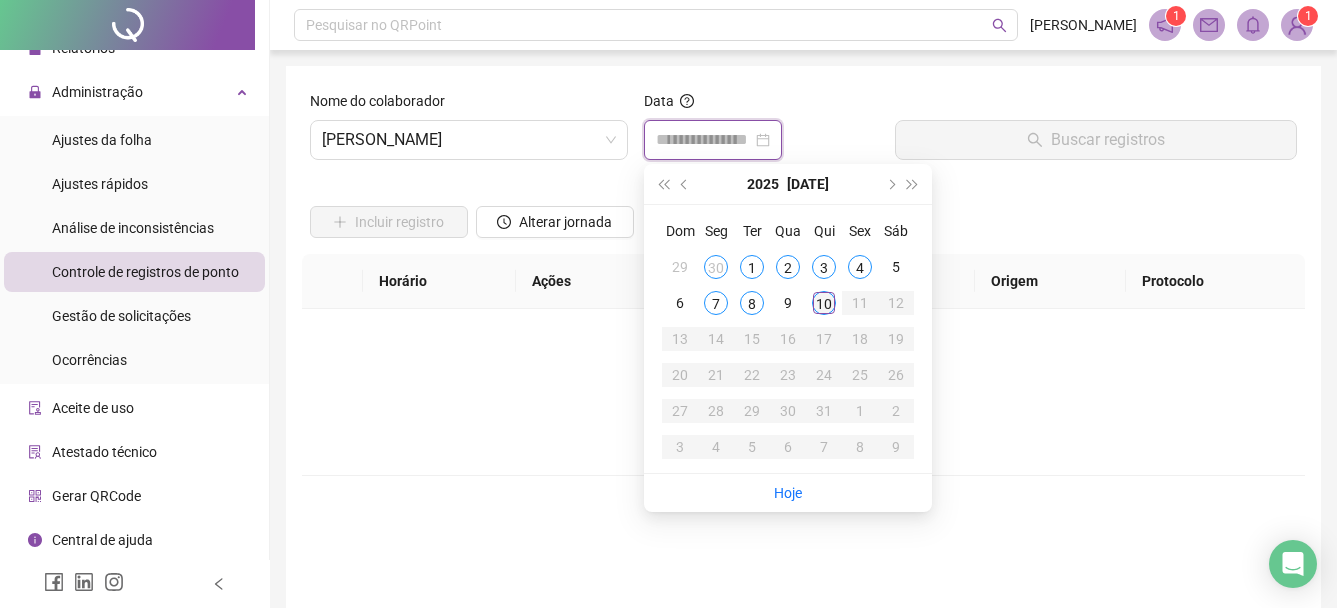 type on "**********" 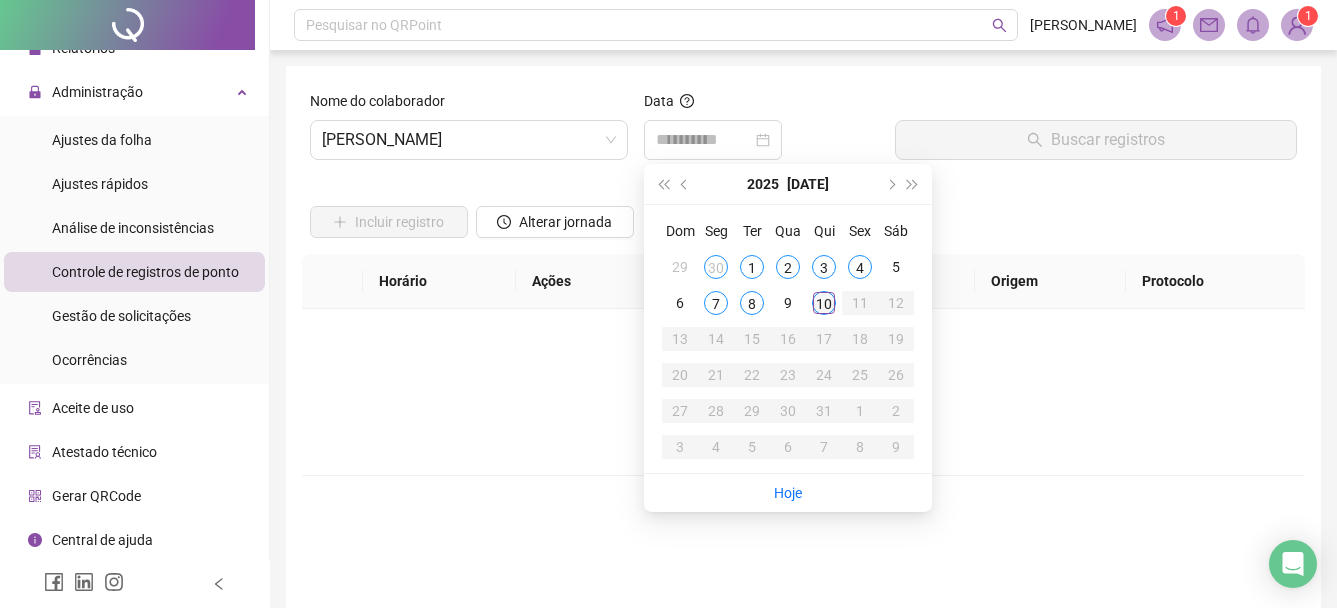 click on "10" at bounding box center [824, 303] 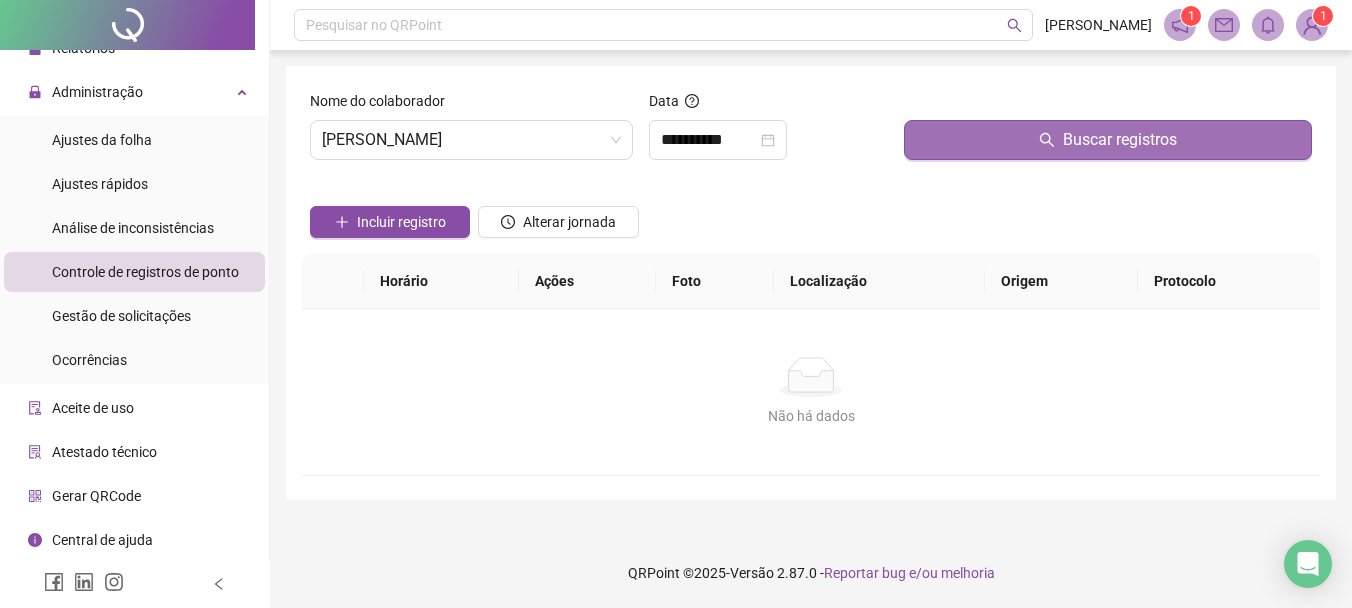 click on "Buscar registros" at bounding box center (1108, 140) 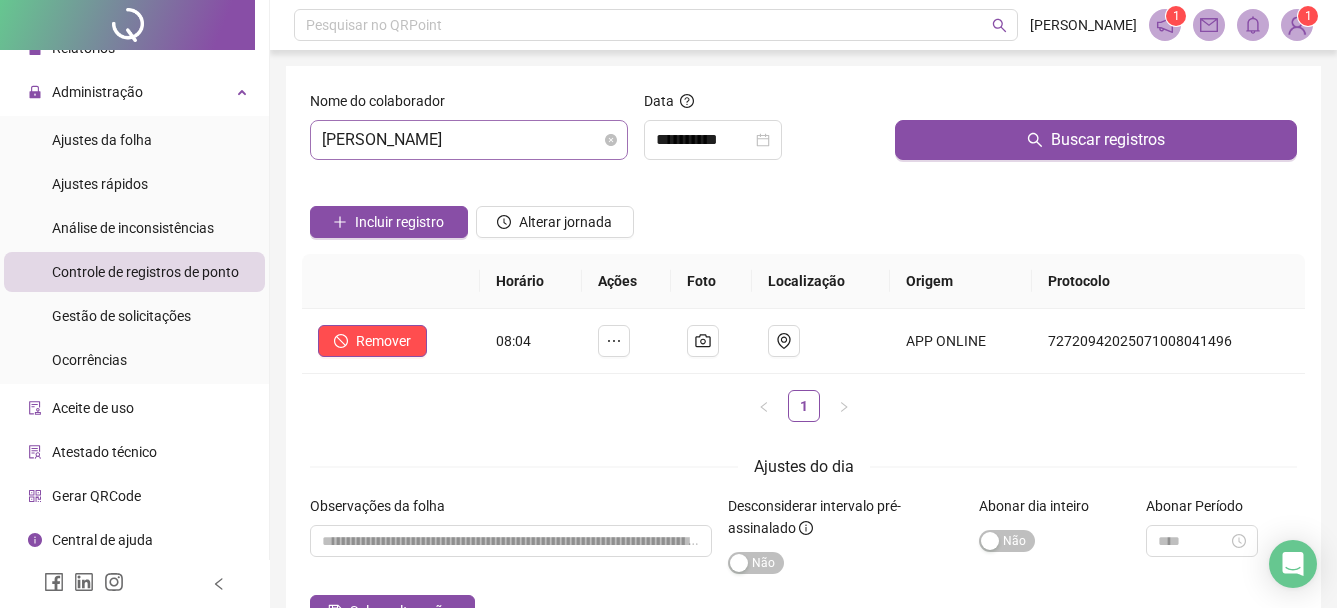 click on "[PERSON_NAME]" at bounding box center (469, 140) 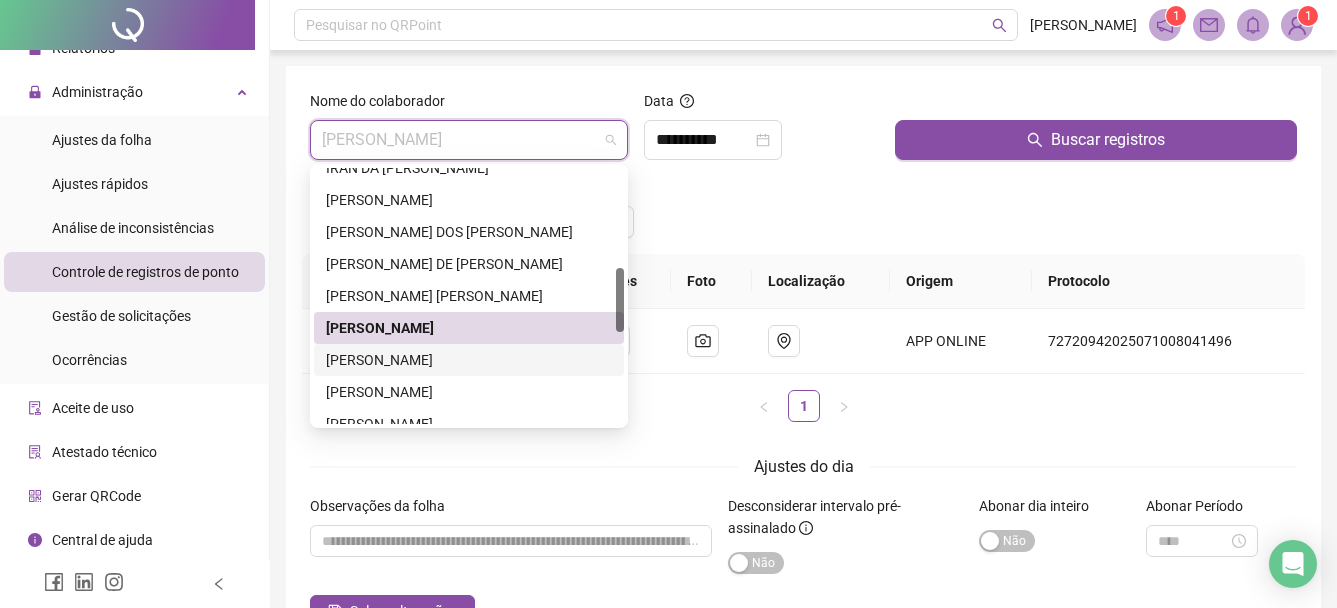 click on "[PERSON_NAME]" at bounding box center (469, 360) 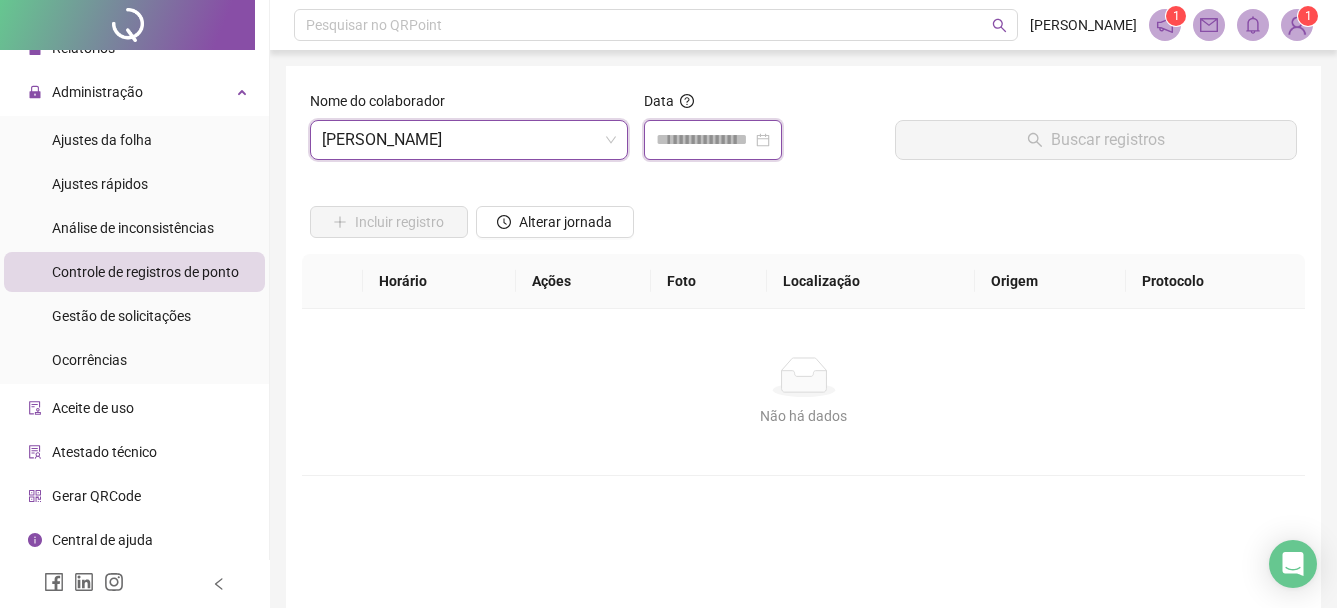 click at bounding box center (704, 140) 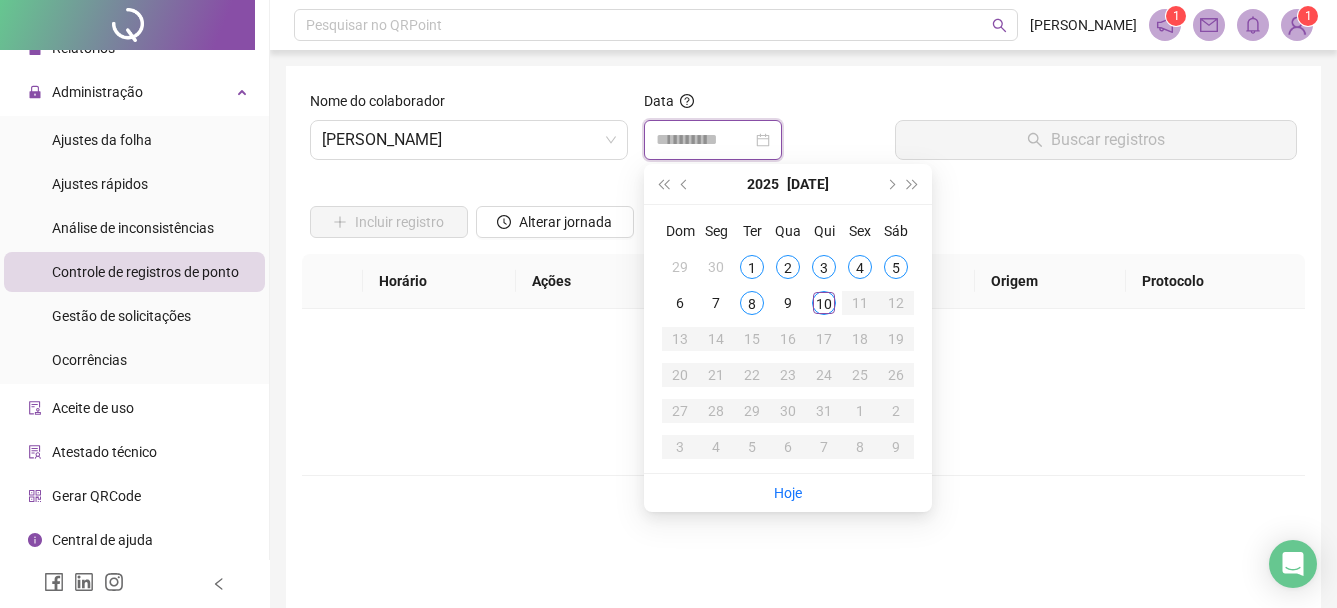 type on "**********" 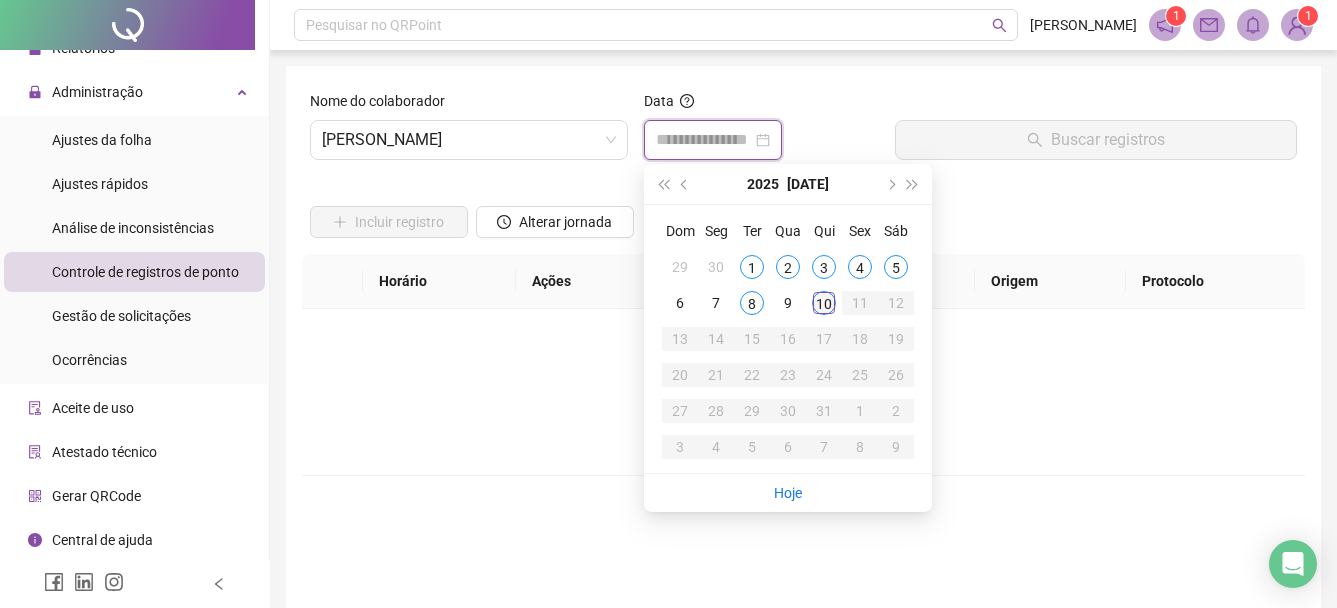 type on "**********" 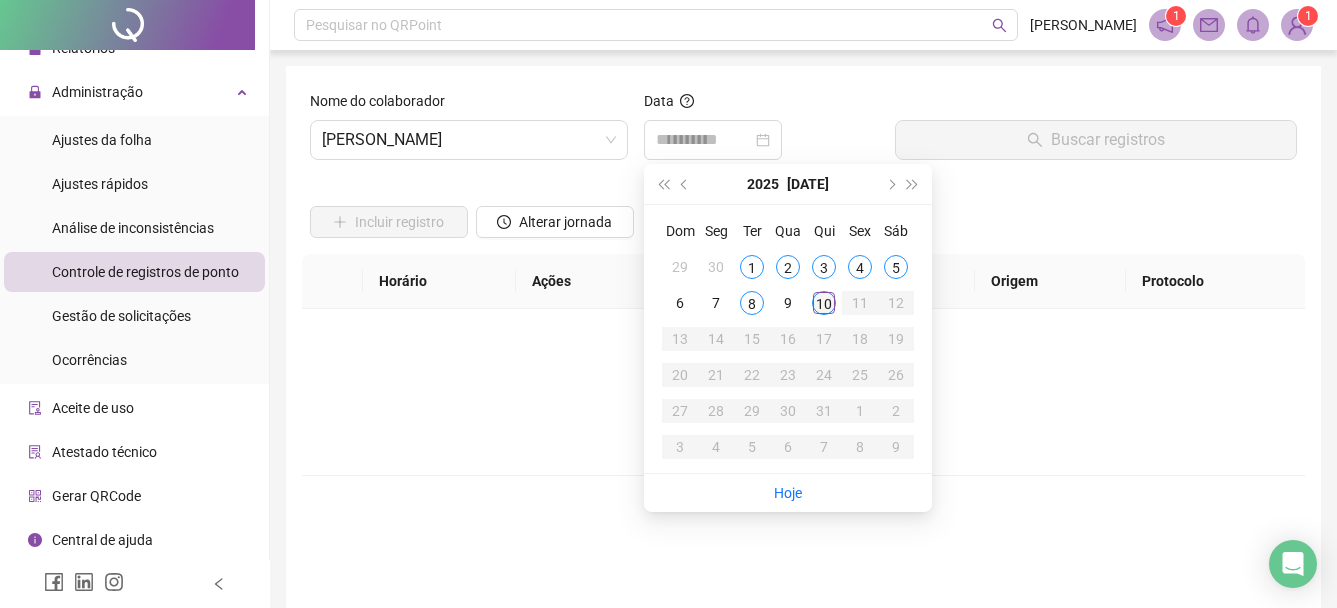 click on "10" at bounding box center (824, 303) 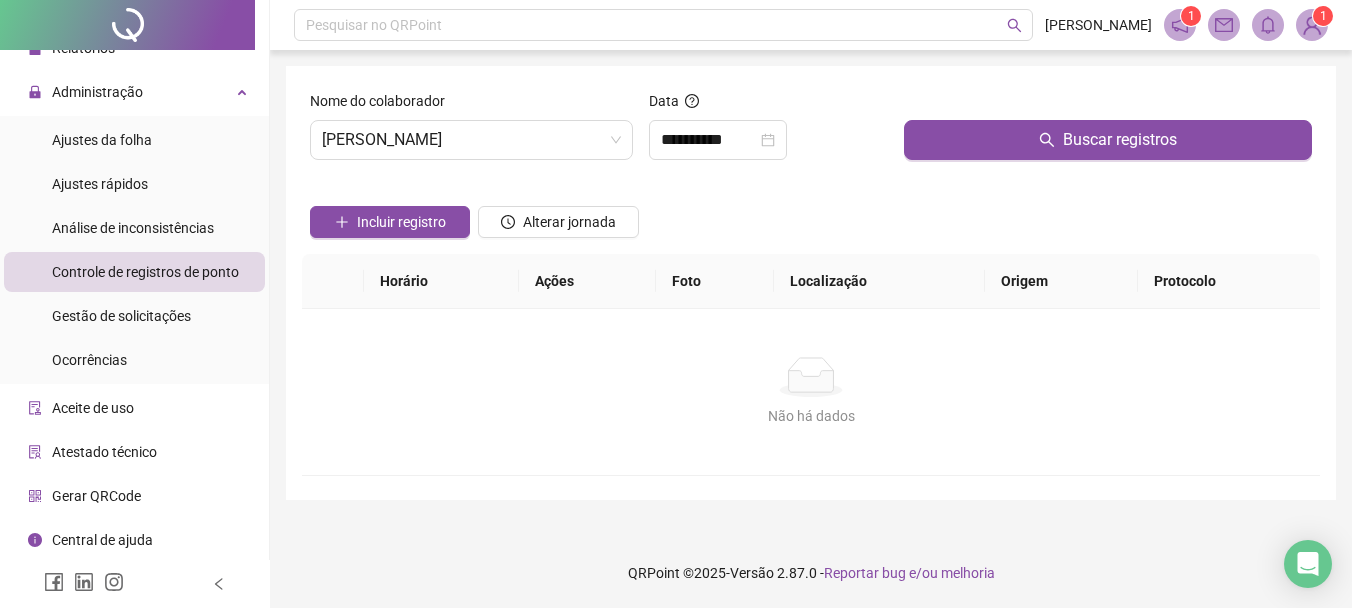 click at bounding box center [1108, 105] 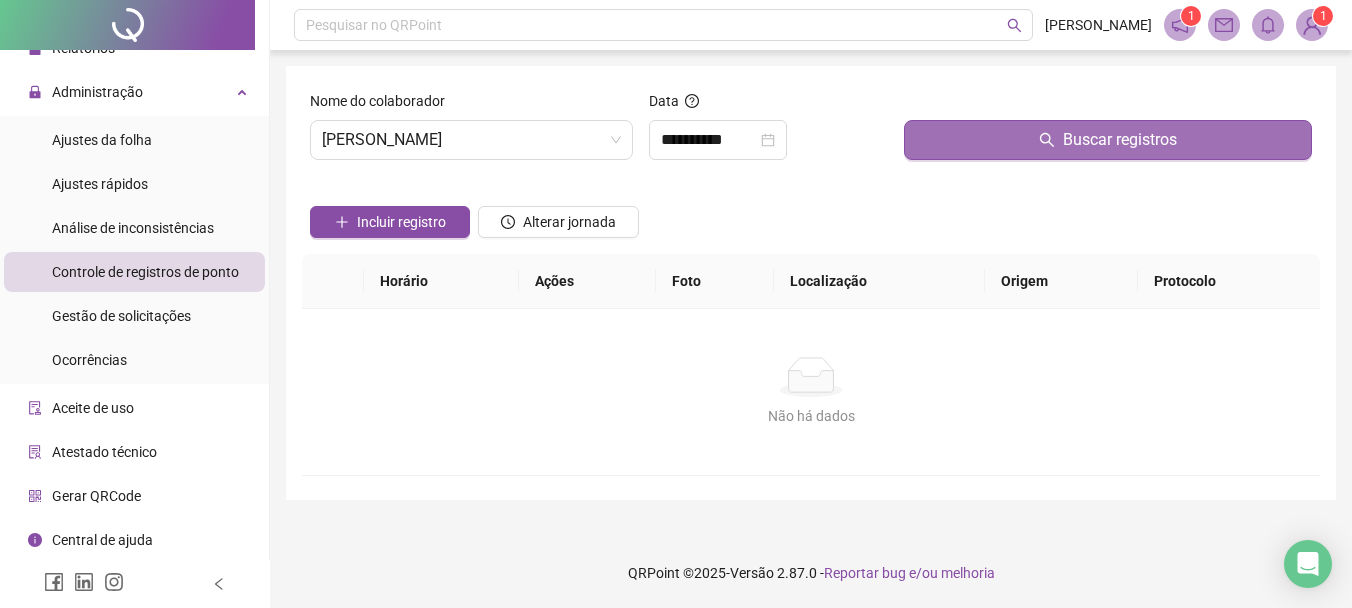 click on "Buscar registros" at bounding box center [1108, 140] 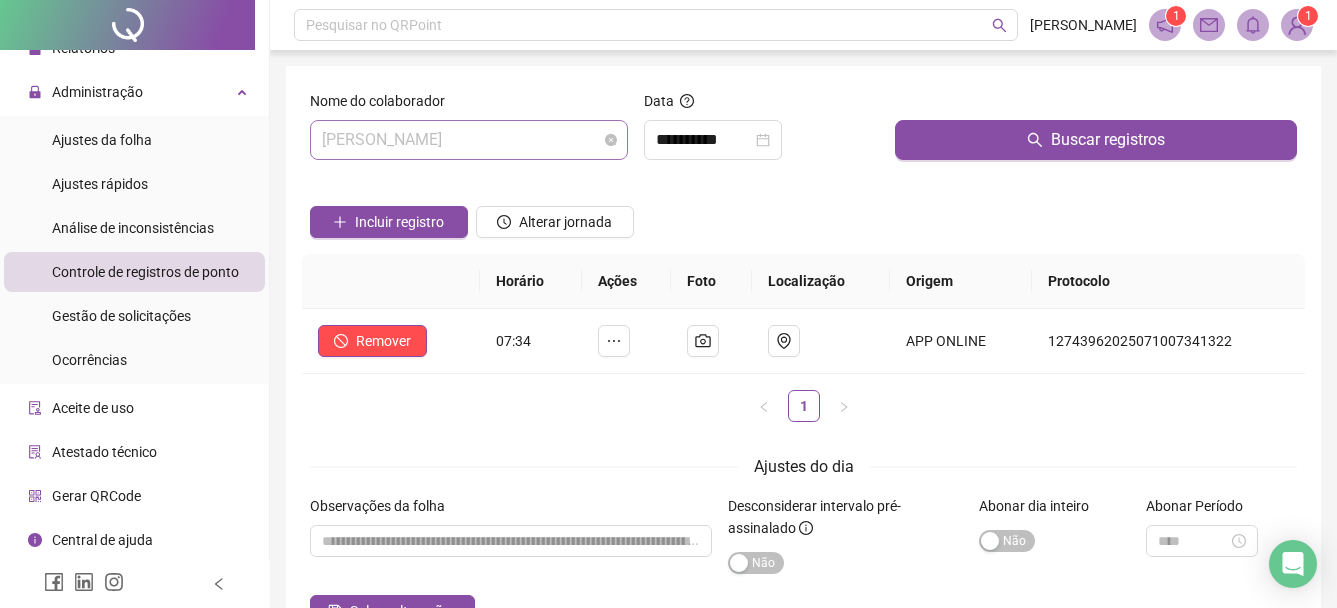 click on "[PERSON_NAME]" at bounding box center [469, 140] 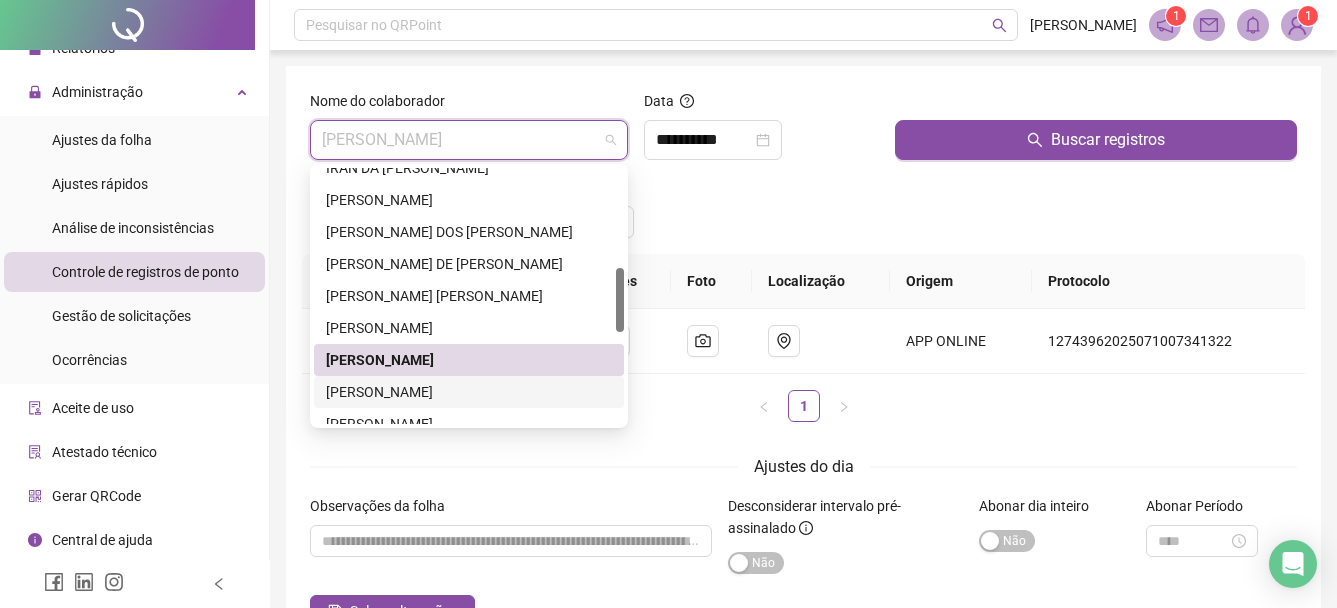 click on "[PERSON_NAME]" at bounding box center (469, 392) 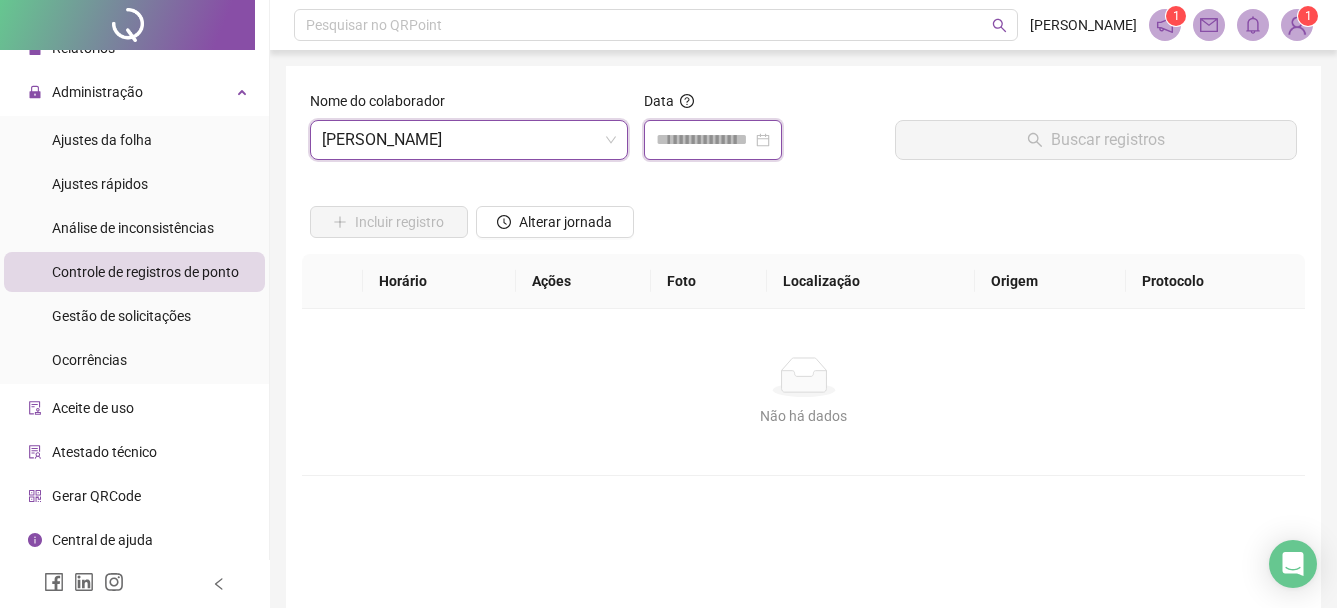 click at bounding box center (704, 140) 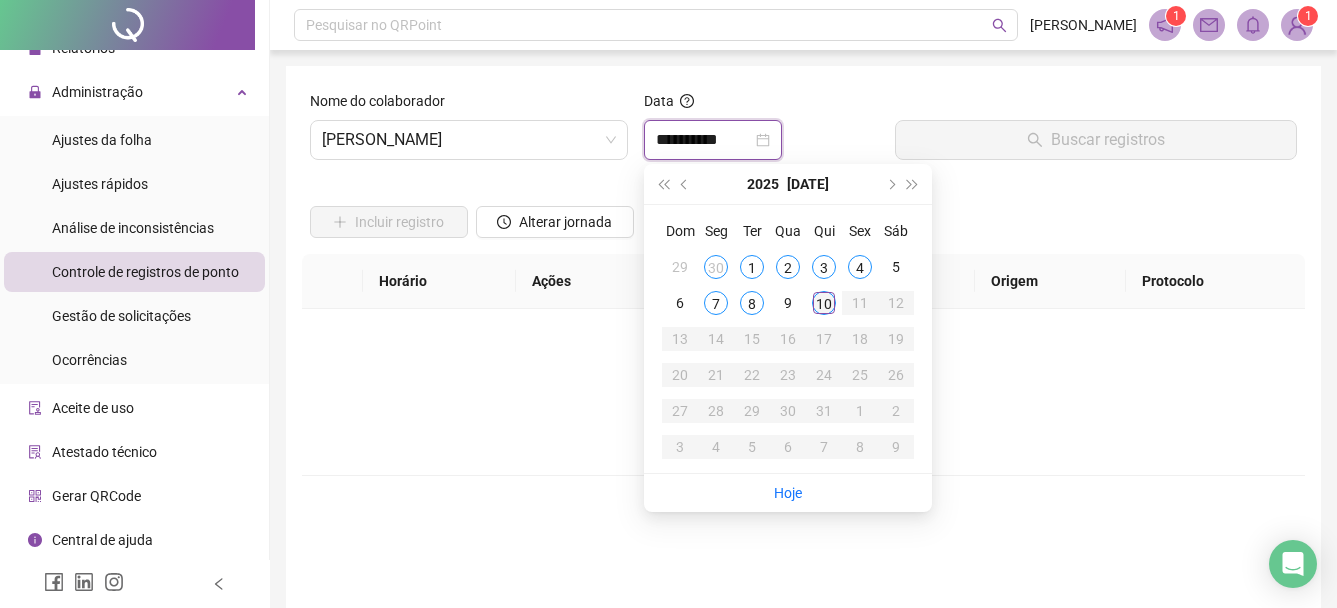 type on "**********" 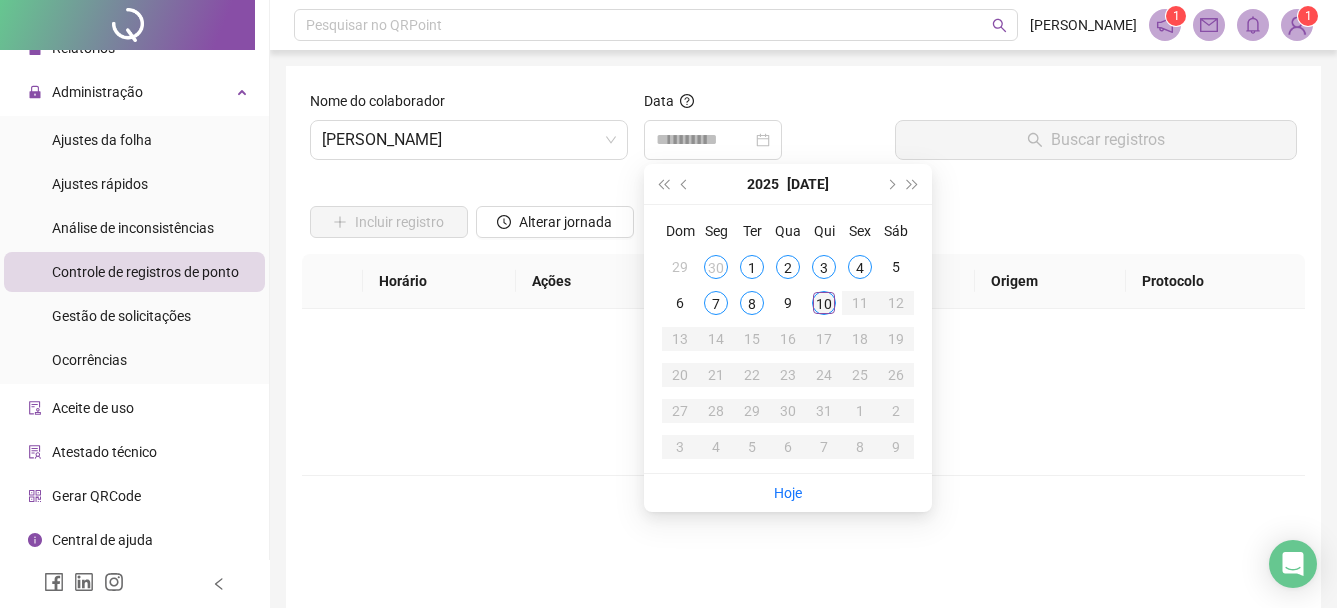 click on "10" at bounding box center [824, 303] 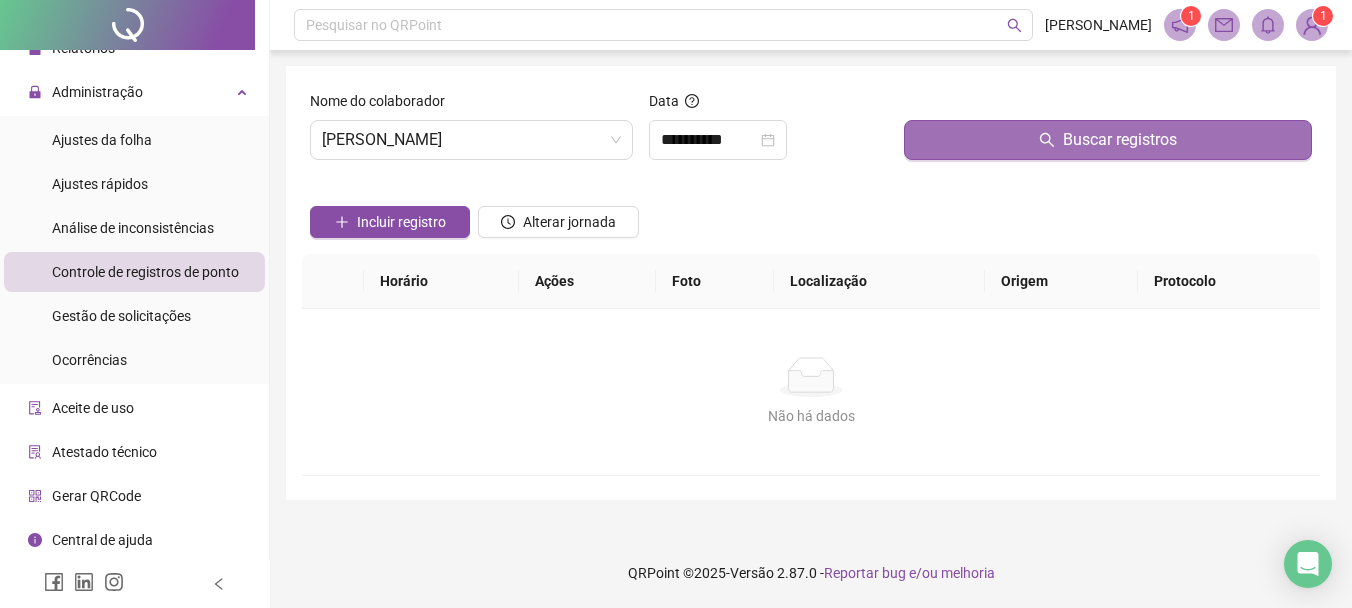 click on "Buscar registros" at bounding box center [1108, 140] 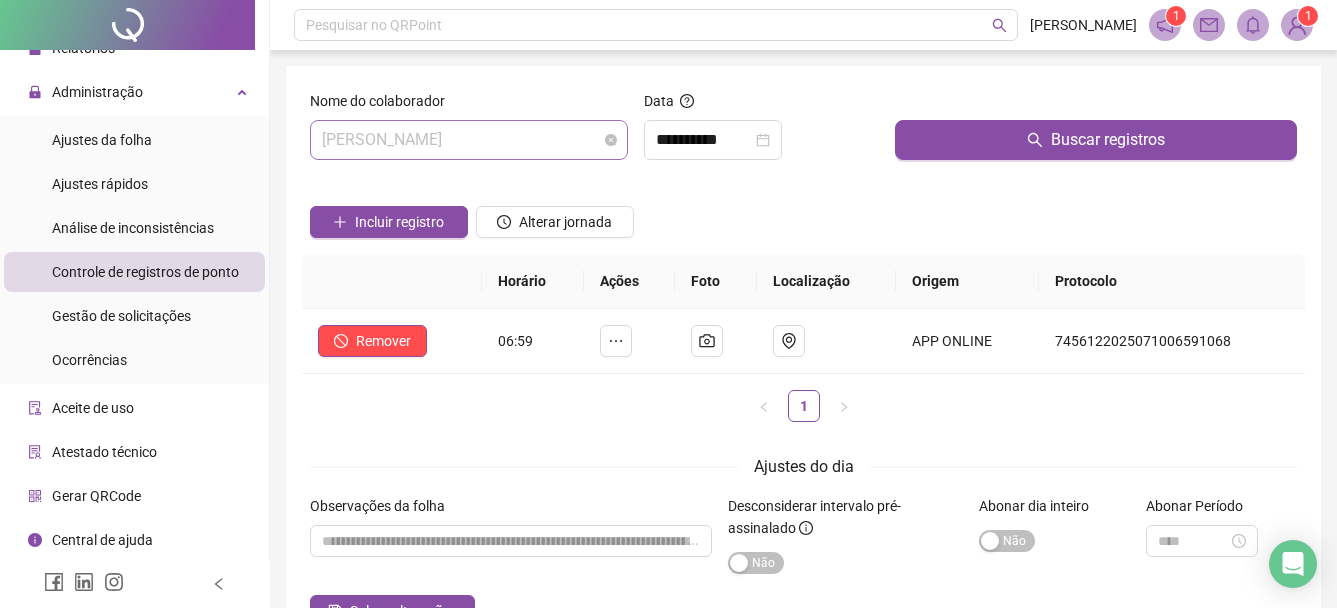 click on "[PERSON_NAME]" at bounding box center (469, 140) 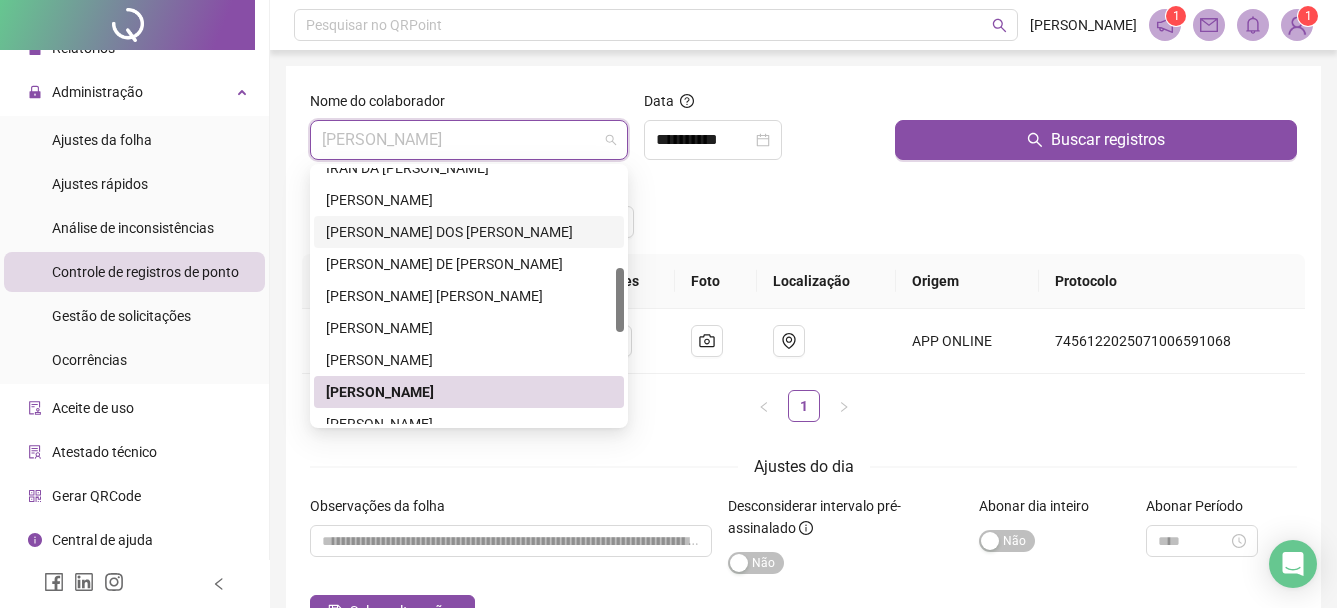 scroll, scrollTop: 600, scrollLeft: 0, axis: vertical 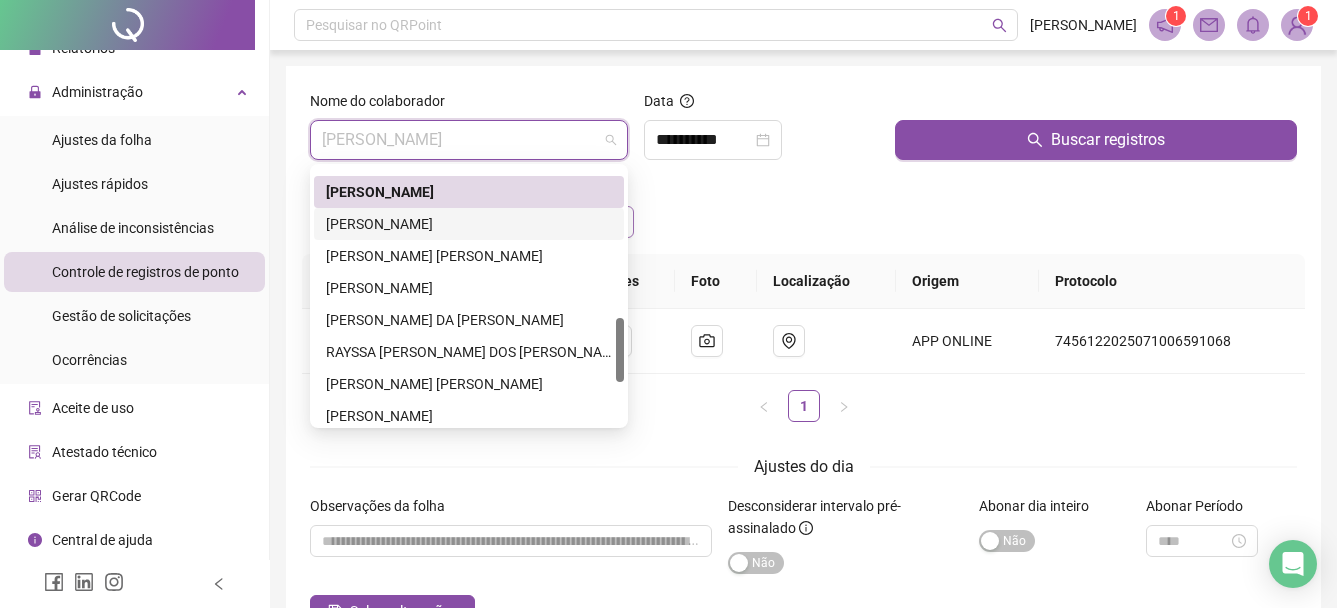 drag, startPoint x: 499, startPoint y: 217, endPoint x: 510, endPoint y: 211, distance: 12.529964 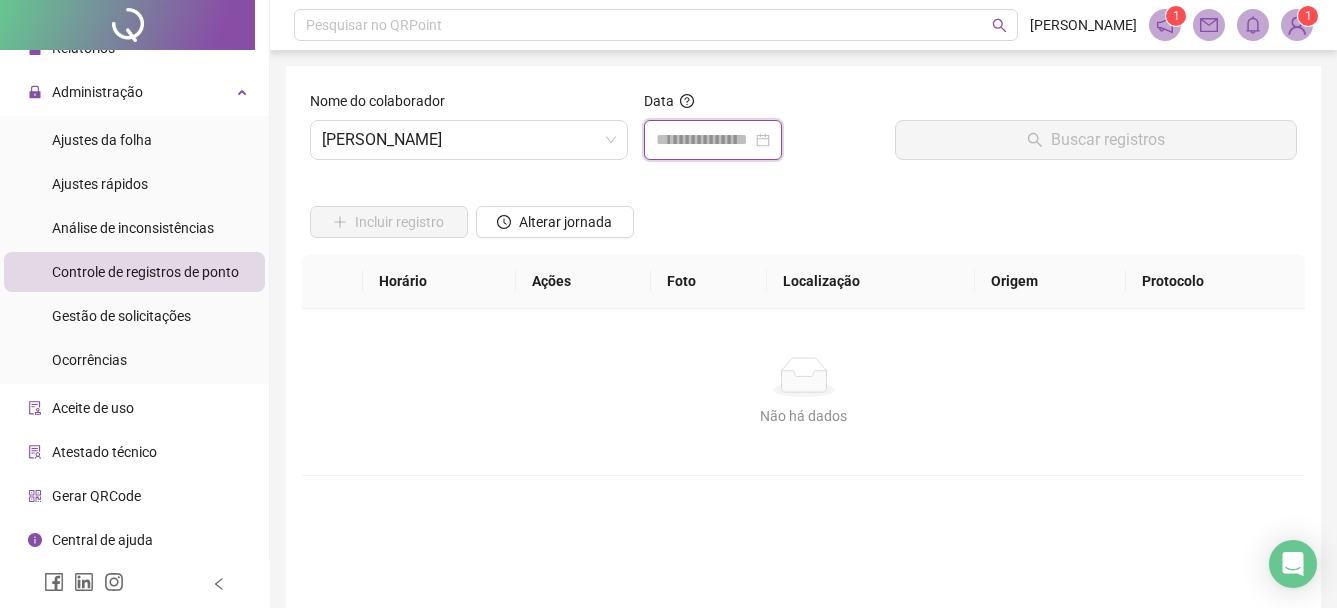 click at bounding box center [704, 140] 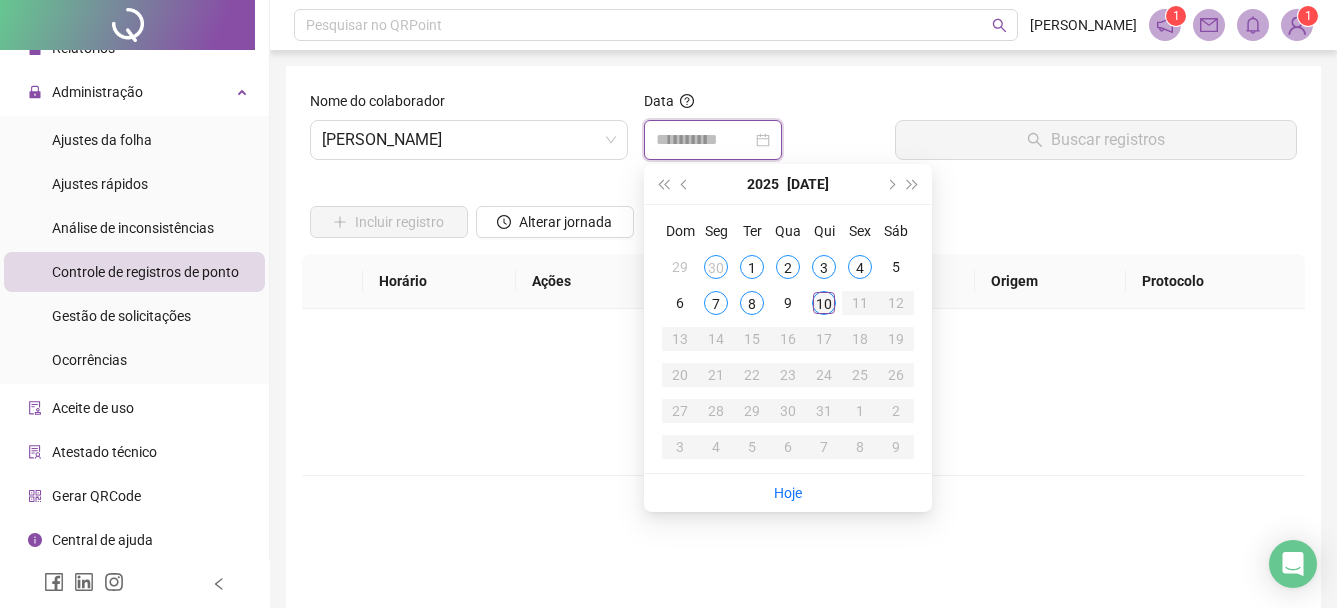 type on "**********" 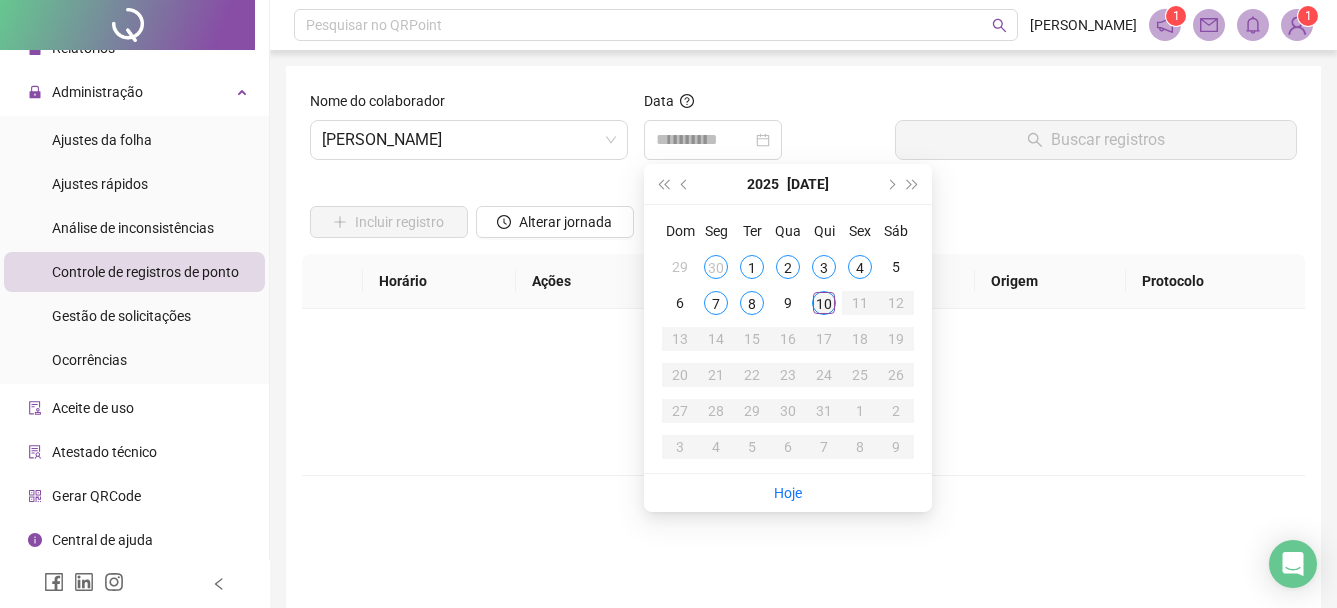 click on "10" at bounding box center [824, 303] 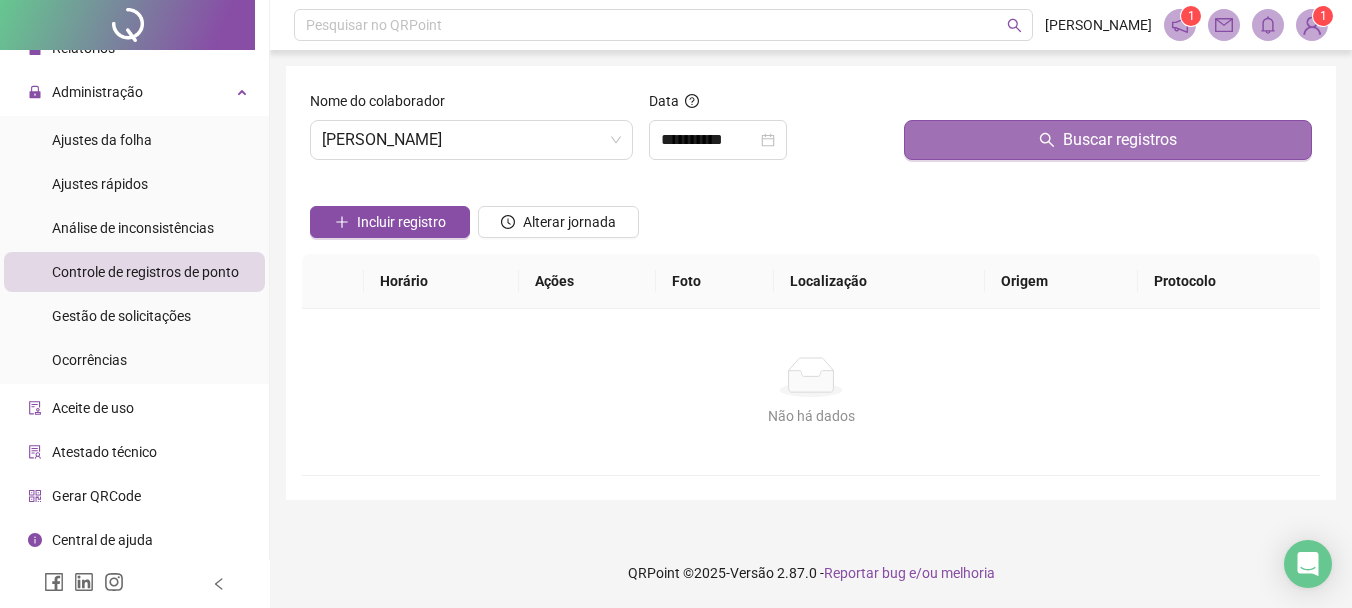 click on "Buscar registros" at bounding box center (1108, 140) 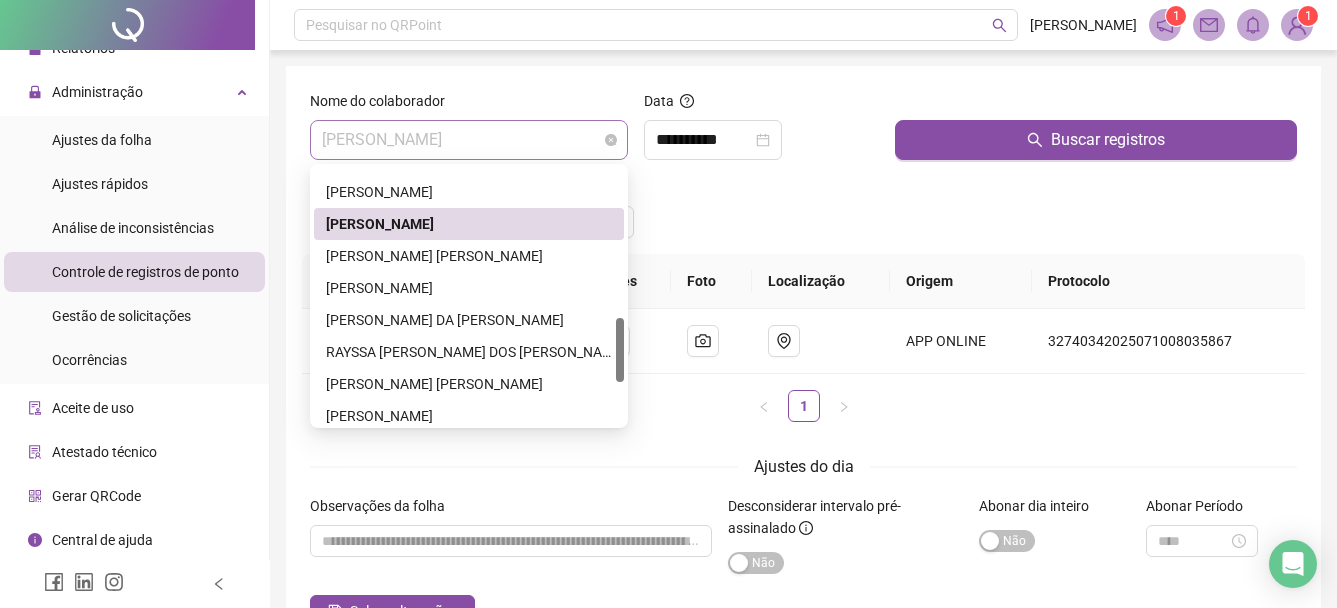 click on "[PERSON_NAME]" at bounding box center [469, 140] 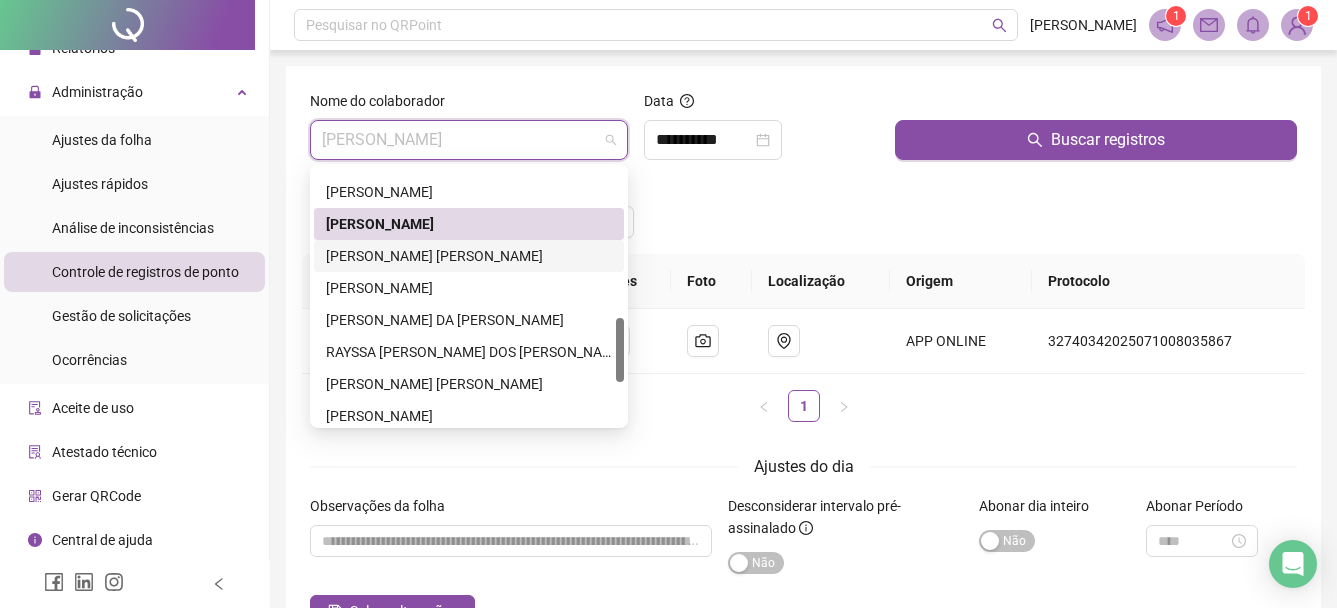 click on "[PERSON_NAME] [PERSON_NAME]" at bounding box center (469, 256) 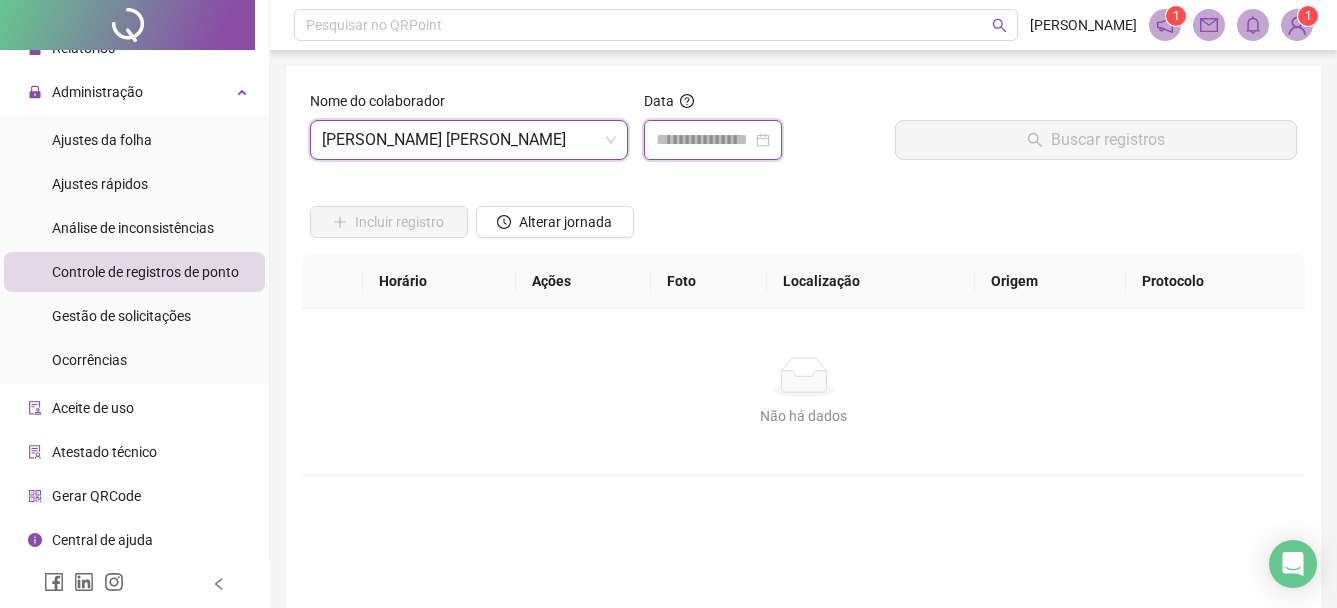 click at bounding box center [704, 140] 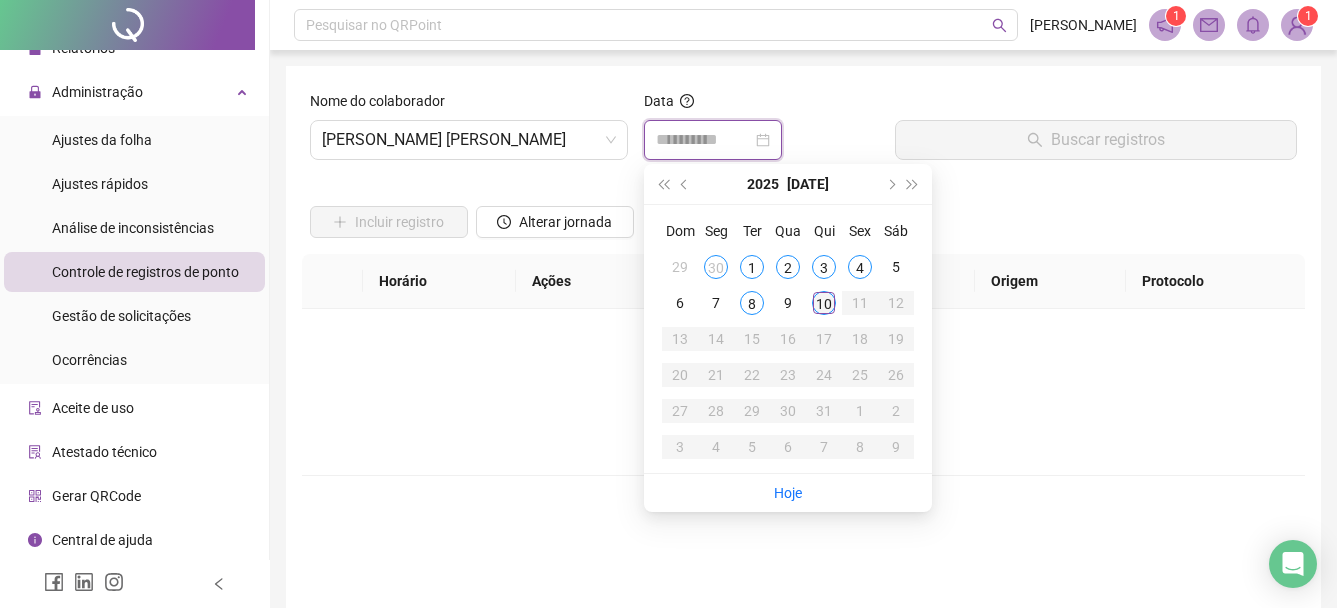type on "**********" 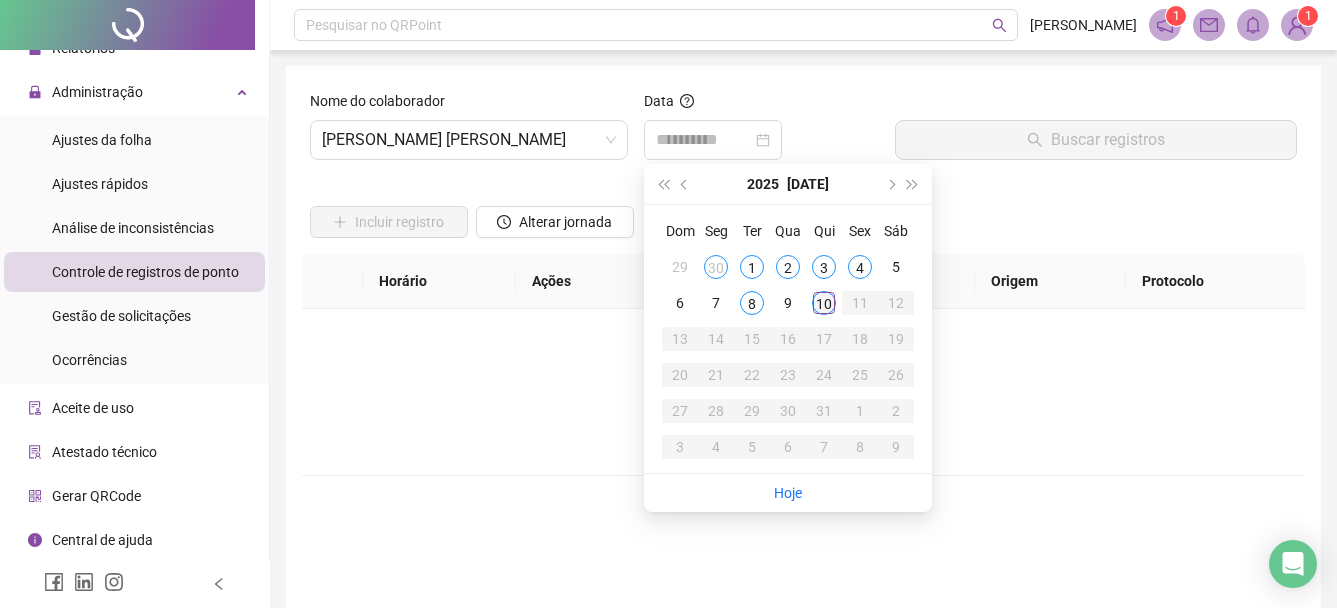 click on "10" at bounding box center (824, 303) 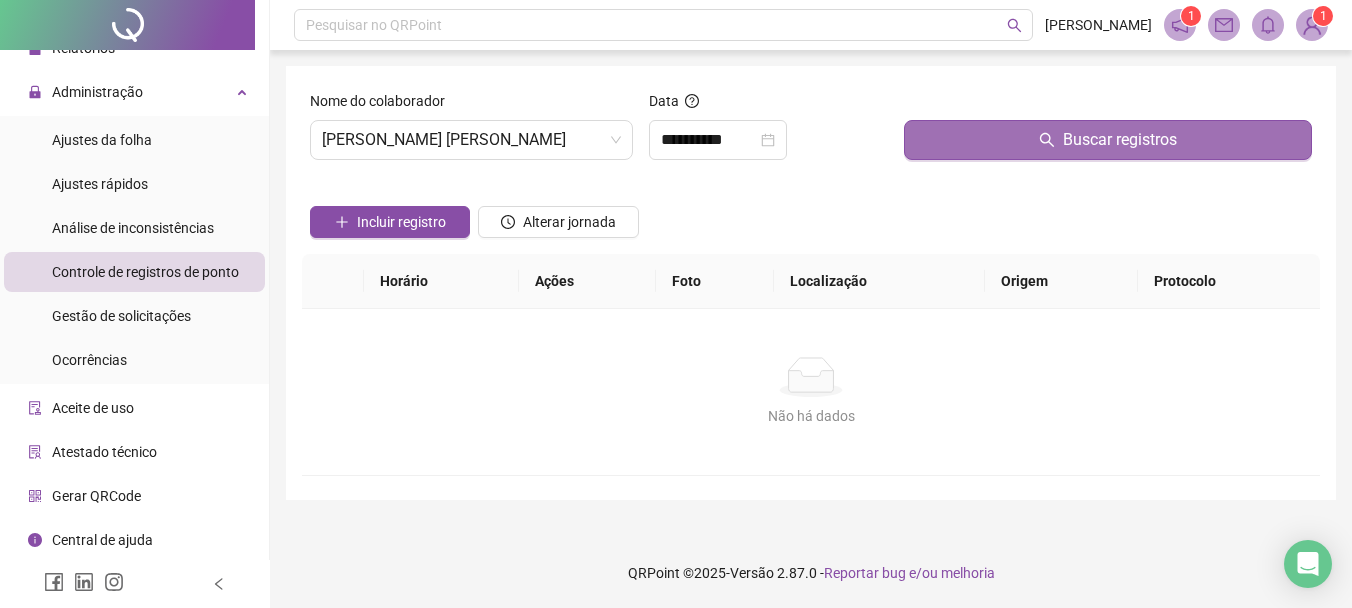 click on "Buscar registros" at bounding box center (1108, 140) 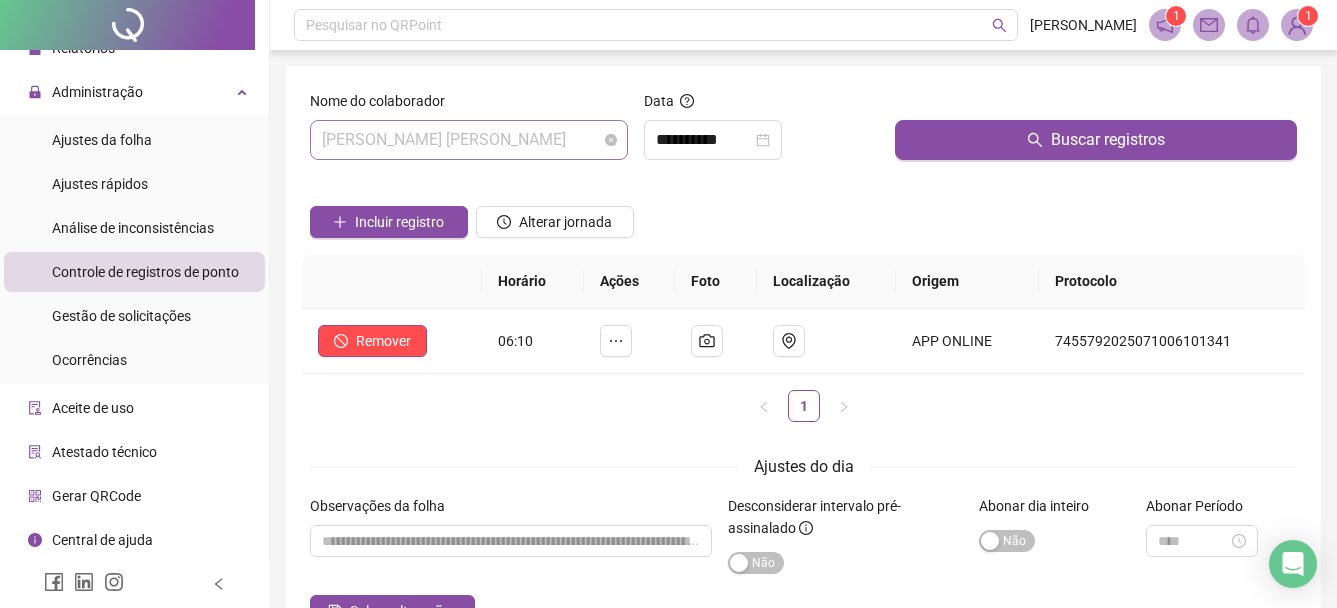 click on "[PERSON_NAME] [PERSON_NAME]" at bounding box center [469, 140] 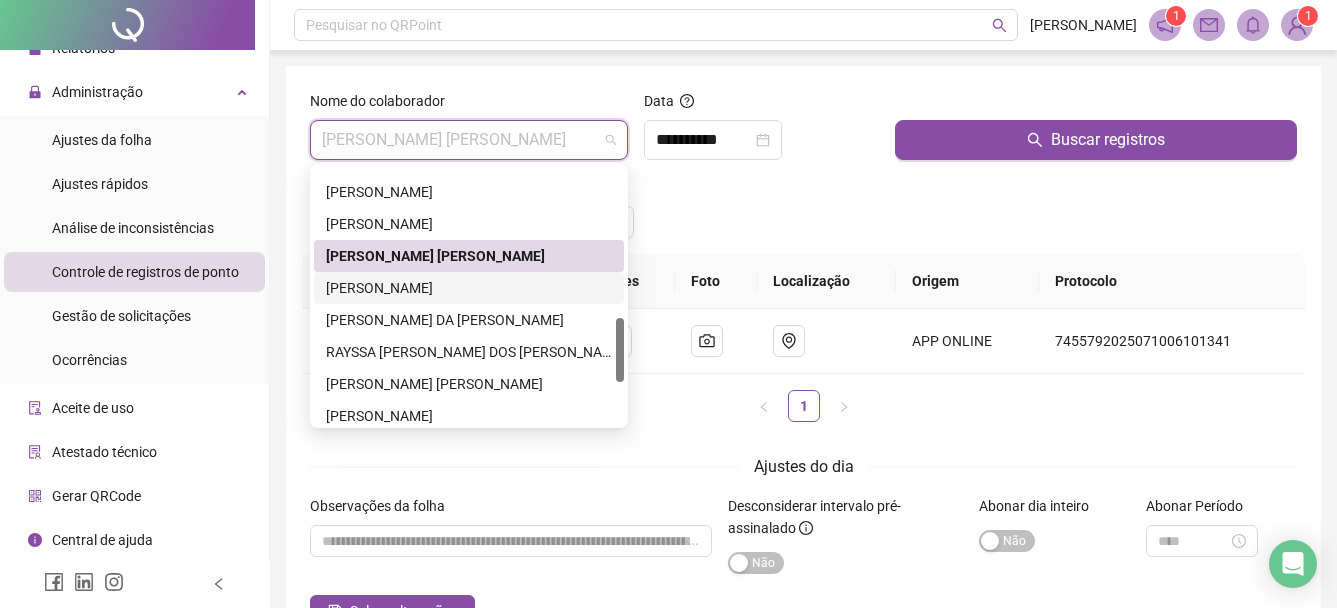 click on "[PERSON_NAME]" at bounding box center [469, 288] 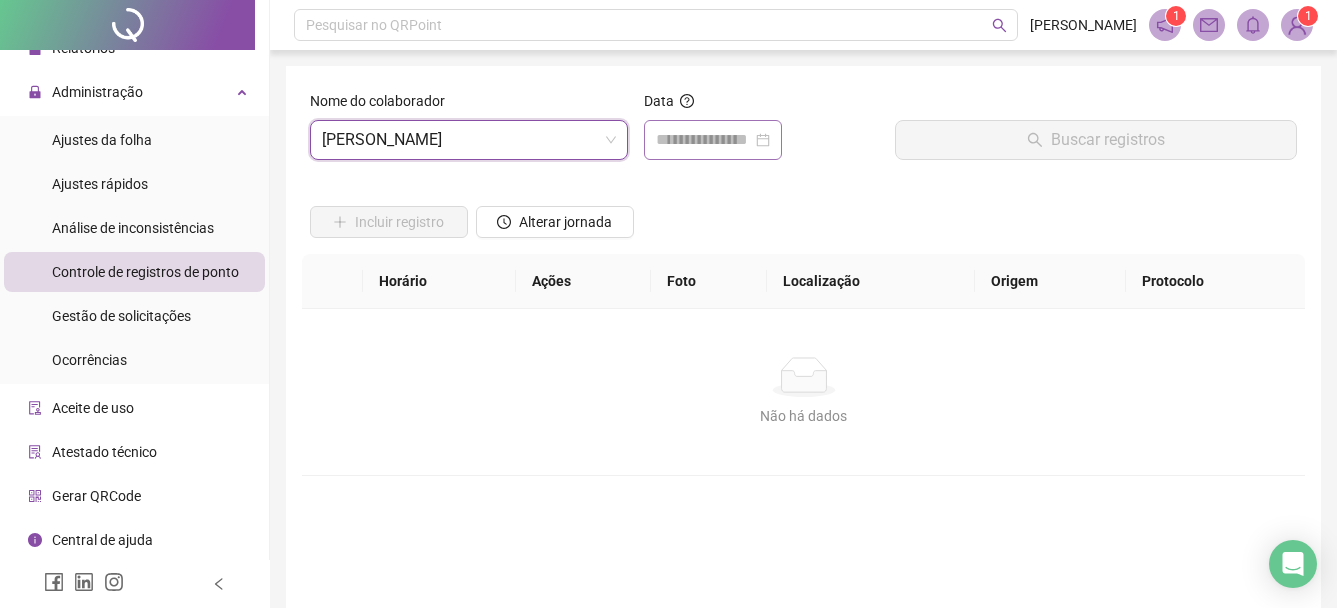 click at bounding box center (713, 140) 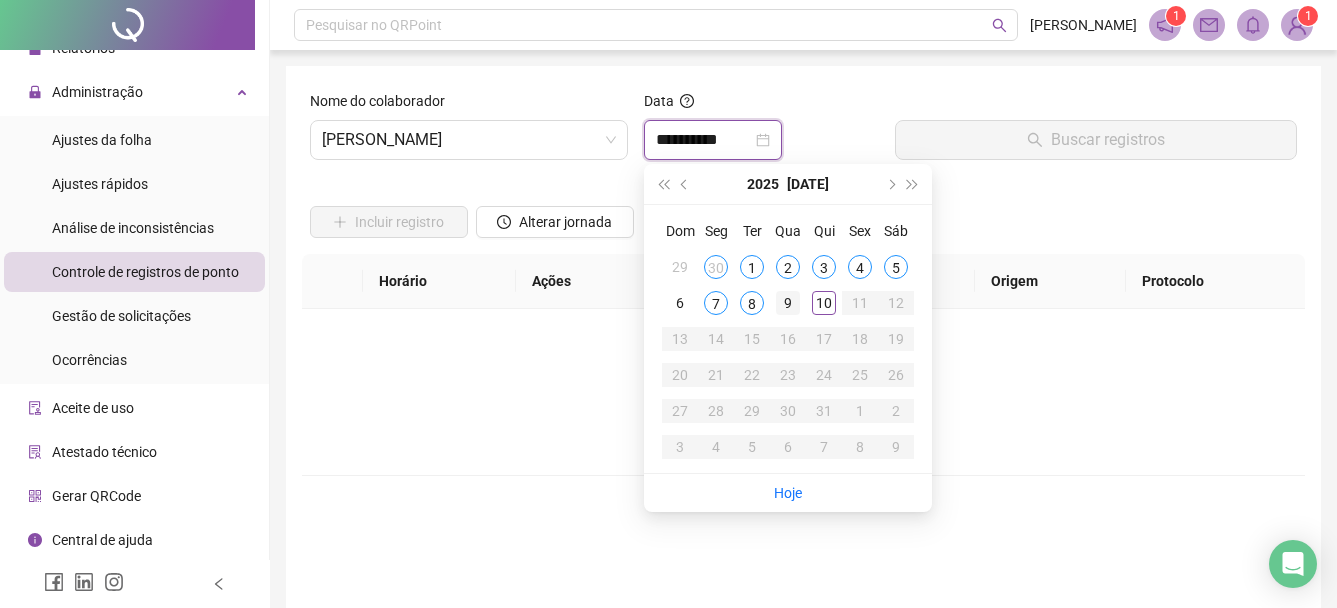 type on "**********" 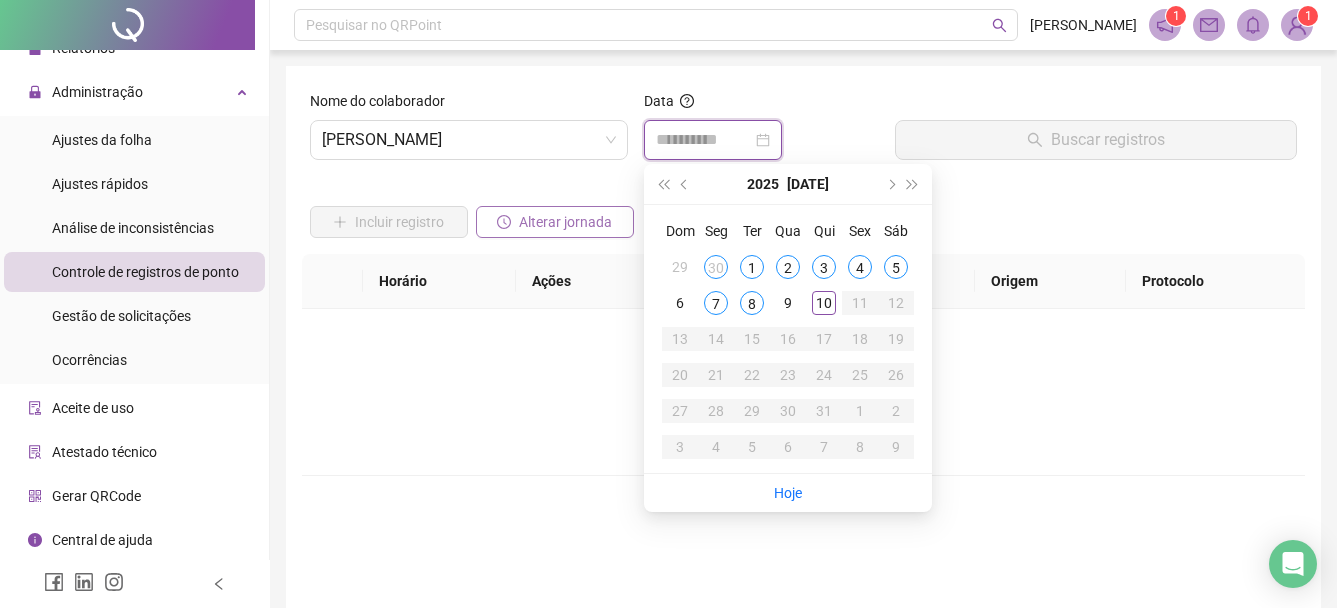 type on "**********" 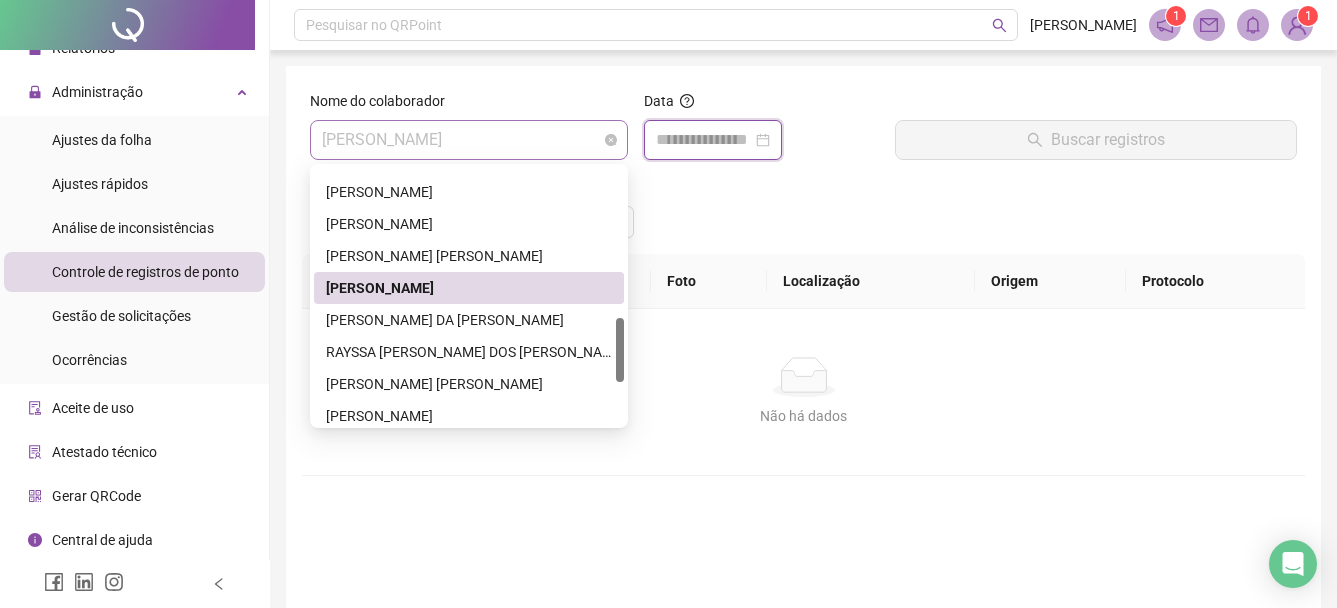 click on "[PERSON_NAME]" at bounding box center (469, 140) 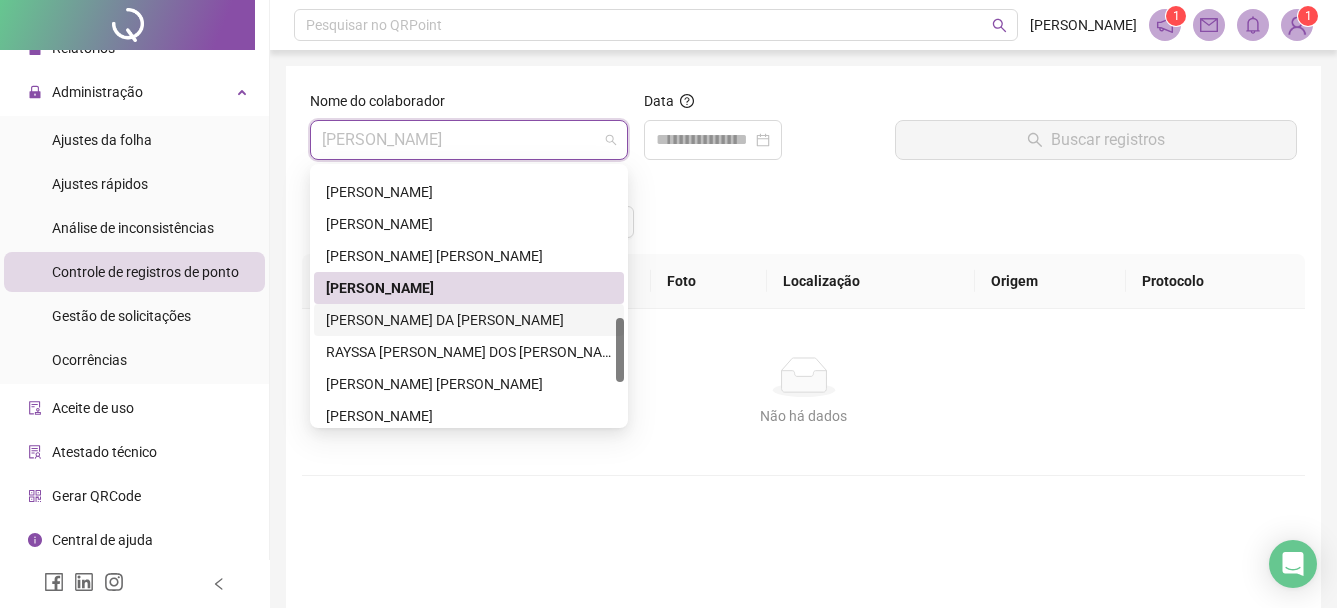 click on "[PERSON_NAME] DA [PERSON_NAME]" at bounding box center (469, 320) 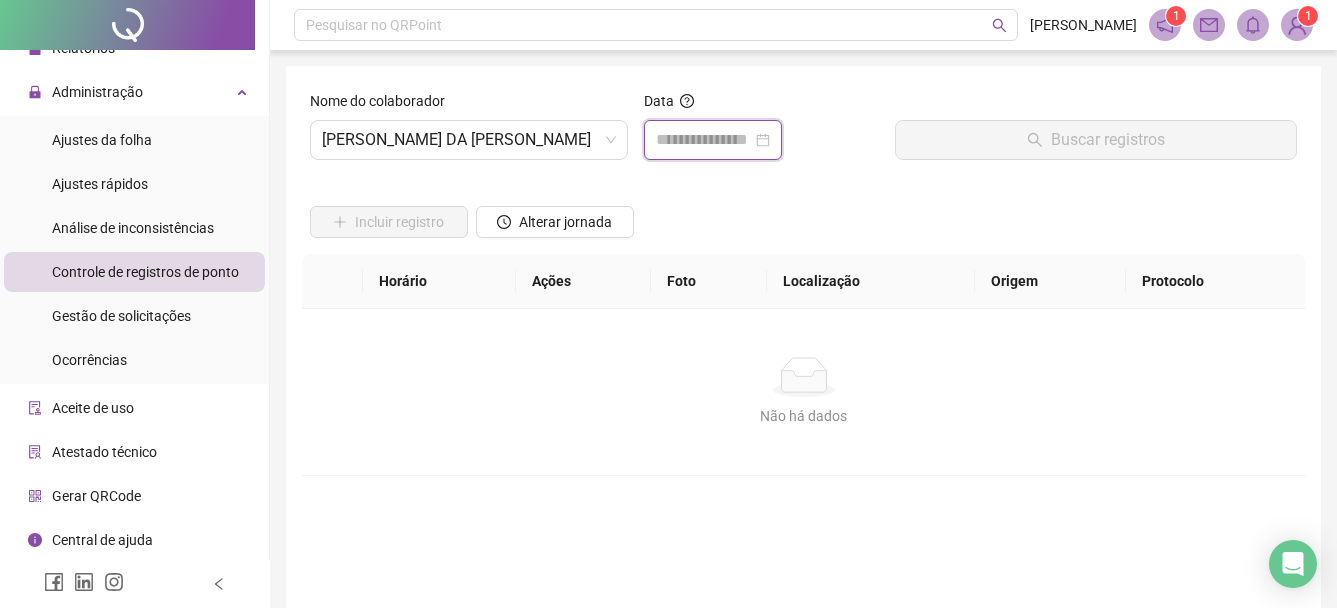 click at bounding box center [704, 140] 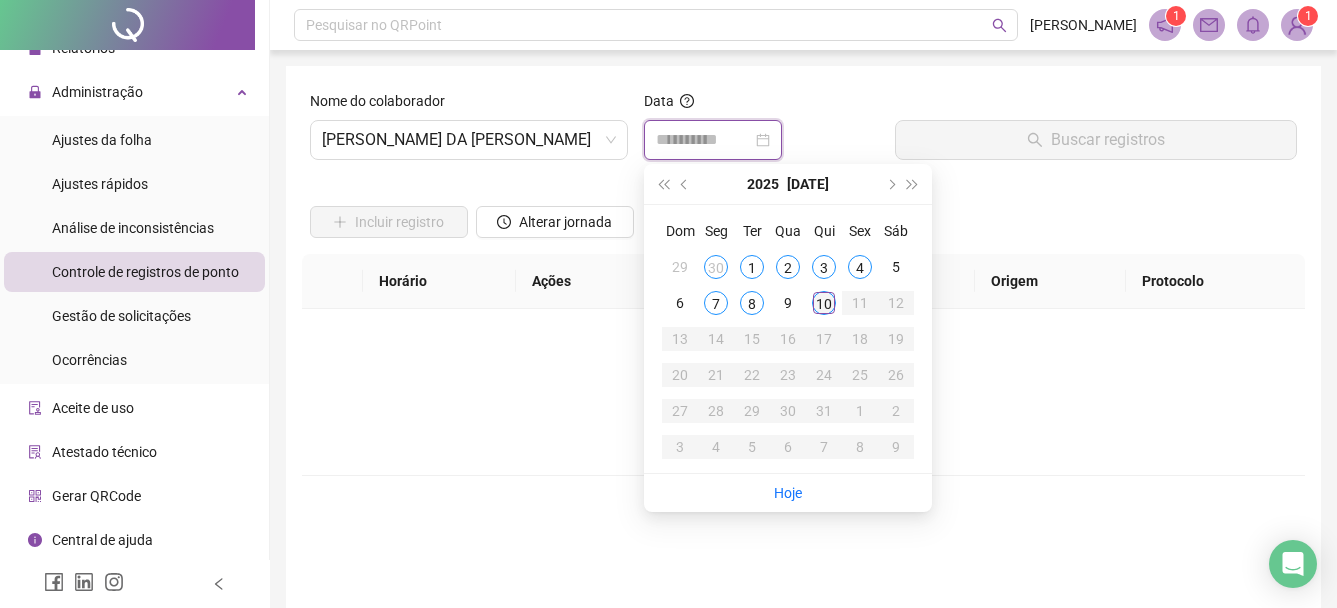 type on "**********" 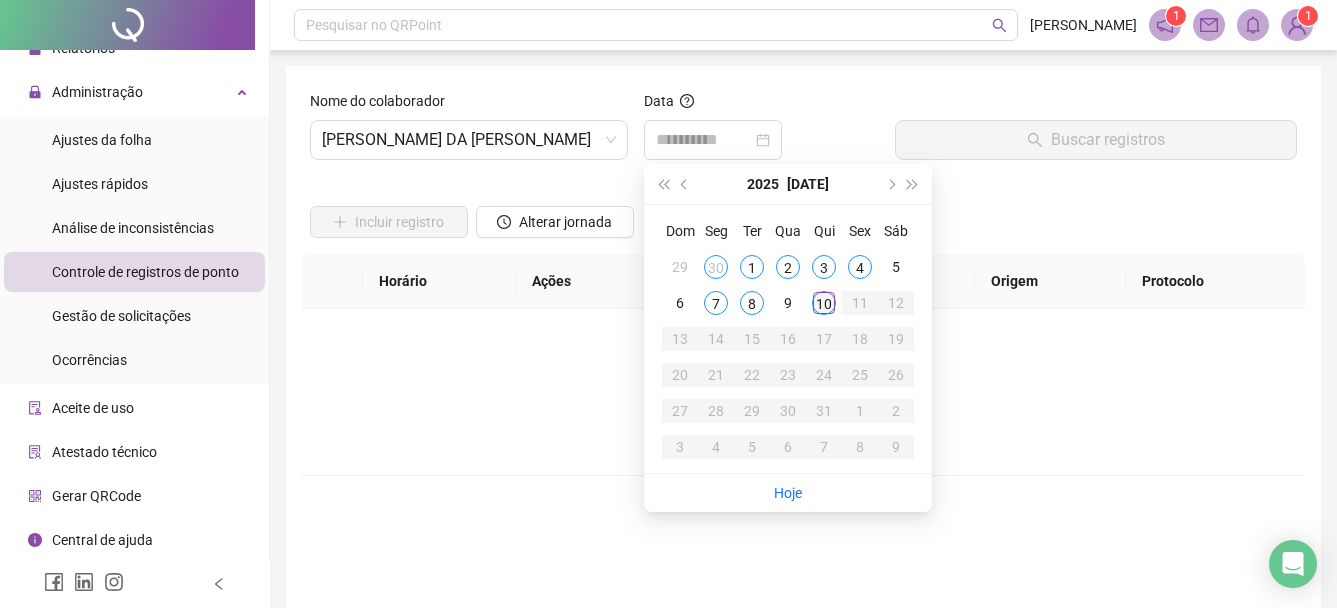 click on "10" at bounding box center (824, 303) 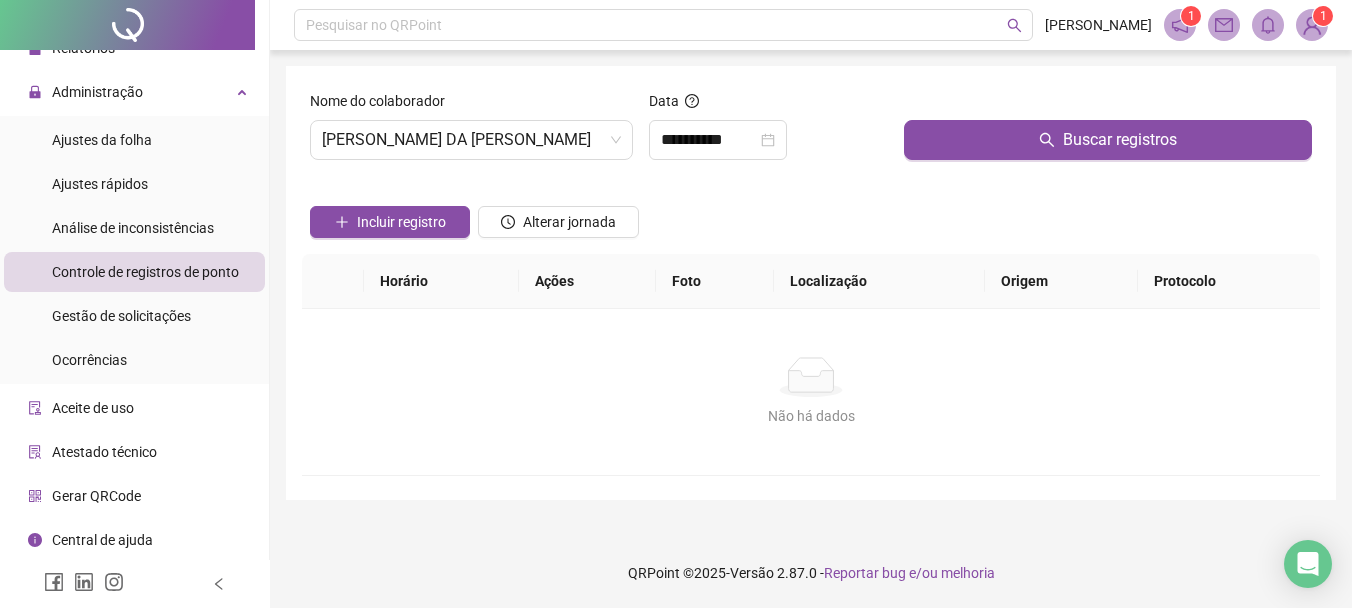 click on "Buscar registros" at bounding box center (1108, 133) 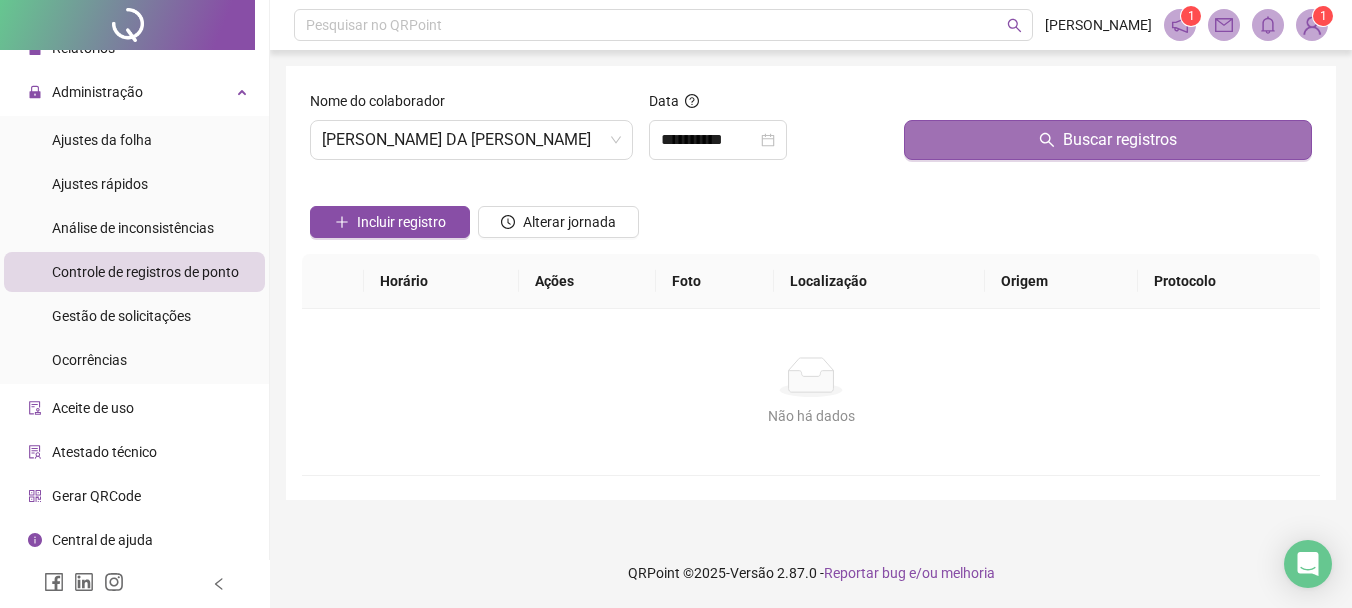 click on "Buscar registros" at bounding box center [1108, 140] 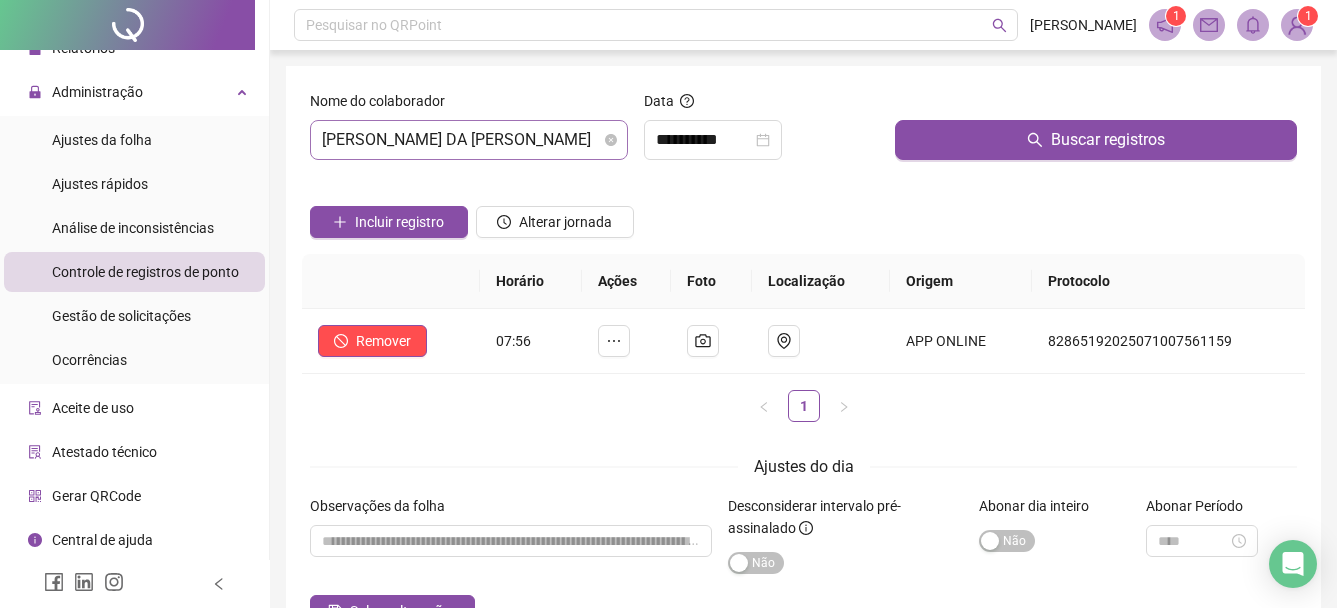 click on "[PERSON_NAME] DA [PERSON_NAME]" at bounding box center [469, 140] 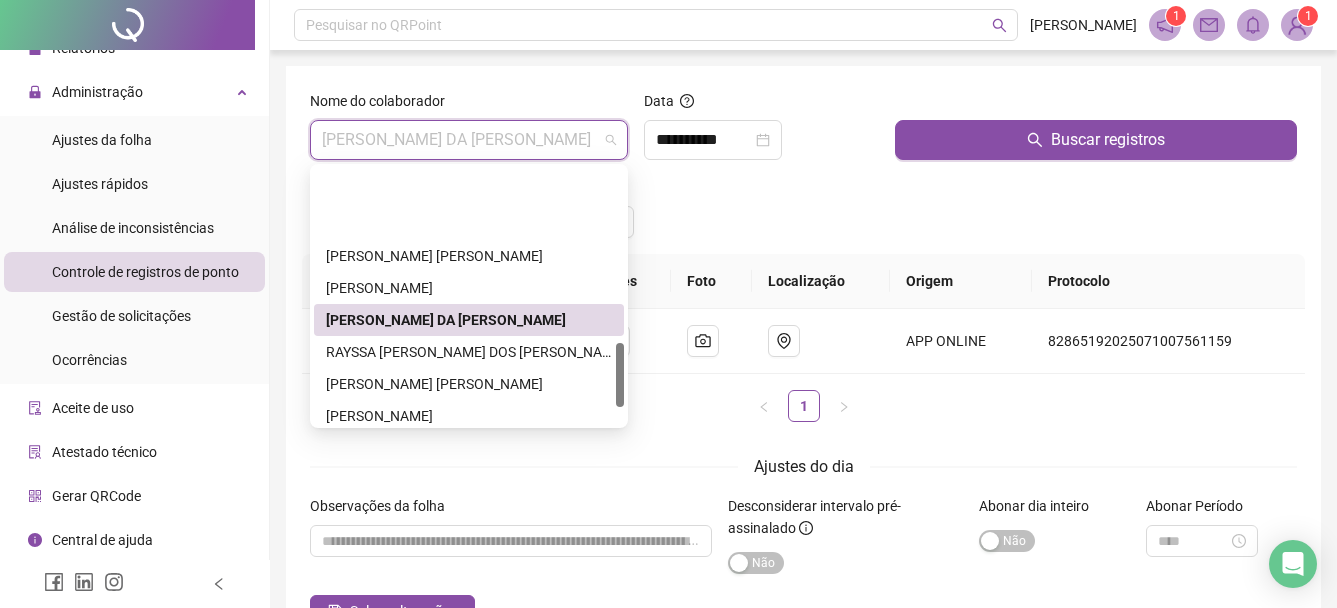 scroll, scrollTop: 700, scrollLeft: 0, axis: vertical 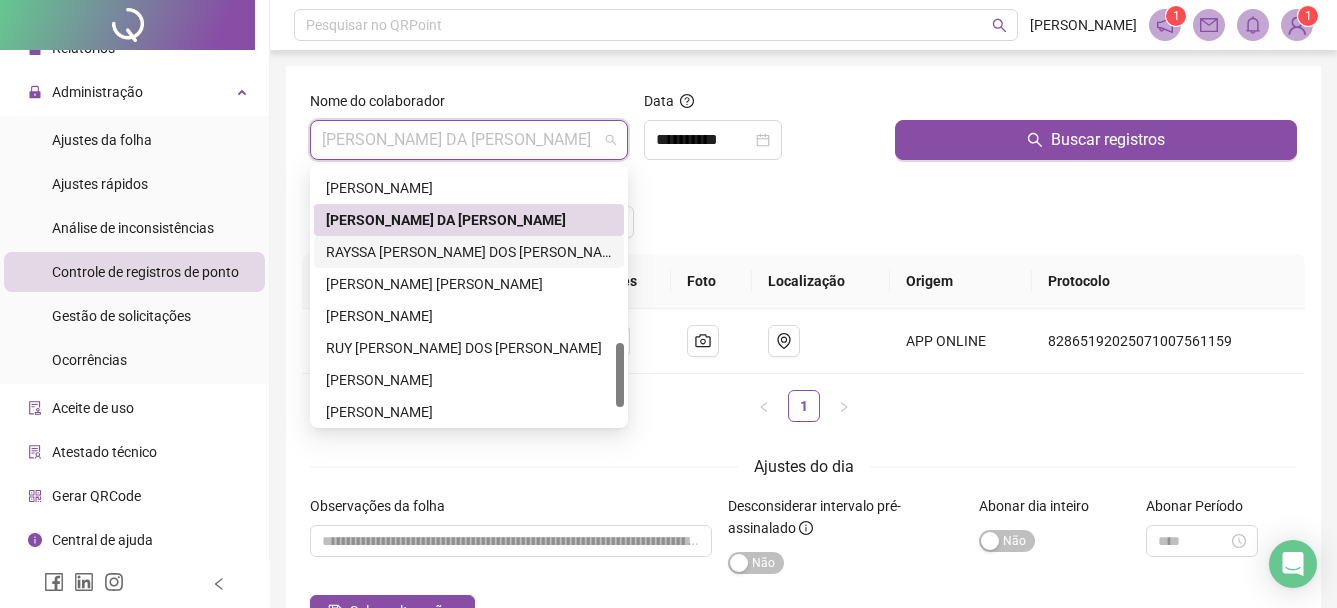 click on "RAYSSA [PERSON_NAME] DOS [PERSON_NAME]" at bounding box center (469, 252) 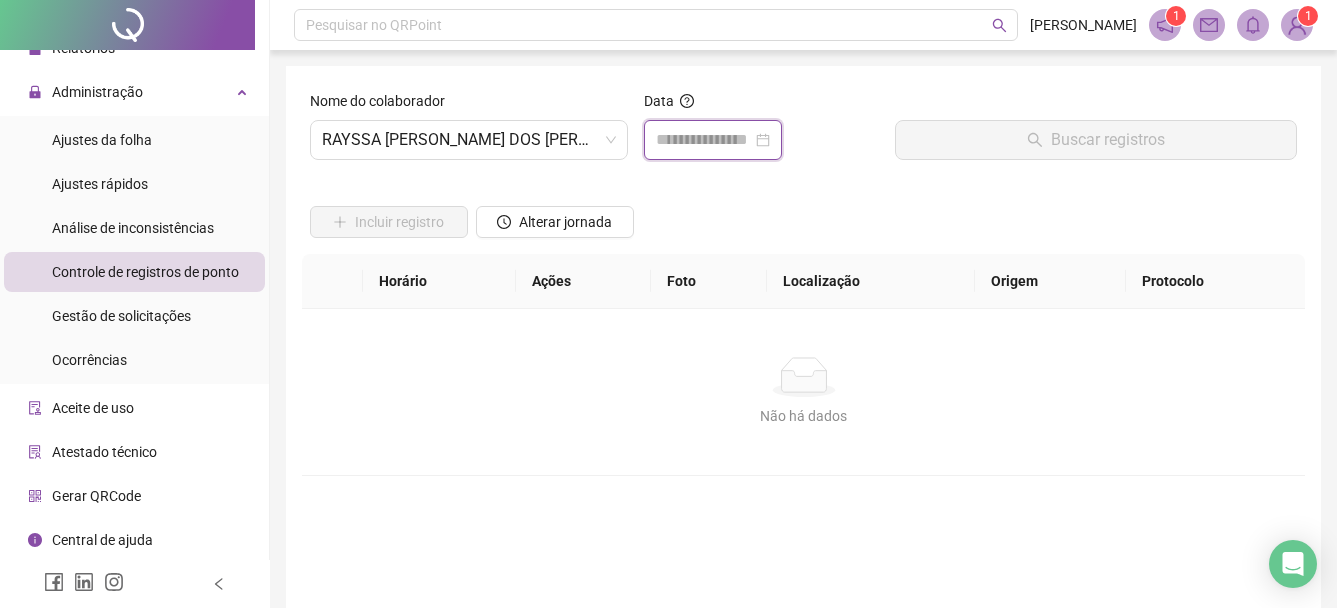 click at bounding box center [704, 140] 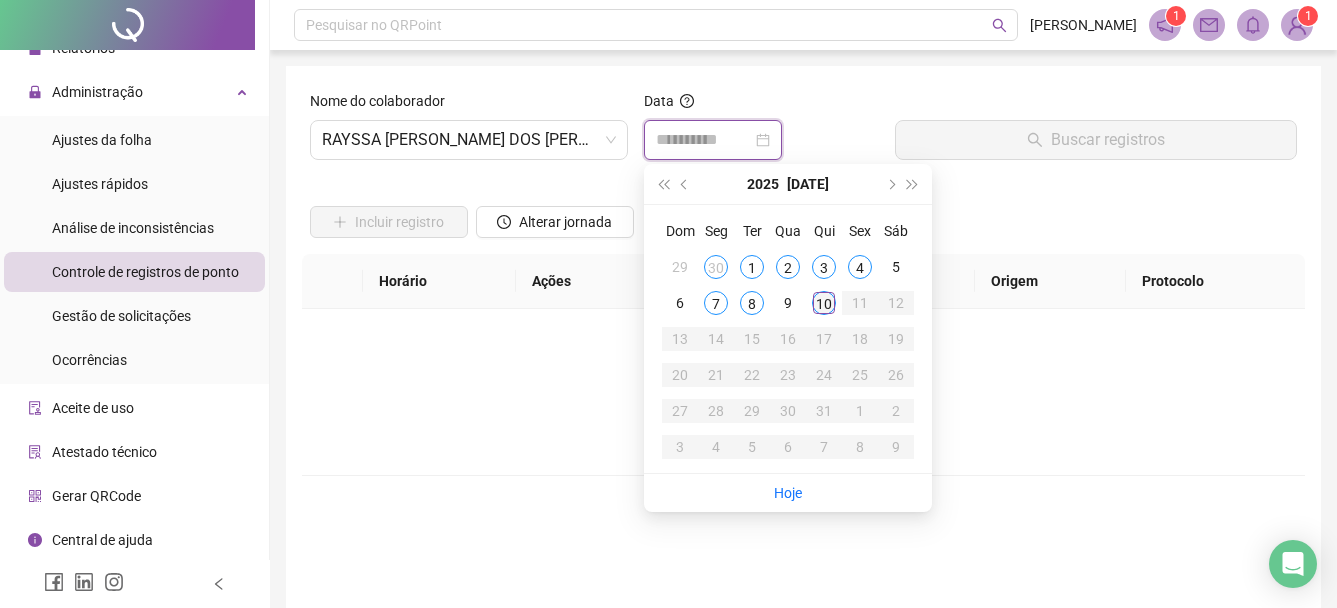 type on "**********" 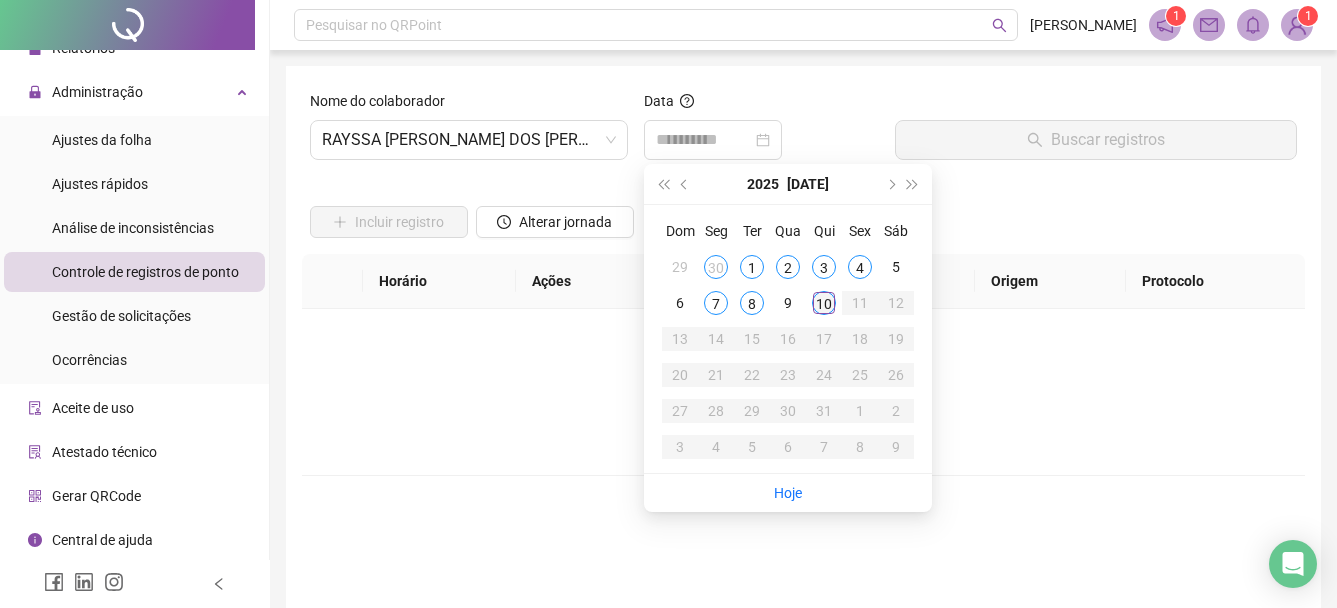 click on "10" at bounding box center [824, 303] 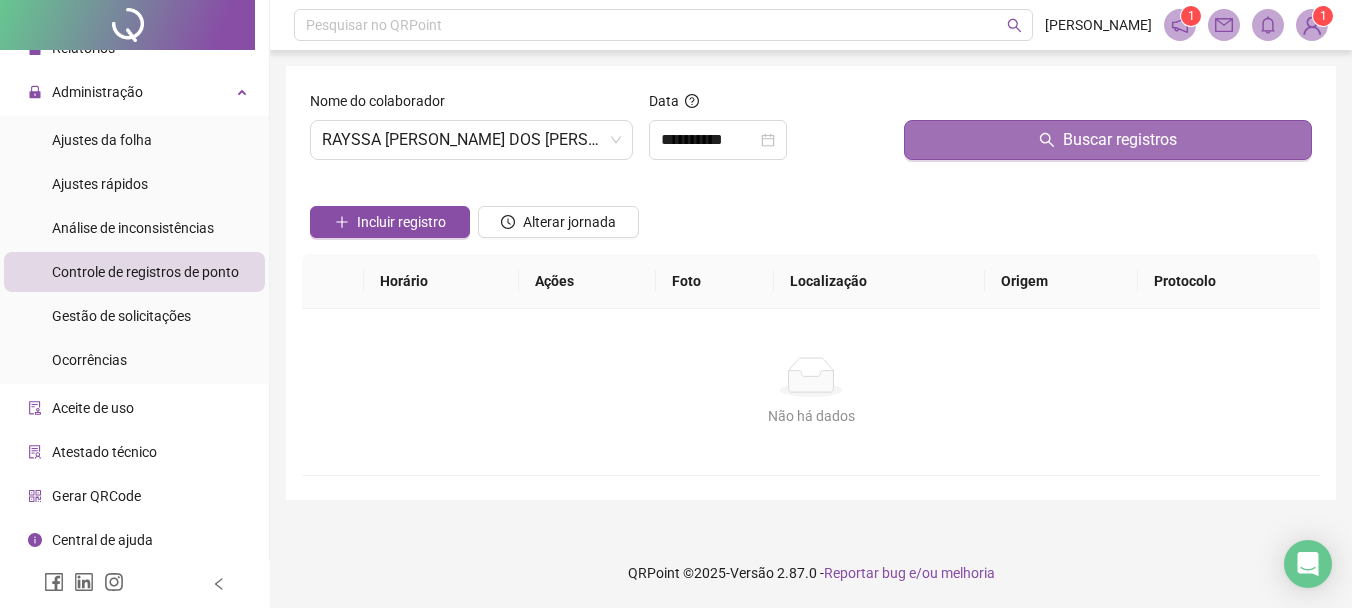 click on "Buscar registros" at bounding box center [1108, 140] 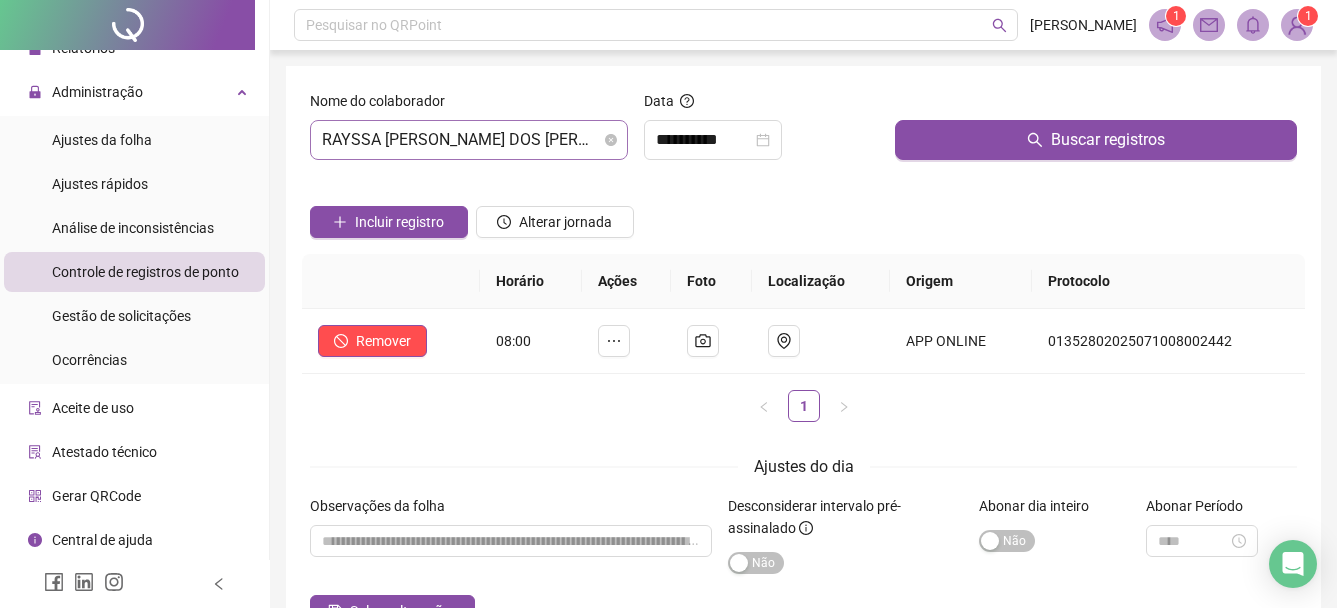 click on "RAYSSA [PERSON_NAME] DOS [PERSON_NAME]" at bounding box center (469, 140) 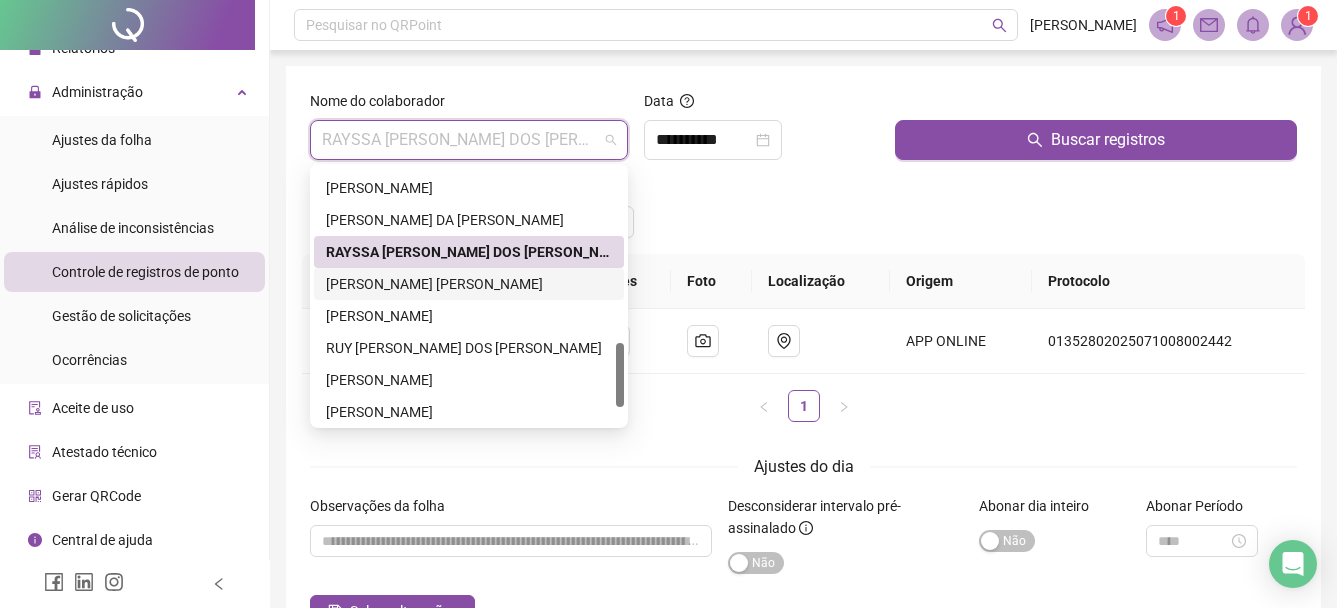 click on "[PERSON_NAME] [PERSON_NAME]" at bounding box center [469, 284] 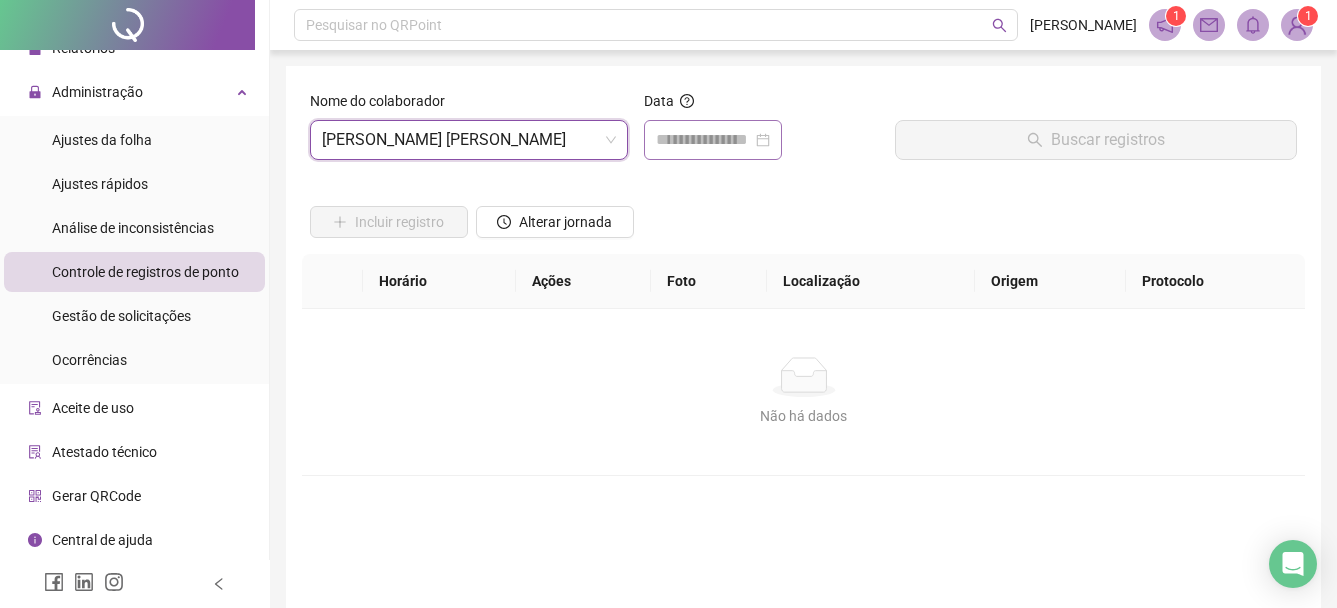 click at bounding box center (713, 140) 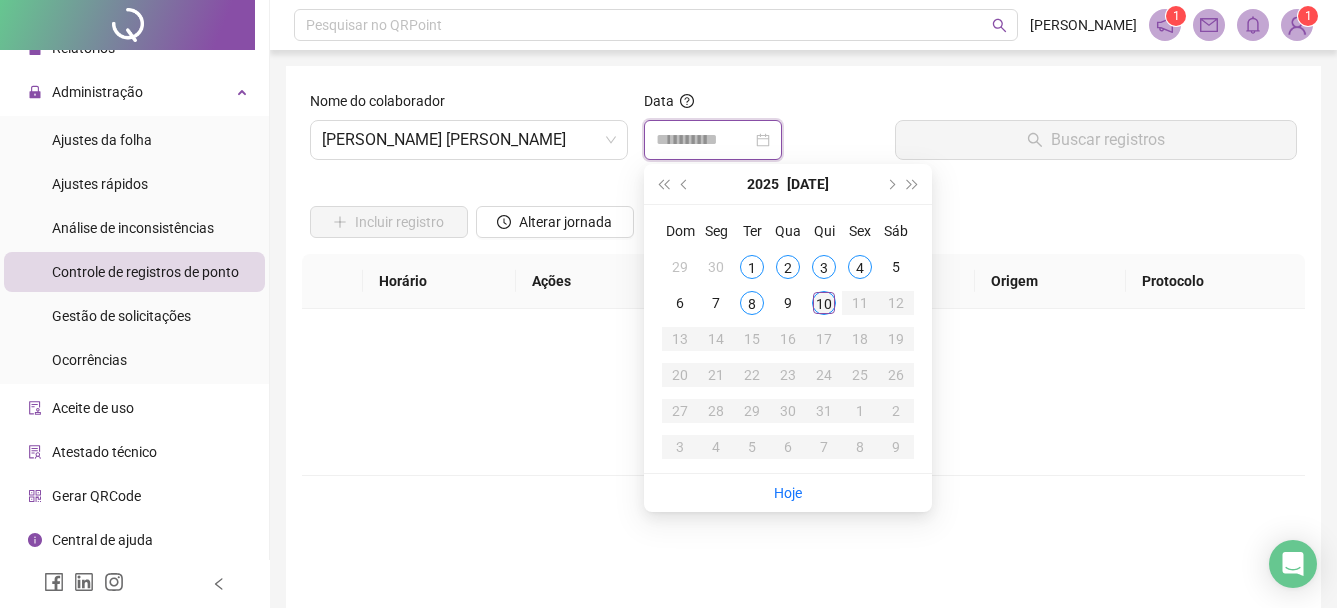 type on "**********" 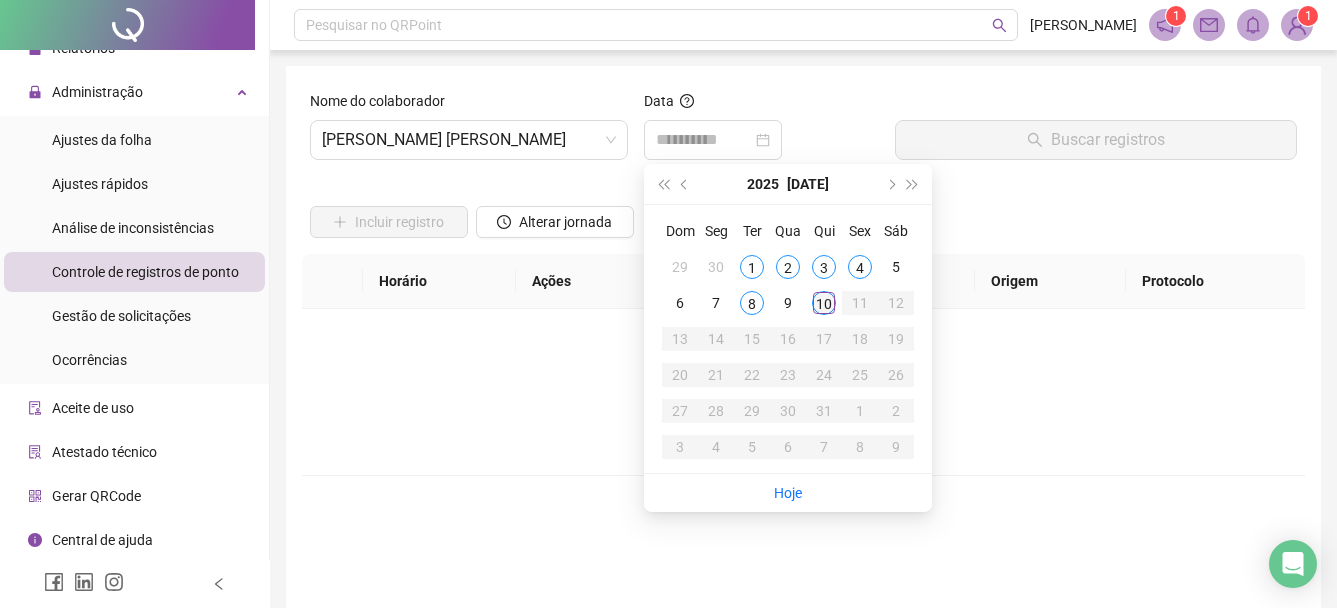 drag, startPoint x: 819, startPoint y: 305, endPoint x: 887, endPoint y: 226, distance: 104.23531 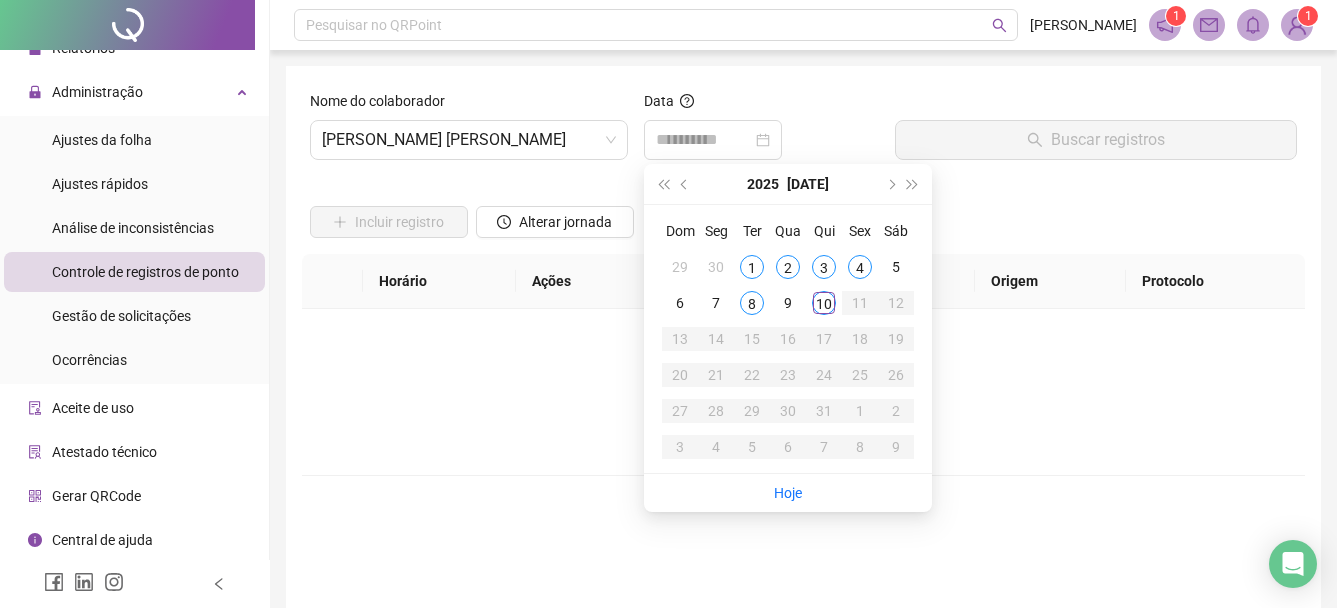 click on "10" at bounding box center (824, 303) 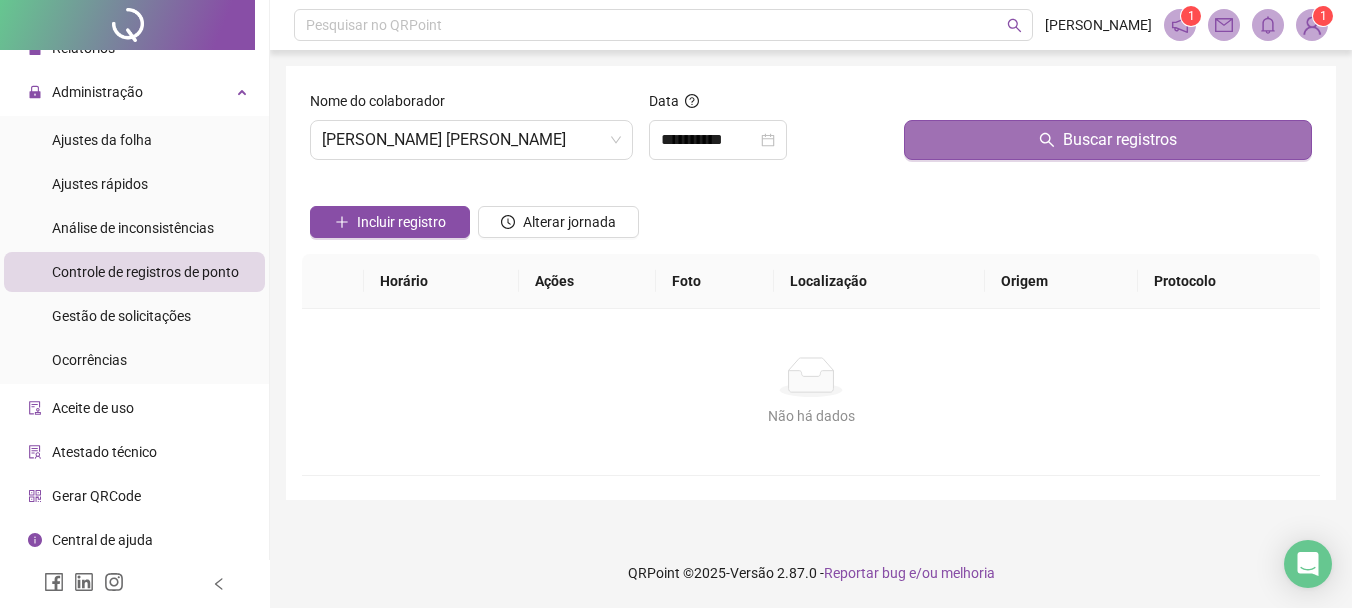 click on "Buscar registros" at bounding box center [1108, 140] 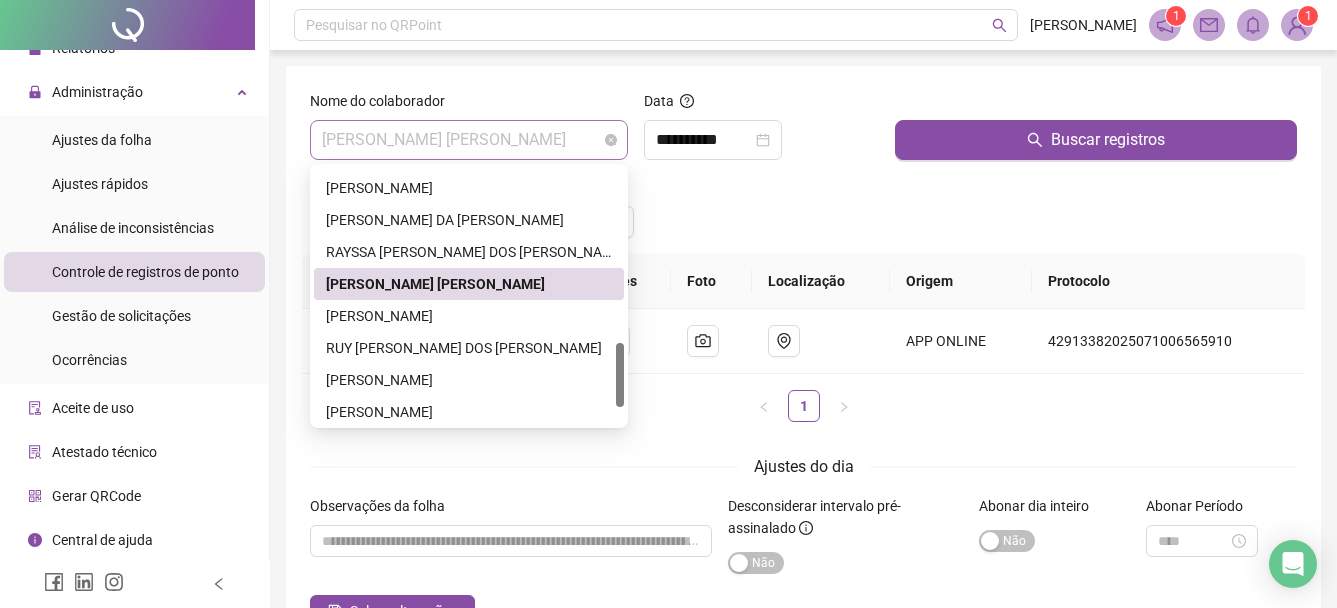 click on "[PERSON_NAME] [PERSON_NAME]" at bounding box center (469, 140) 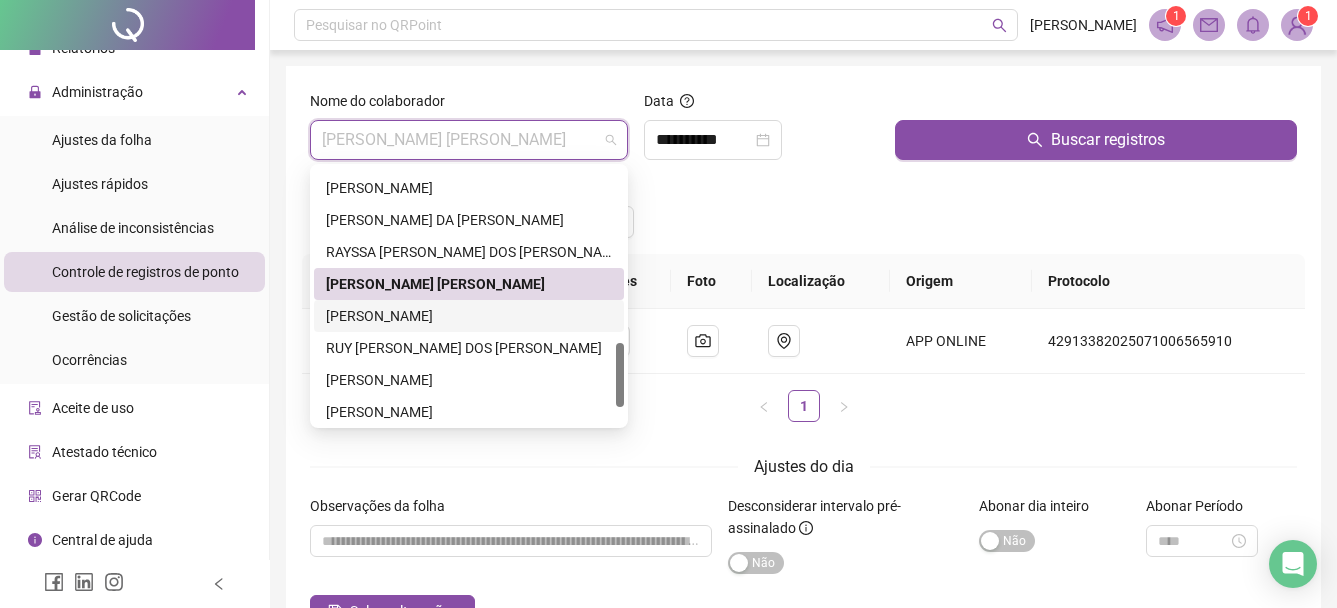 click on "[PERSON_NAME]" at bounding box center [469, 316] 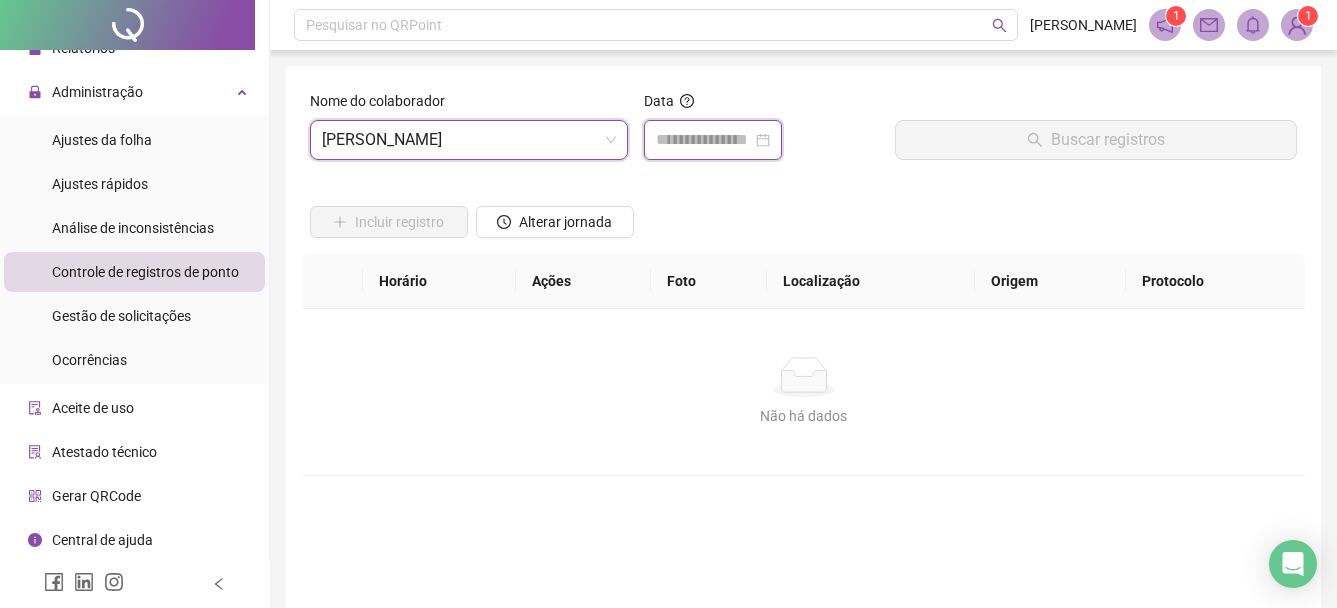 click at bounding box center [704, 140] 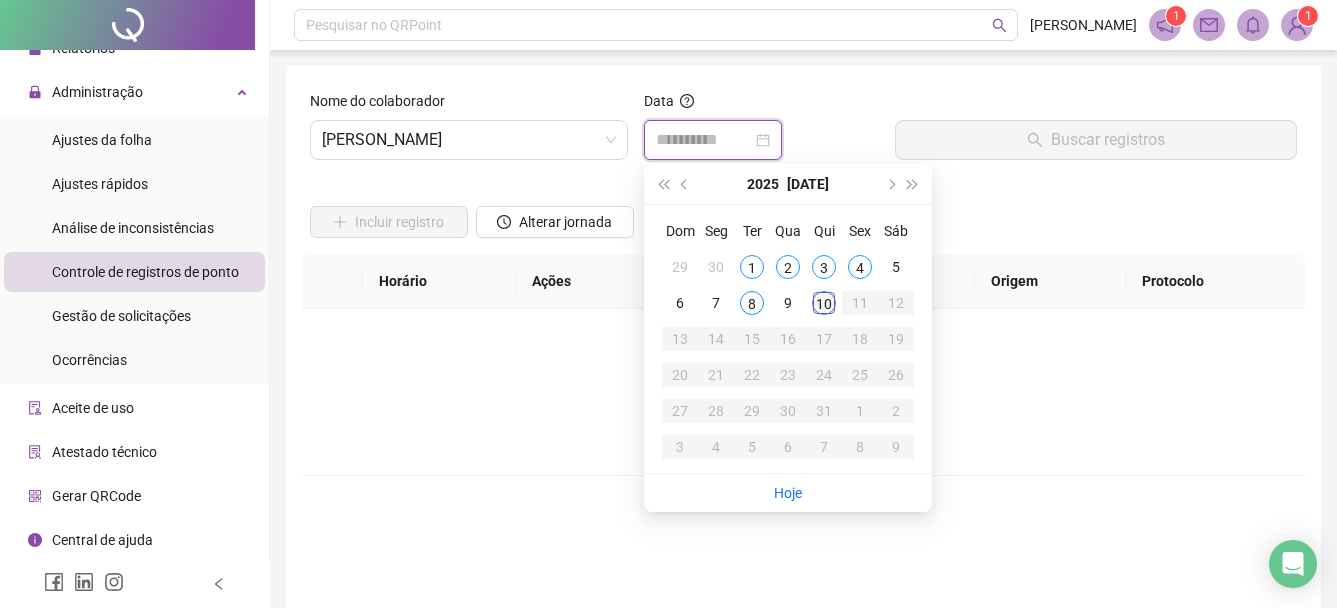type on "**********" 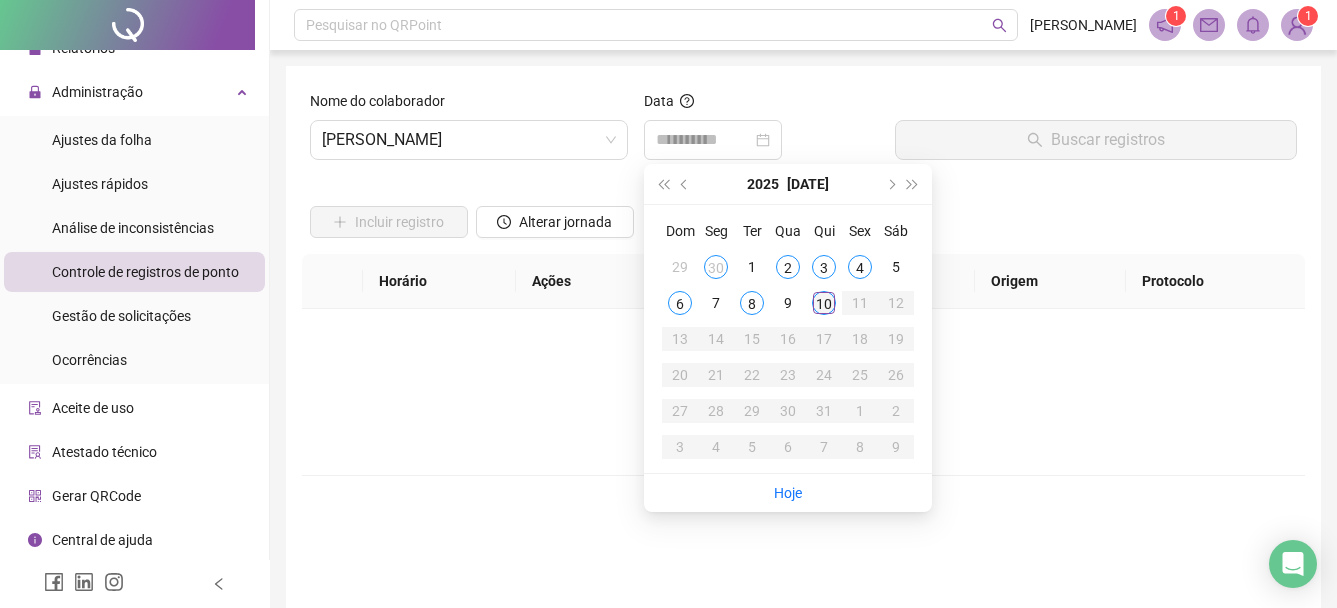 click on "10" at bounding box center [824, 303] 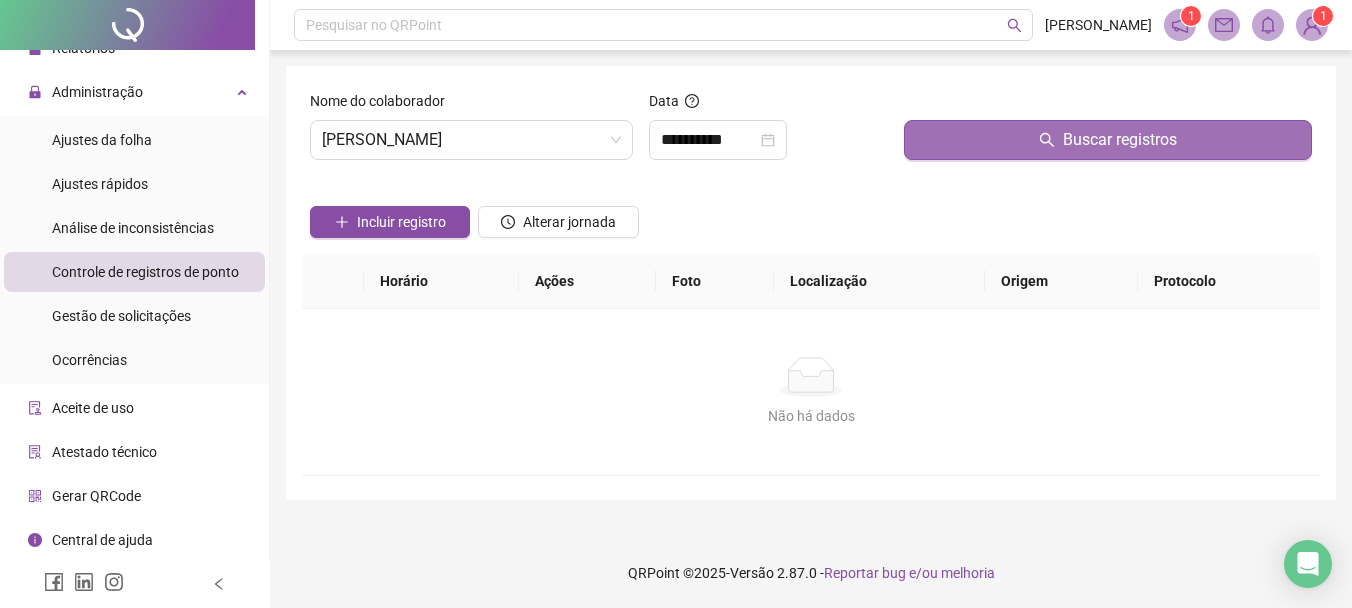 click on "Buscar registros" at bounding box center [1108, 140] 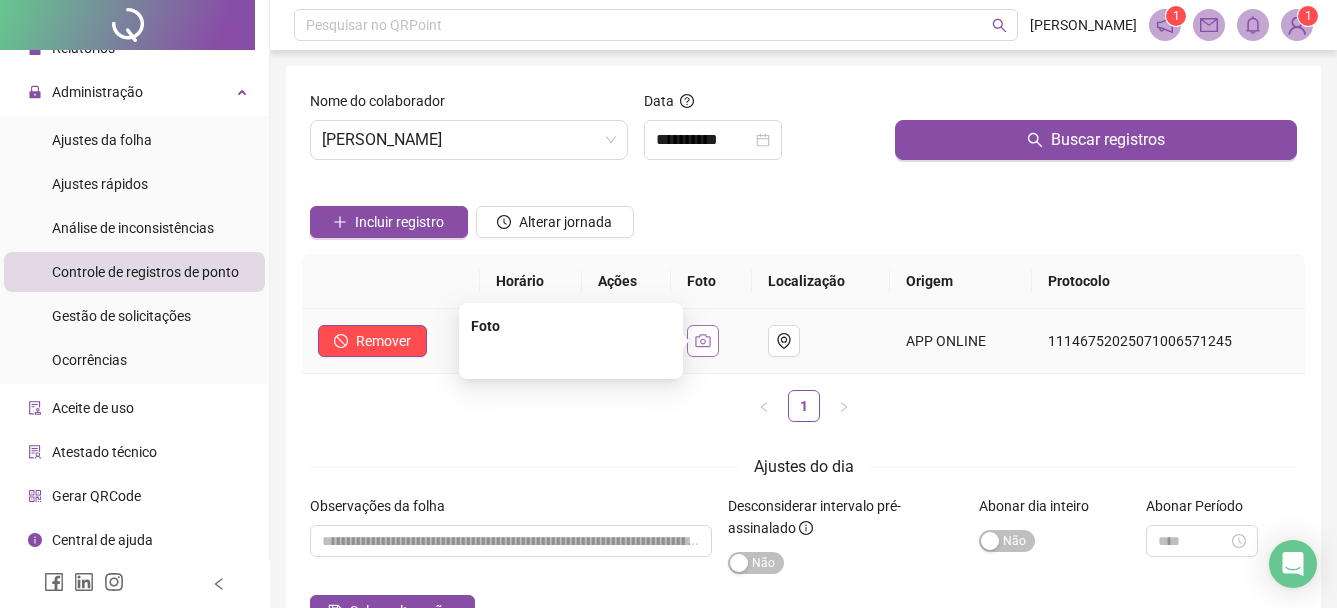 click at bounding box center [703, 341] 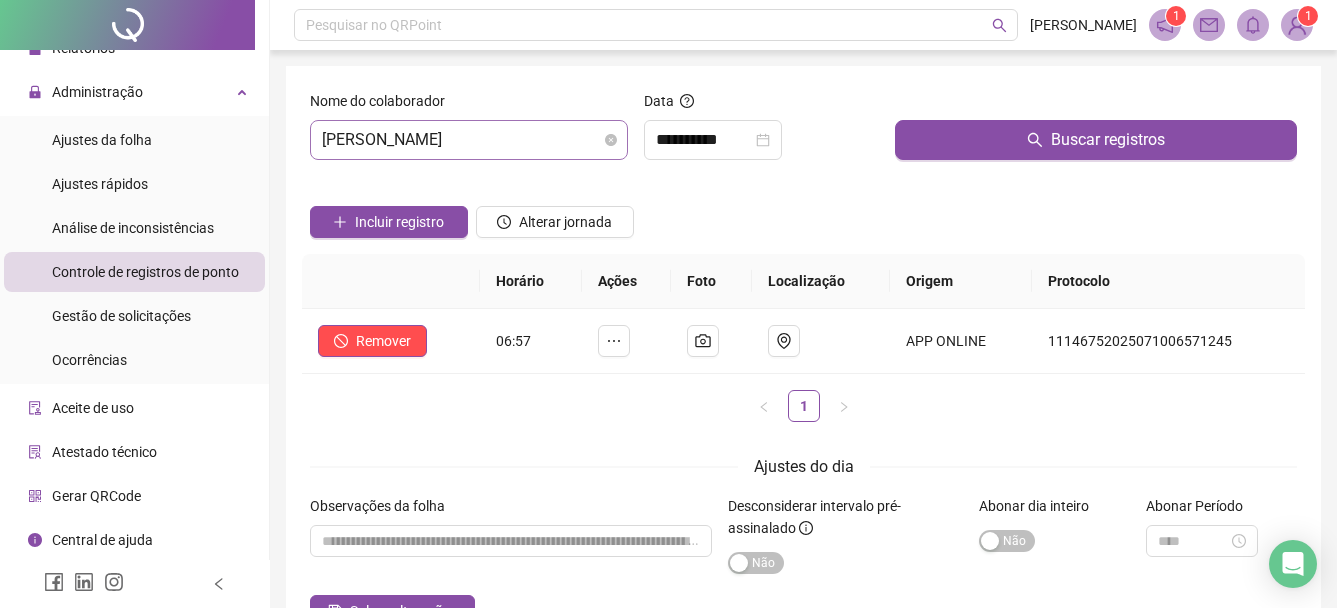 click on "[PERSON_NAME]" at bounding box center (469, 140) 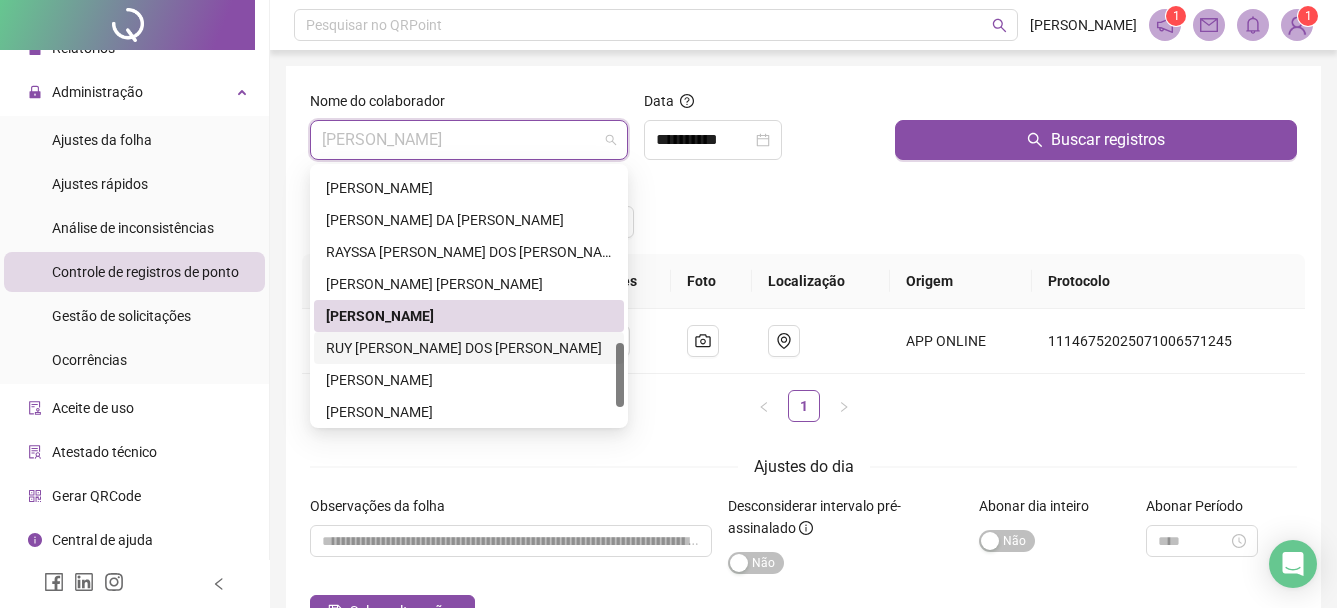 drag, startPoint x: 476, startPoint y: 346, endPoint x: 592, endPoint y: 257, distance: 146.20876 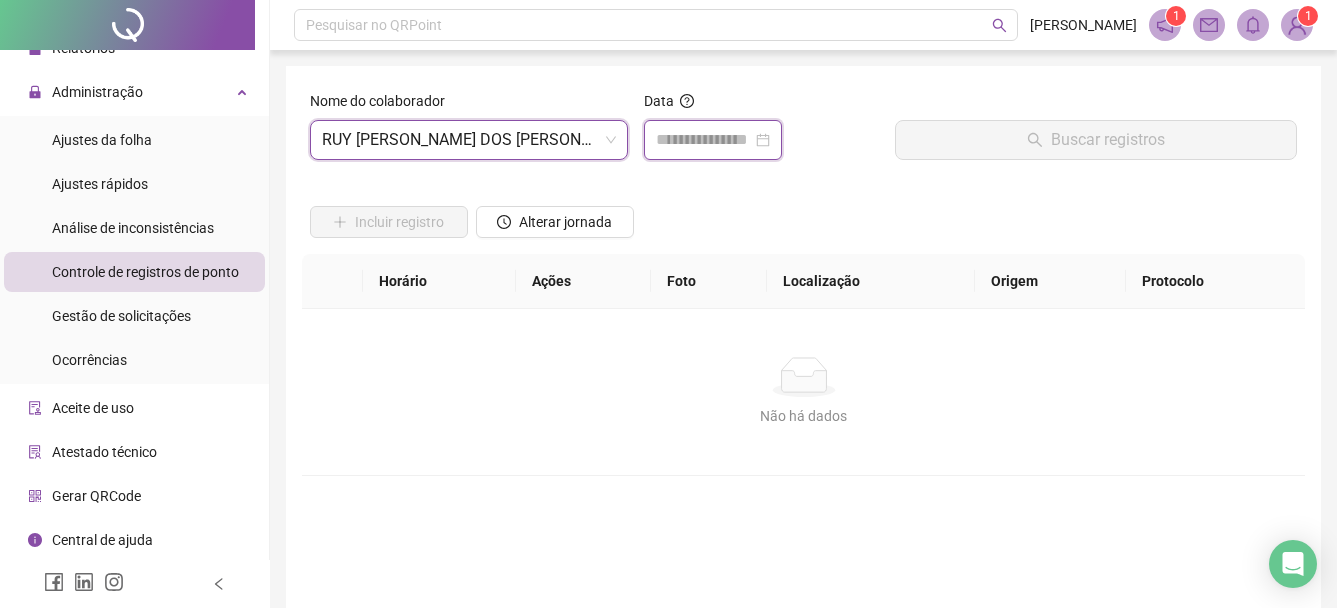 click at bounding box center (704, 140) 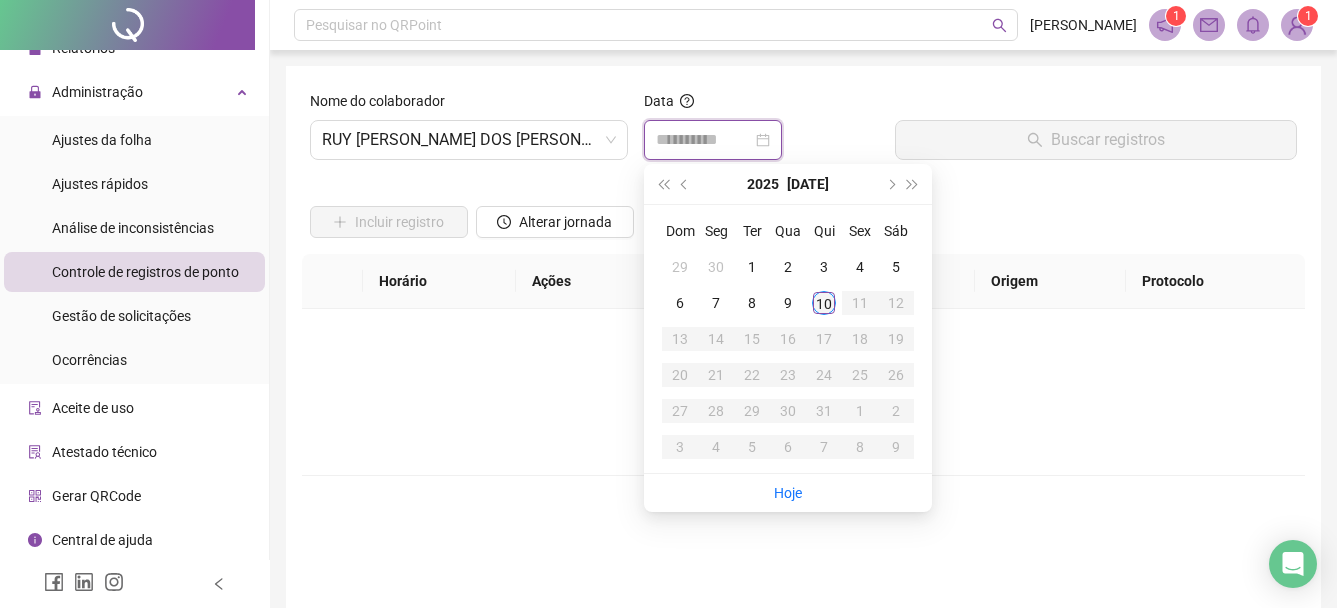 type on "**********" 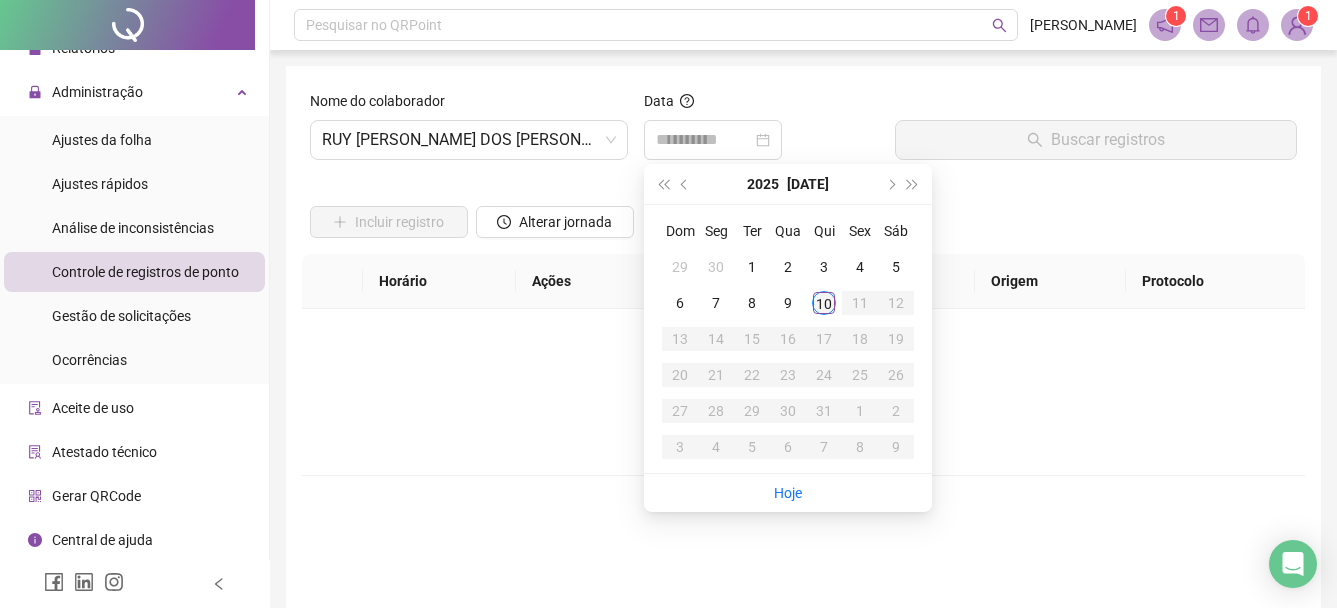 click on "10" at bounding box center [824, 303] 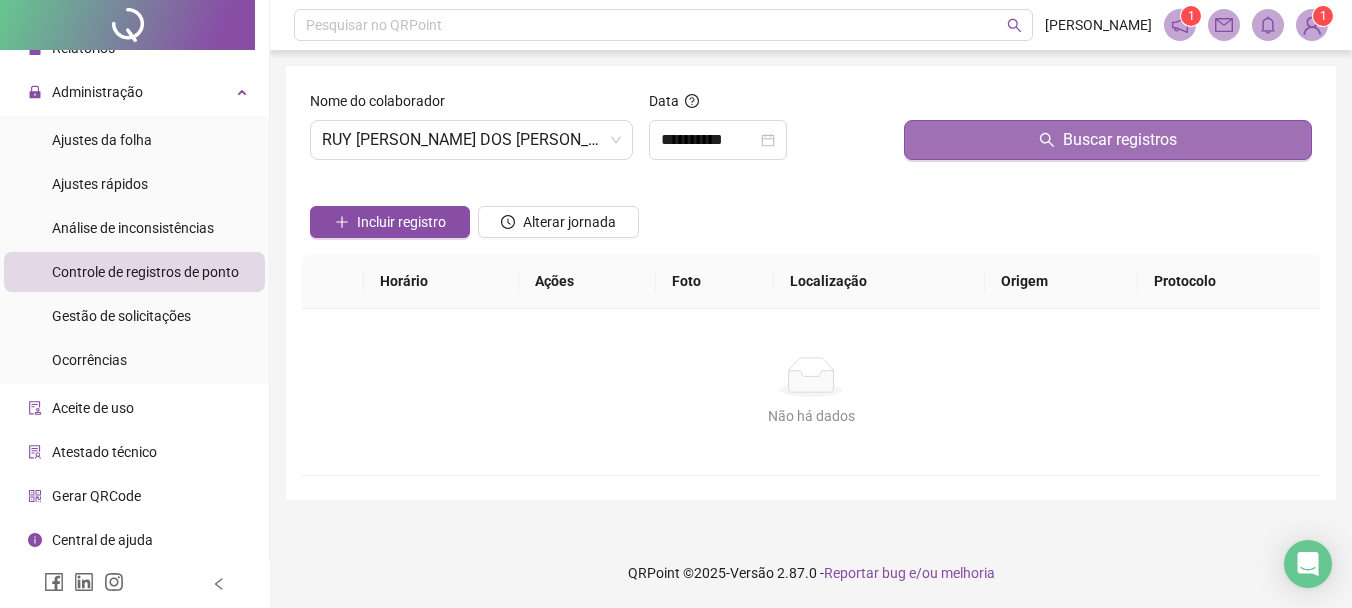 click on "Buscar registros" at bounding box center [1108, 140] 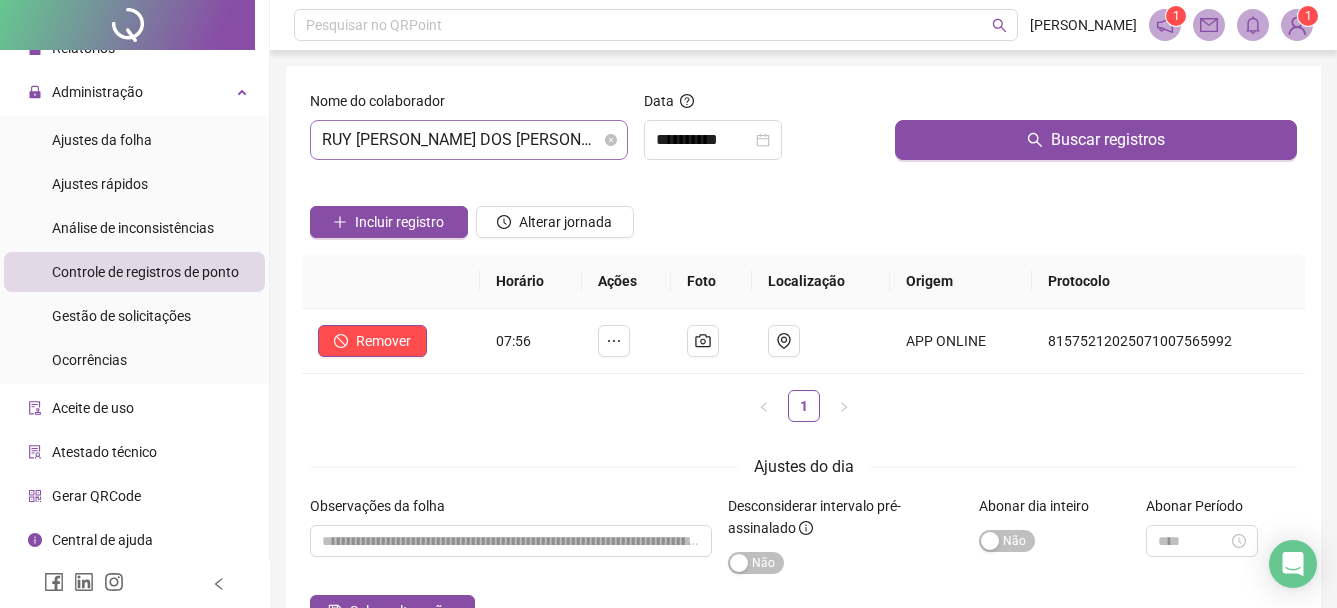 click on "RUY [PERSON_NAME] DOS [PERSON_NAME]" at bounding box center [469, 140] 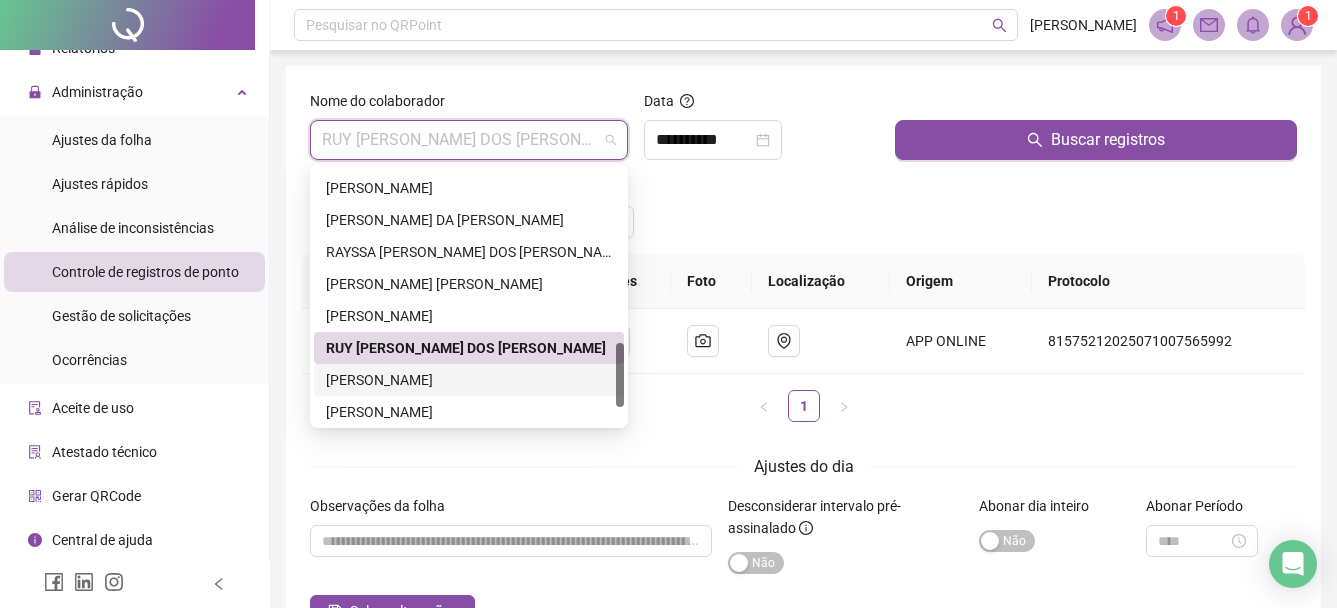 click on "[PERSON_NAME]" at bounding box center [469, 380] 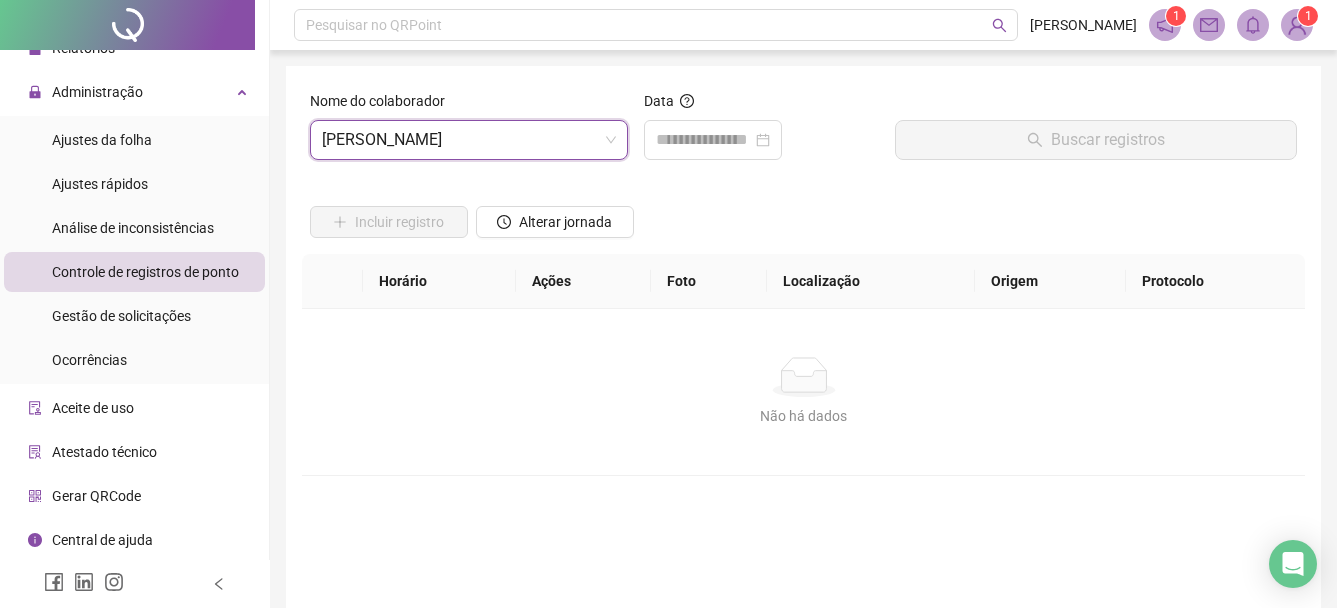 click on "Data" at bounding box center (761, 133) 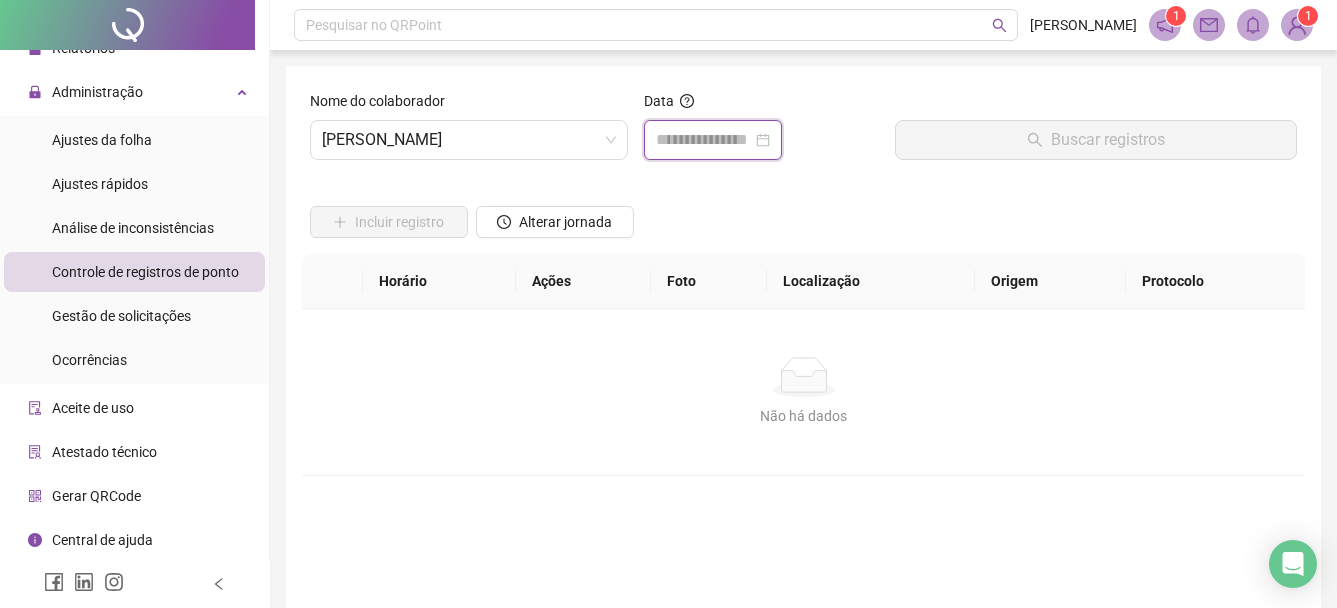 click at bounding box center (704, 140) 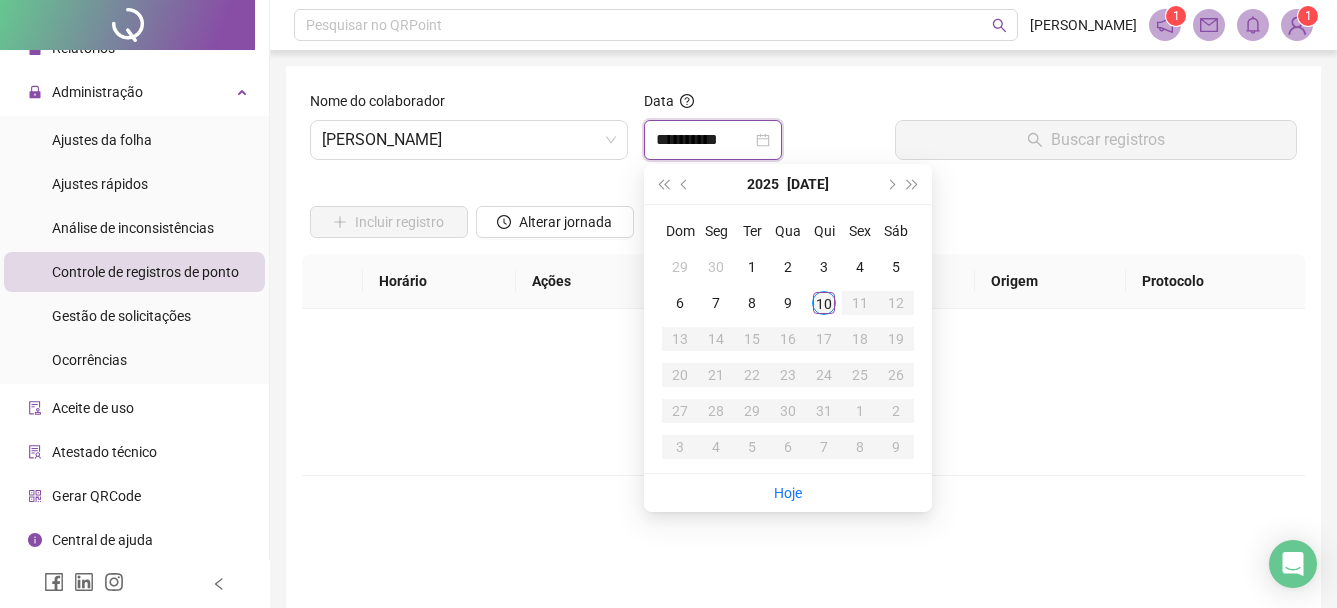 type on "**********" 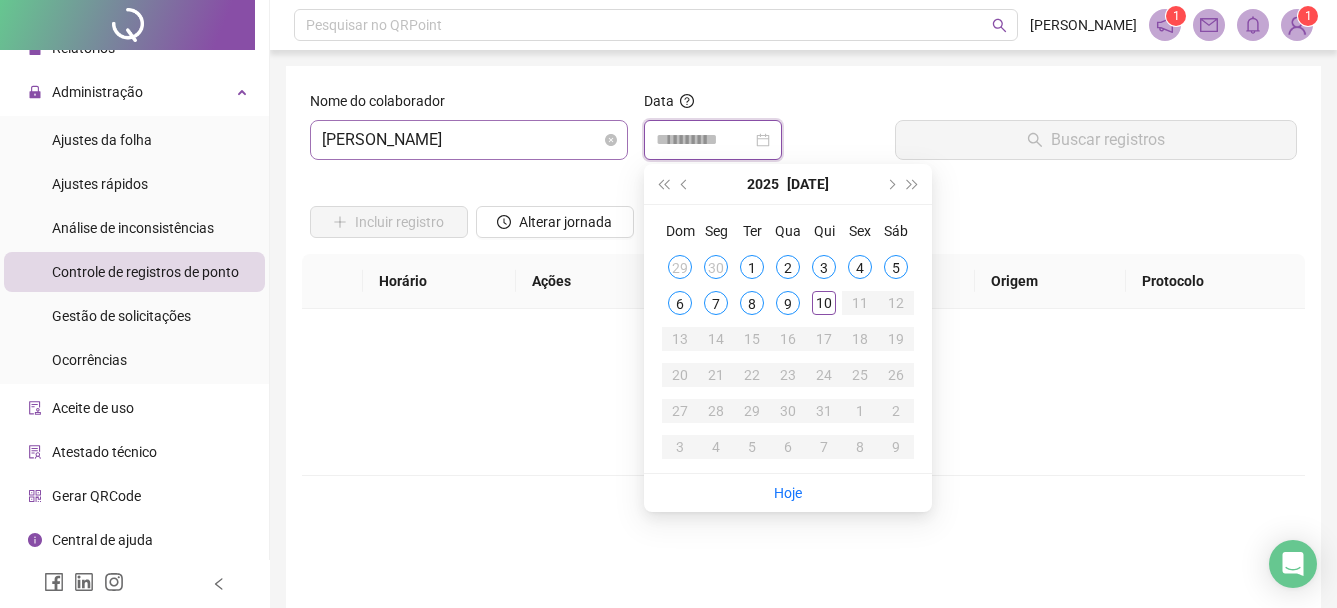 type on "**********" 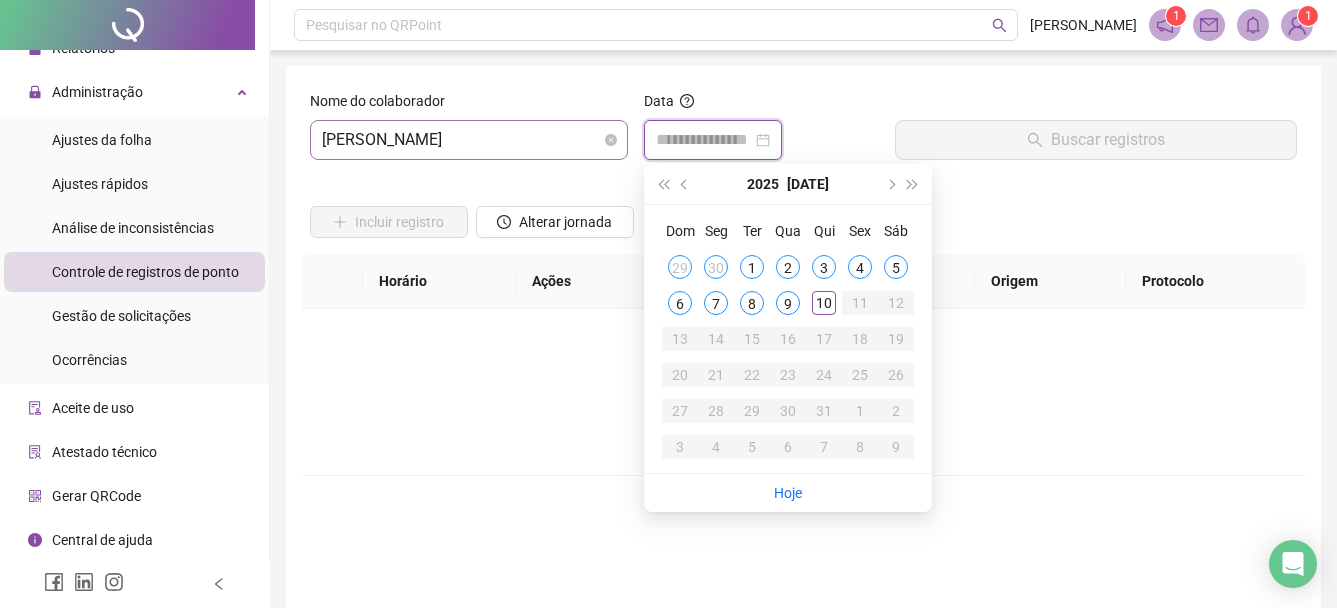 click on "[PERSON_NAME]" at bounding box center [469, 140] 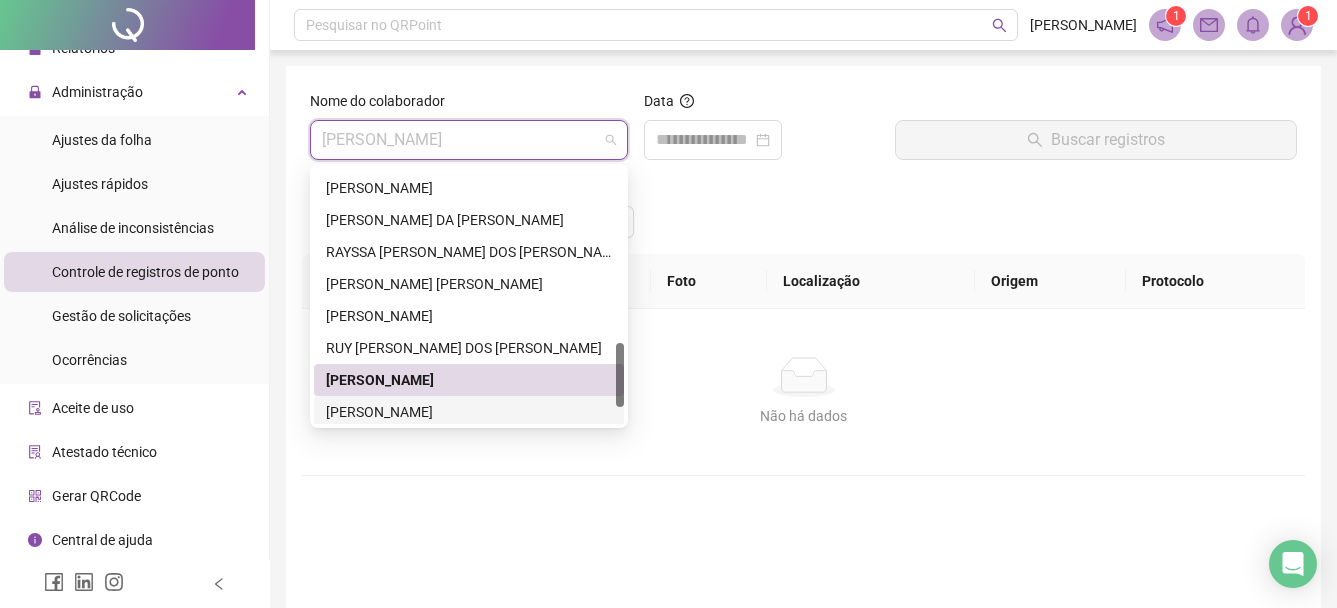 click on "[PERSON_NAME]" at bounding box center [469, 412] 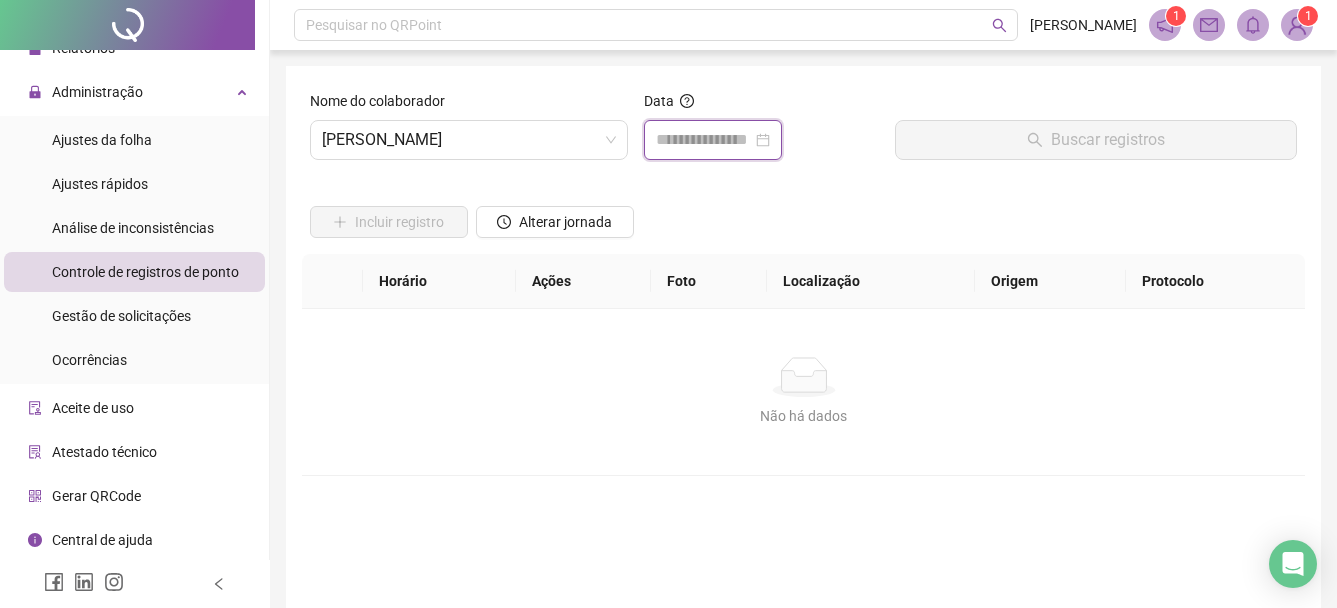 click at bounding box center (704, 140) 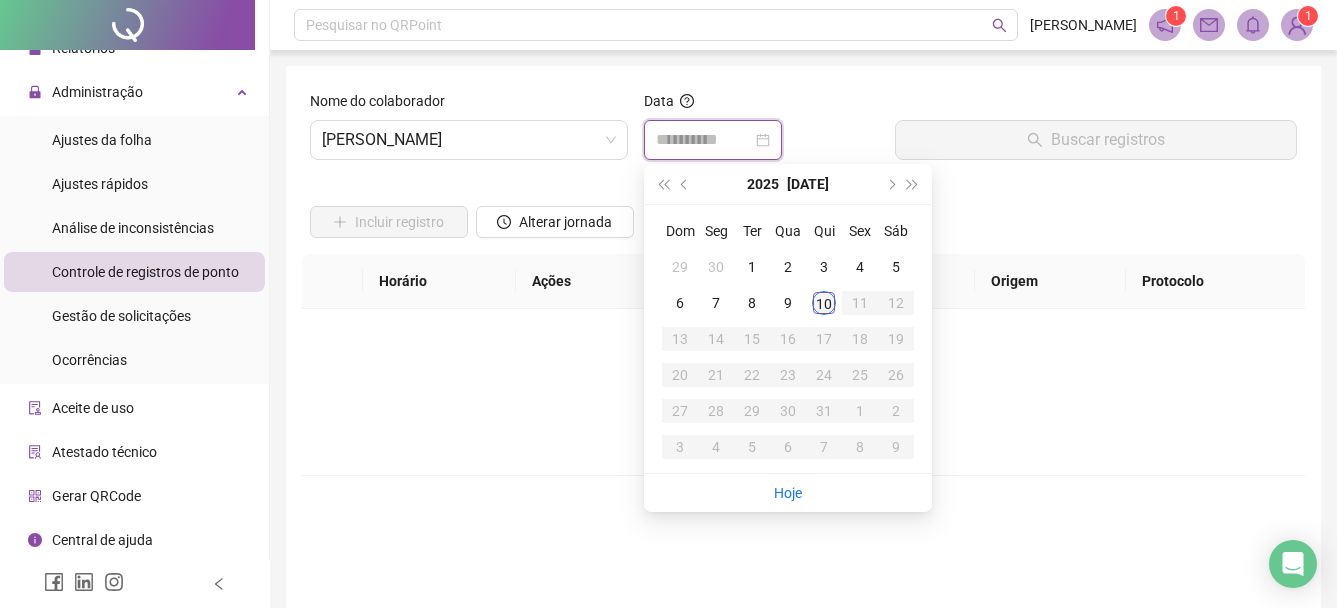 type on "**********" 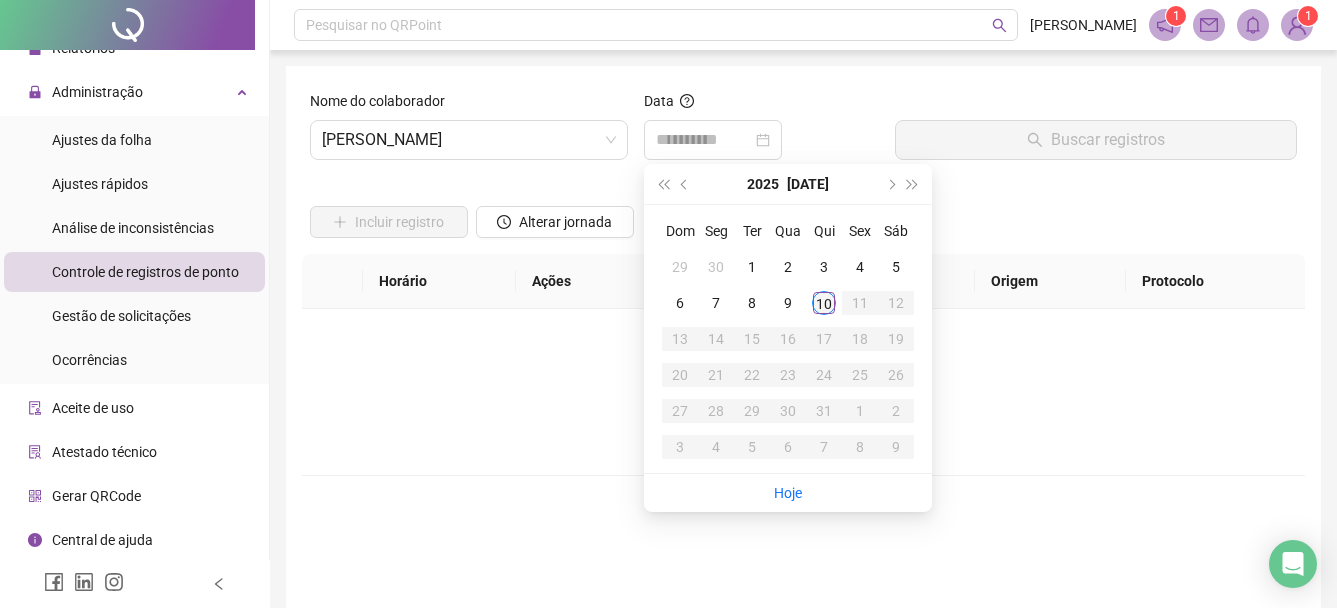 click on "10" at bounding box center [824, 303] 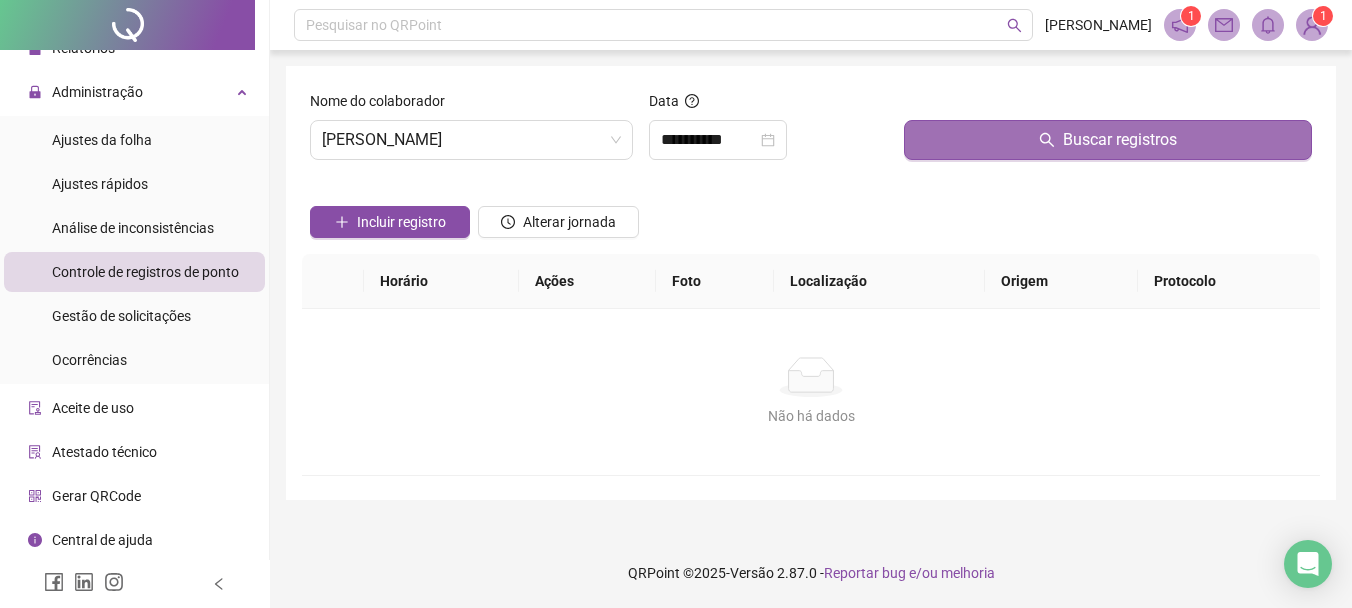 click on "Buscar registros" at bounding box center (1108, 140) 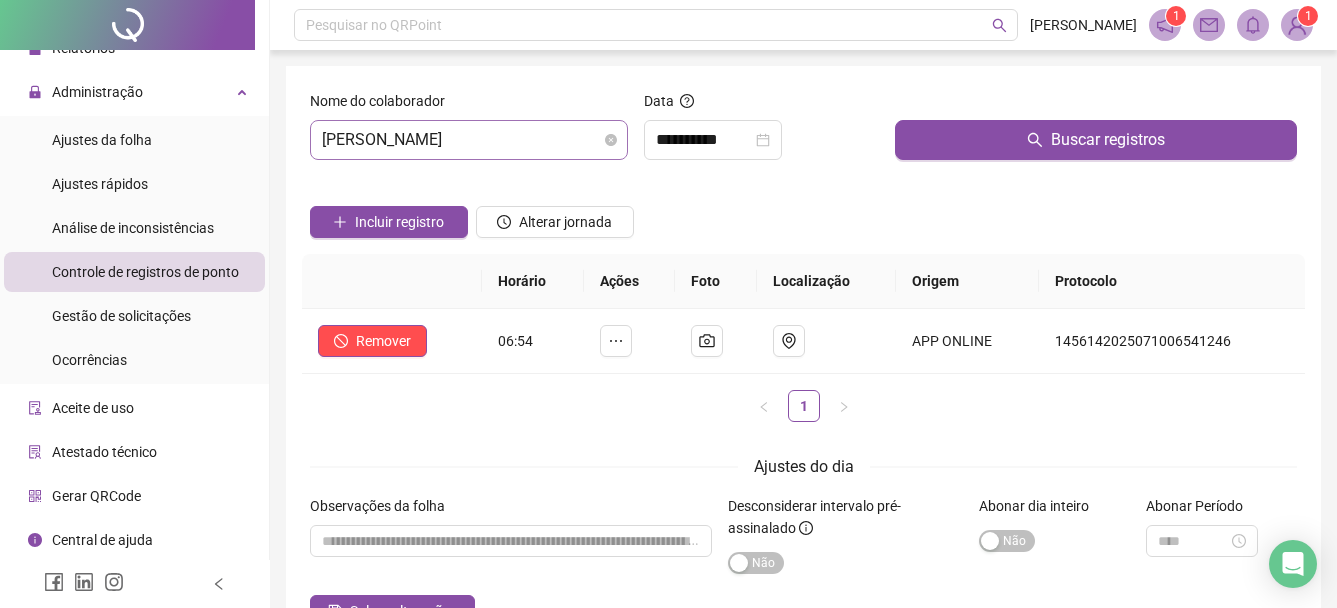 click on "[PERSON_NAME]" at bounding box center [469, 140] 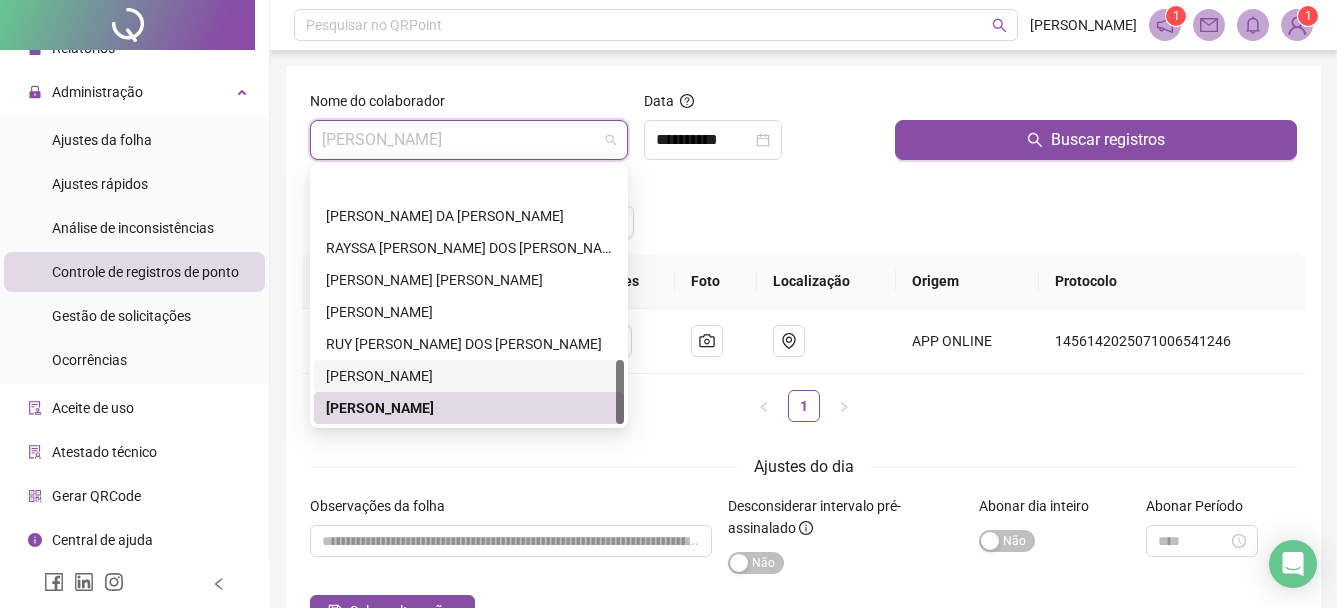 scroll, scrollTop: 768, scrollLeft: 0, axis: vertical 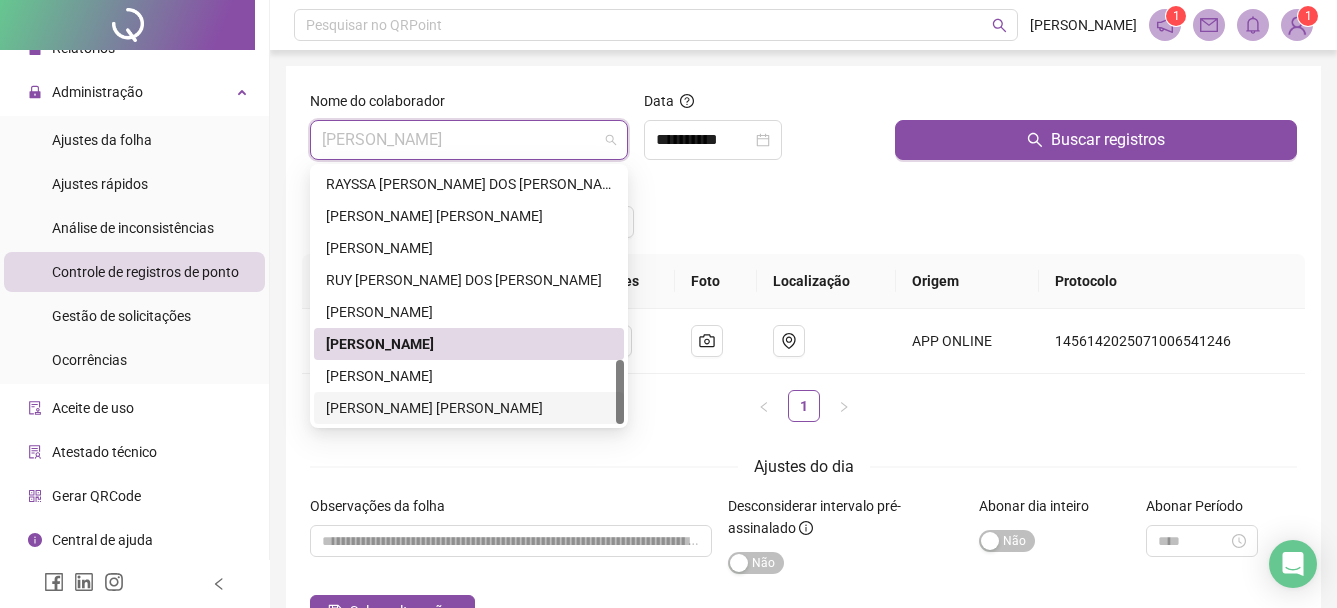 click on "[PERSON_NAME] [PERSON_NAME]" at bounding box center [469, 408] 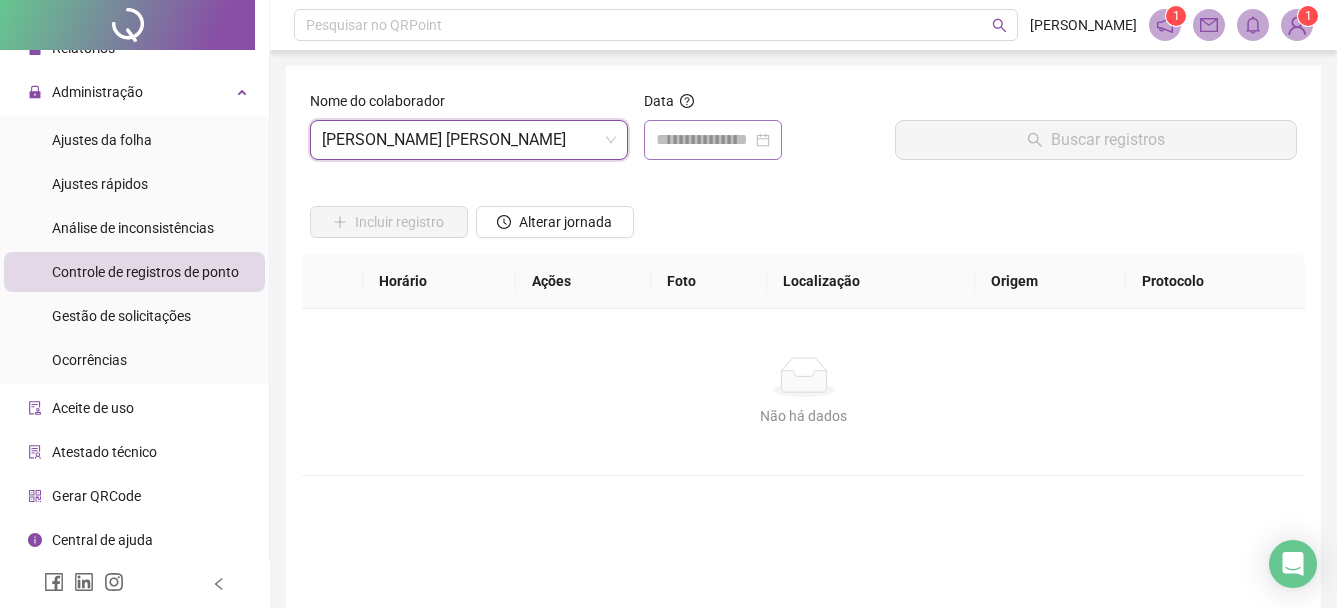 click at bounding box center [713, 140] 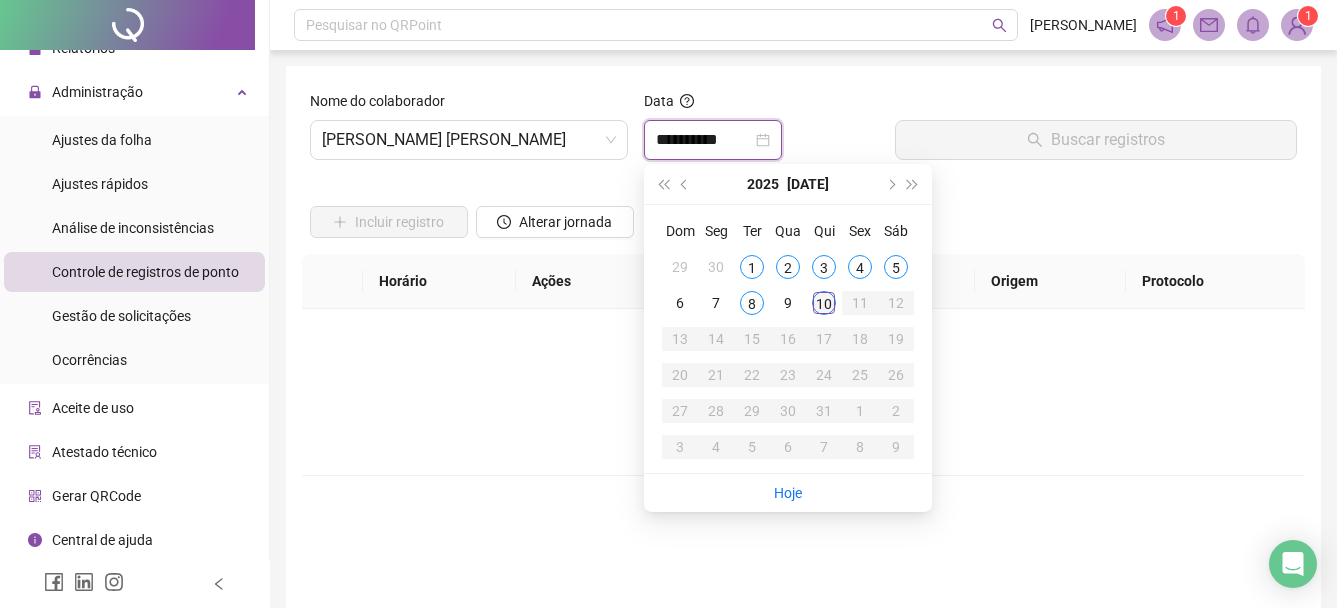 type on "**********" 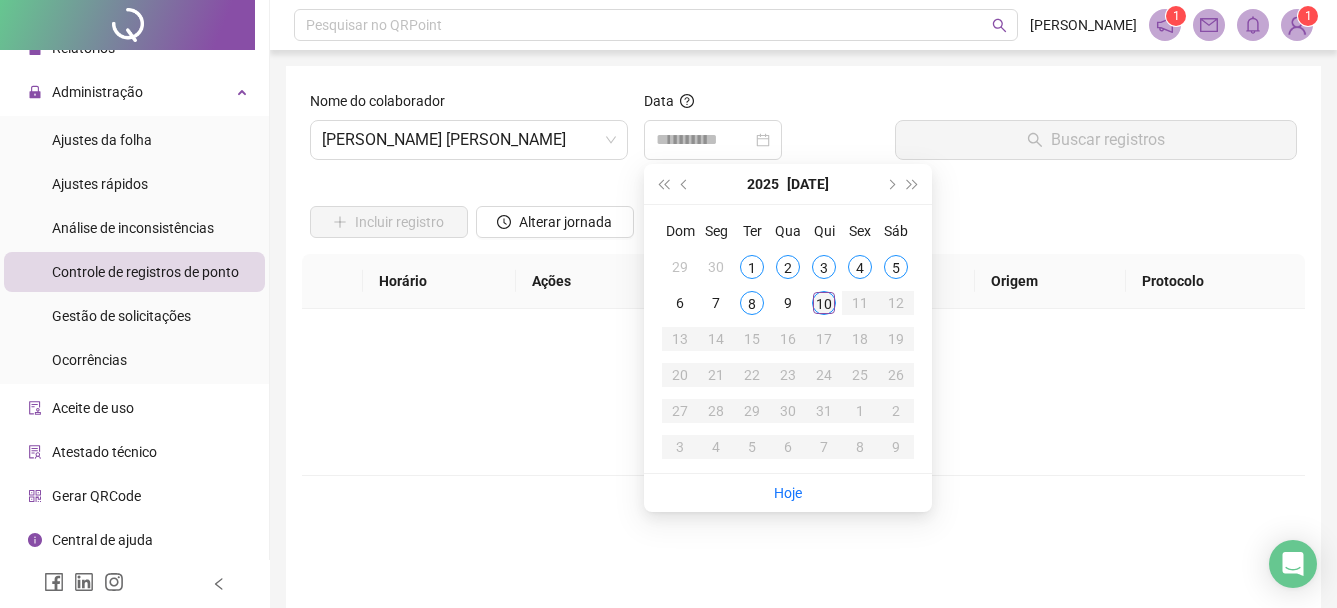 click on "10" at bounding box center [824, 303] 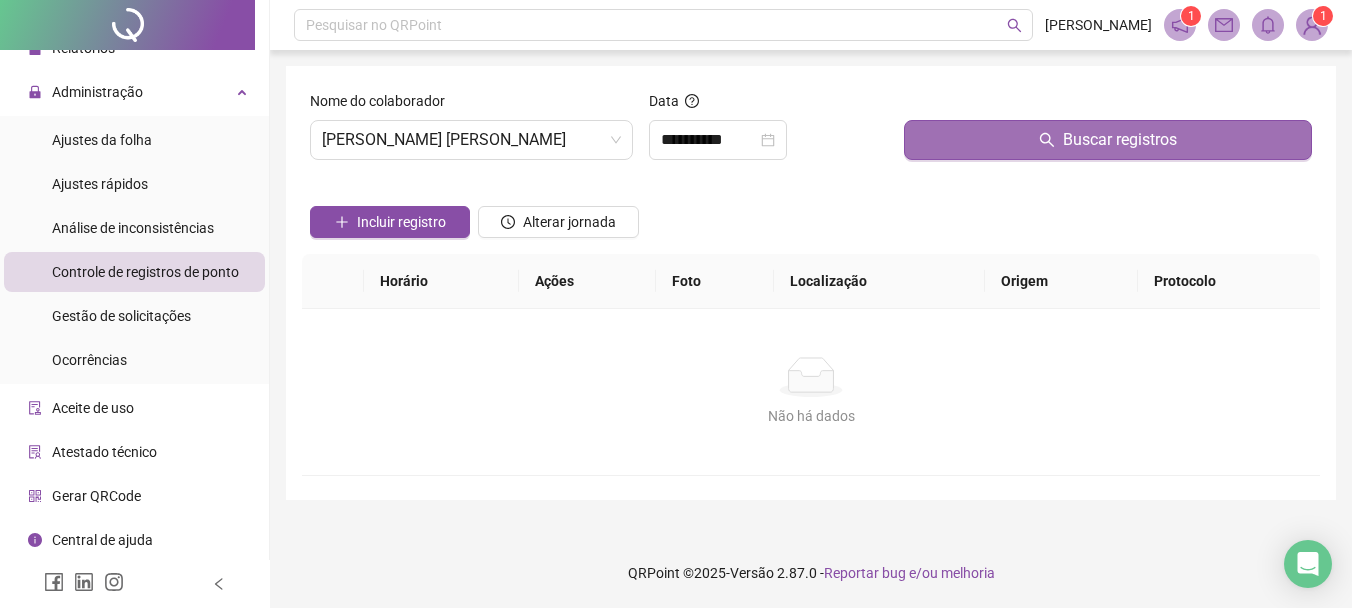 click on "Buscar registros" at bounding box center (1108, 140) 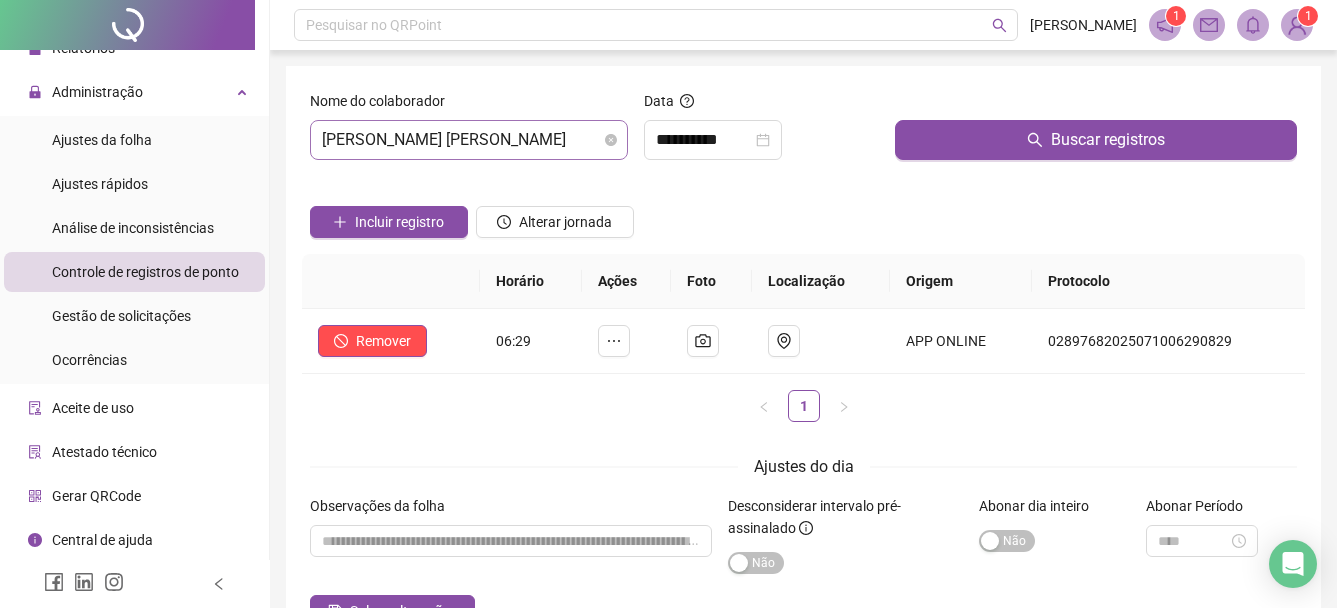 click on "[PERSON_NAME] [PERSON_NAME]" at bounding box center (469, 140) 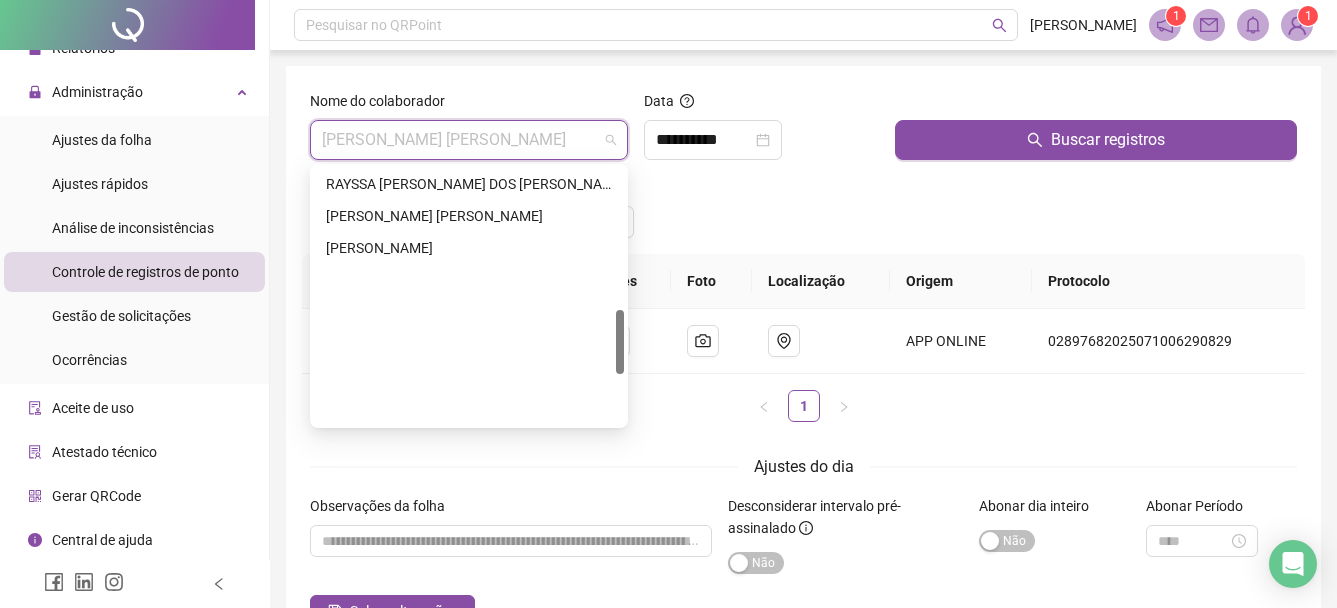 scroll, scrollTop: 268, scrollLeft: 0, axis: vertical 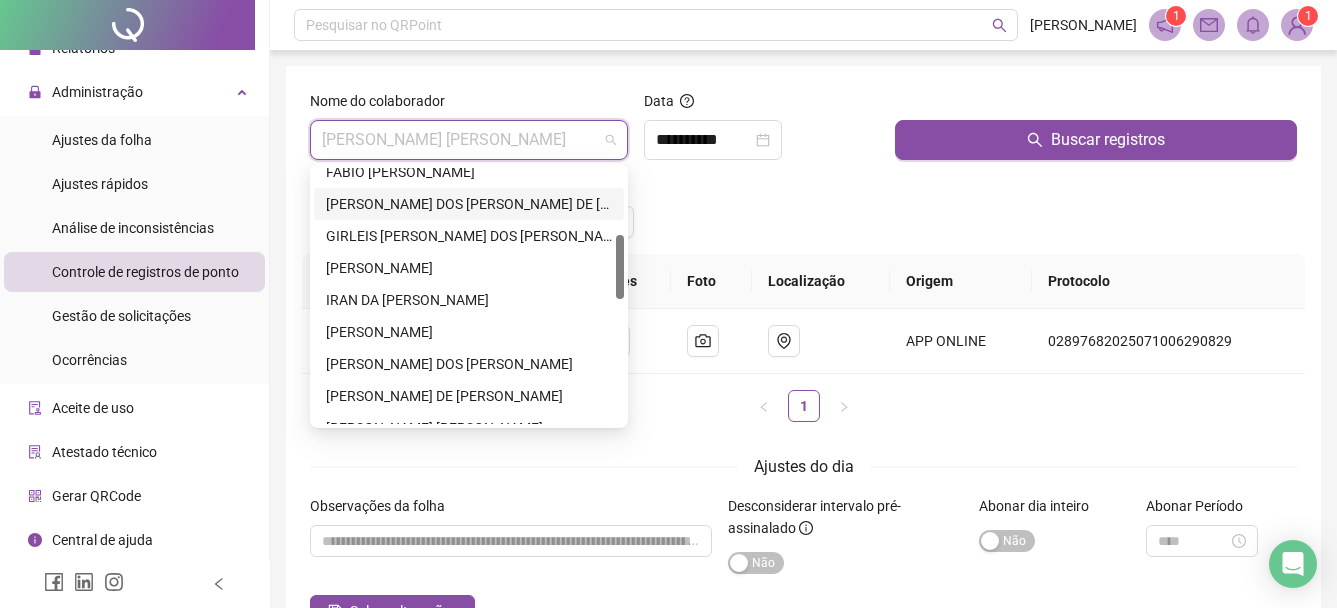 drag, startPoint x: 416, startPoint y: 205, endPoint x: 465, endPoint y: 174, distance: 57.982758 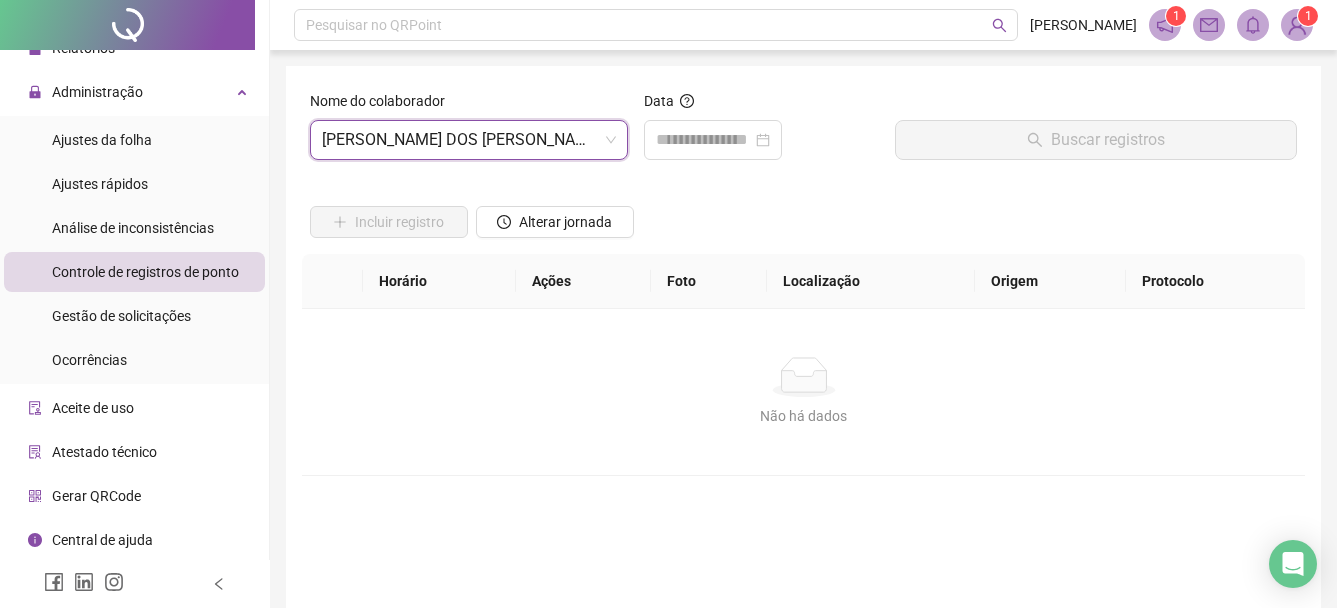 click on "Data" at bounding box center [761, 133] 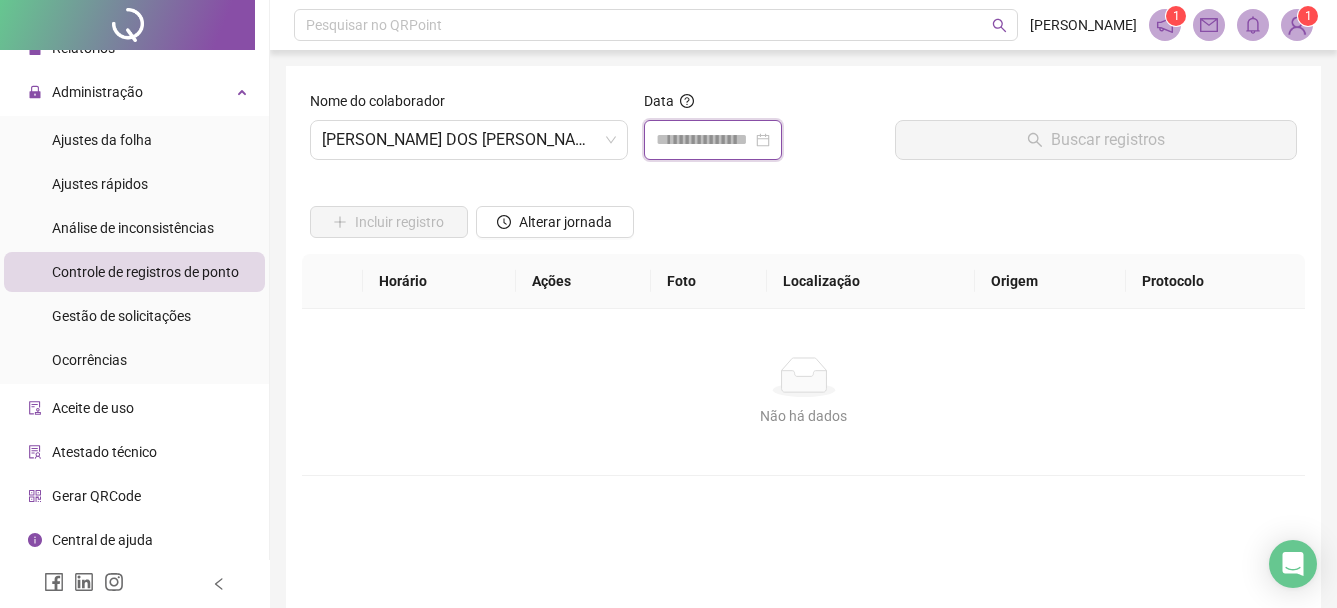 click at bounding box center [704, 140] 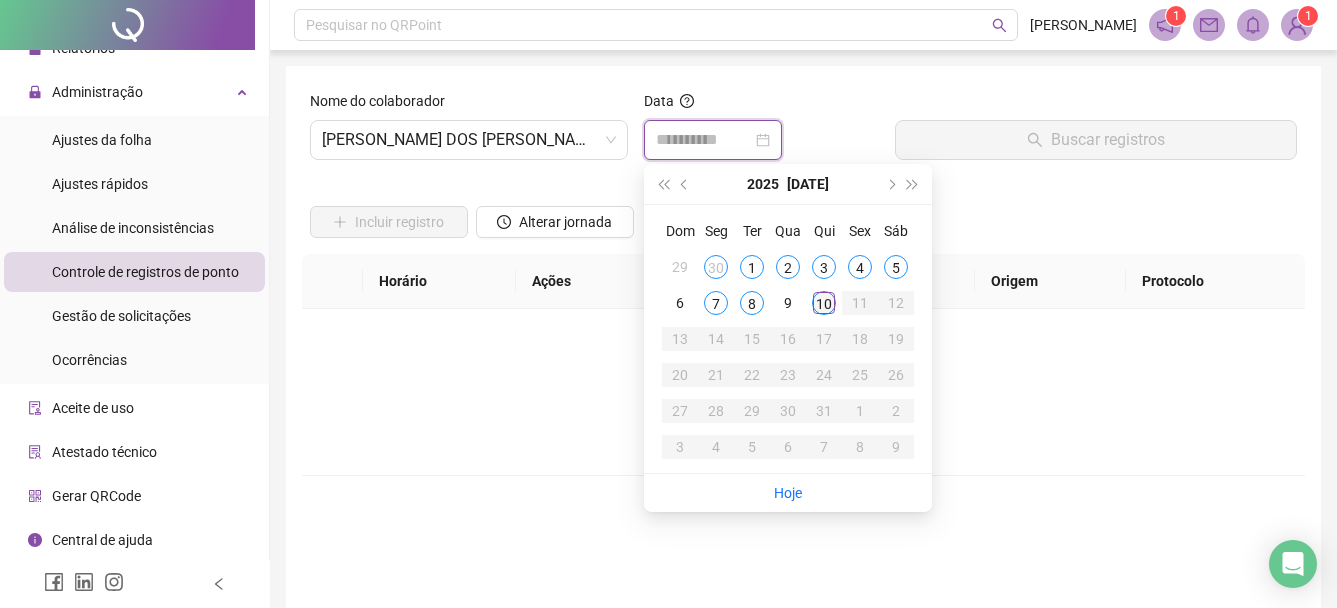 type on "**********" 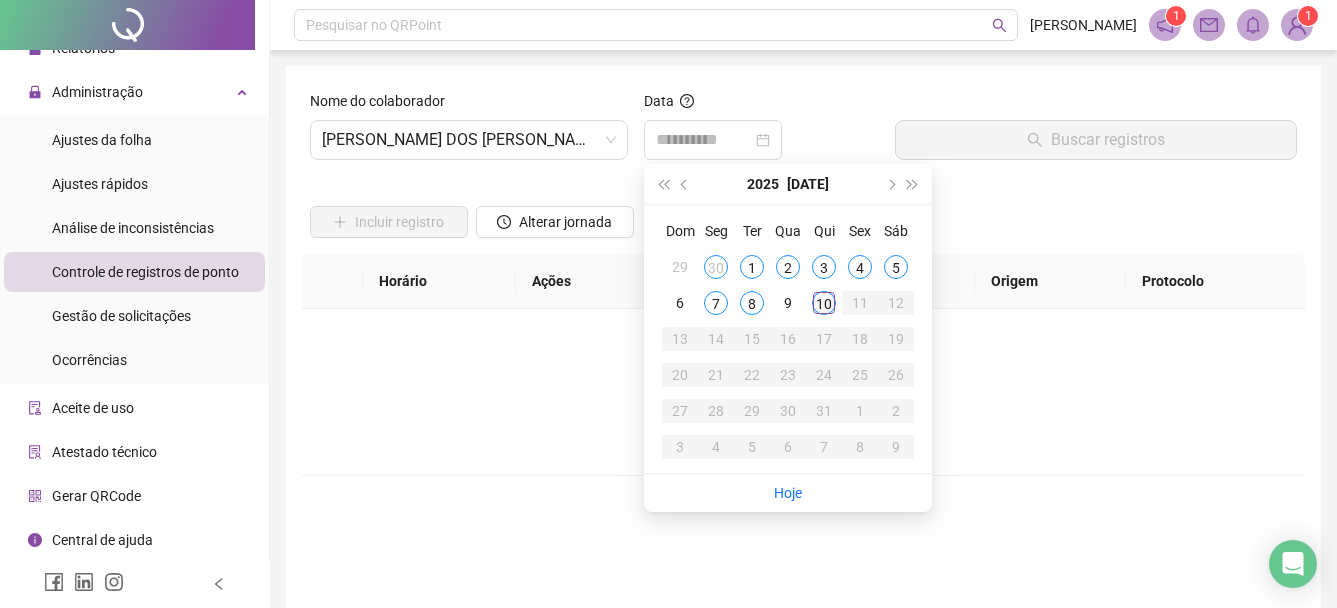 click on "10" at bounding box center [824, 303] 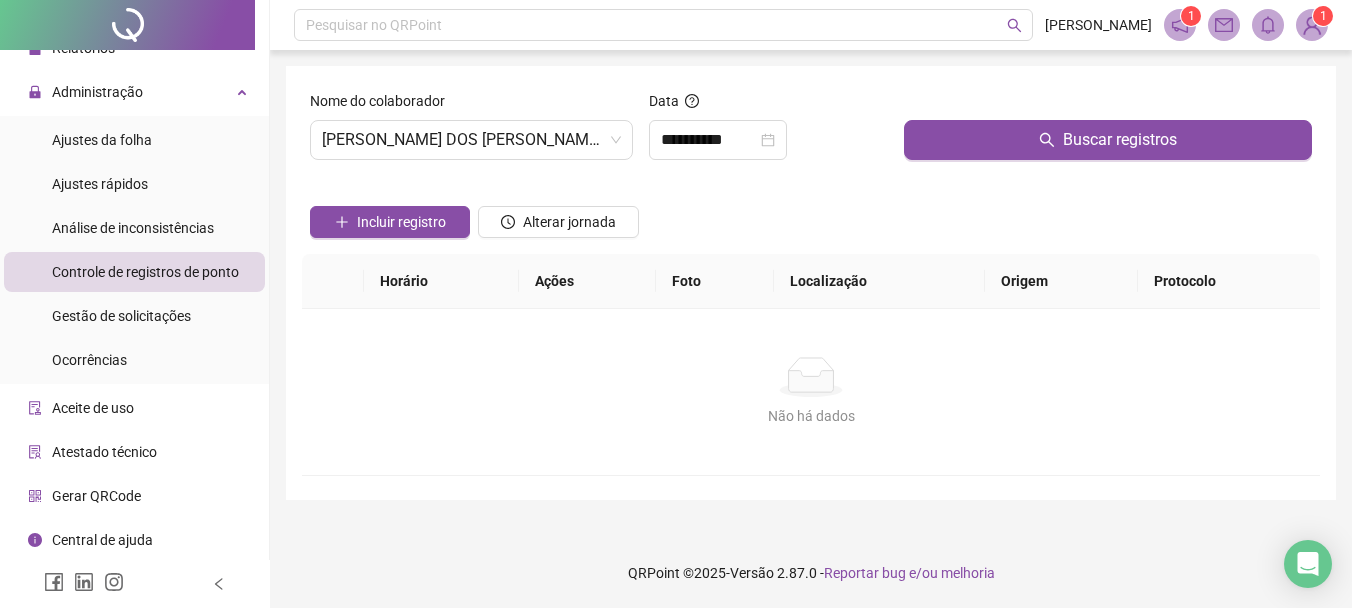 drag, startPoint x: 945, startPoint y: 122, endPoint x: 909, endPoint y: 162, distance: 53.814495 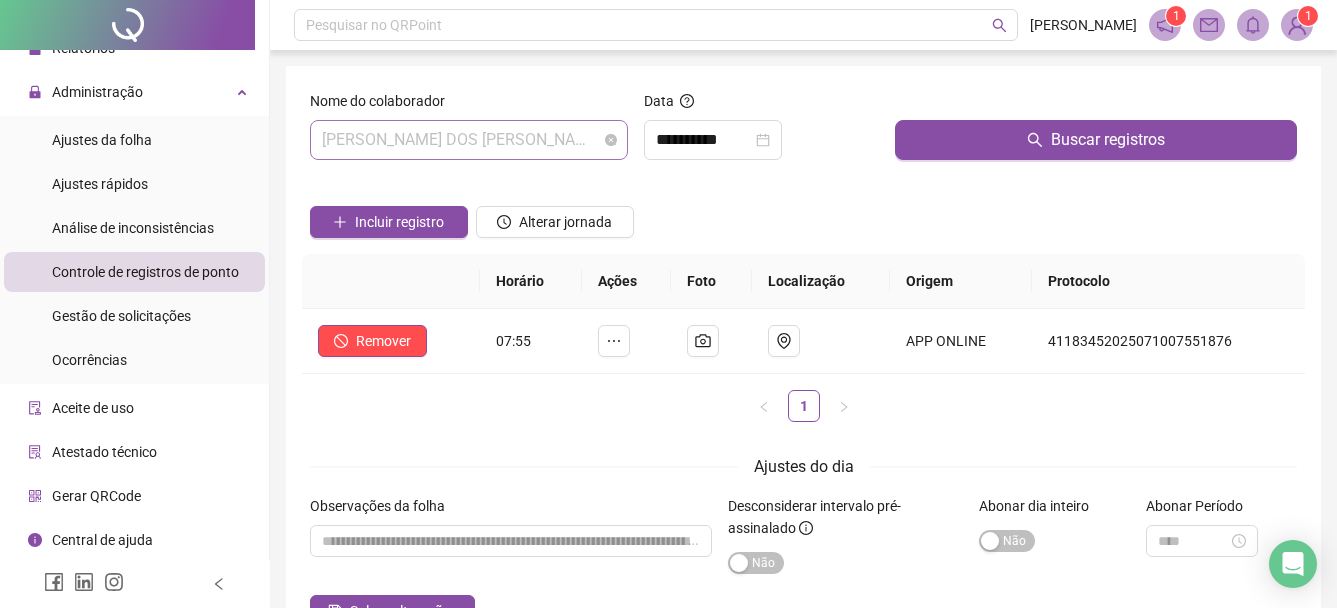 click on "[PERSON_NAME] DOS [PERSON_NAME] DE [PERSON_NAME]" at bounding box center (469, 140) 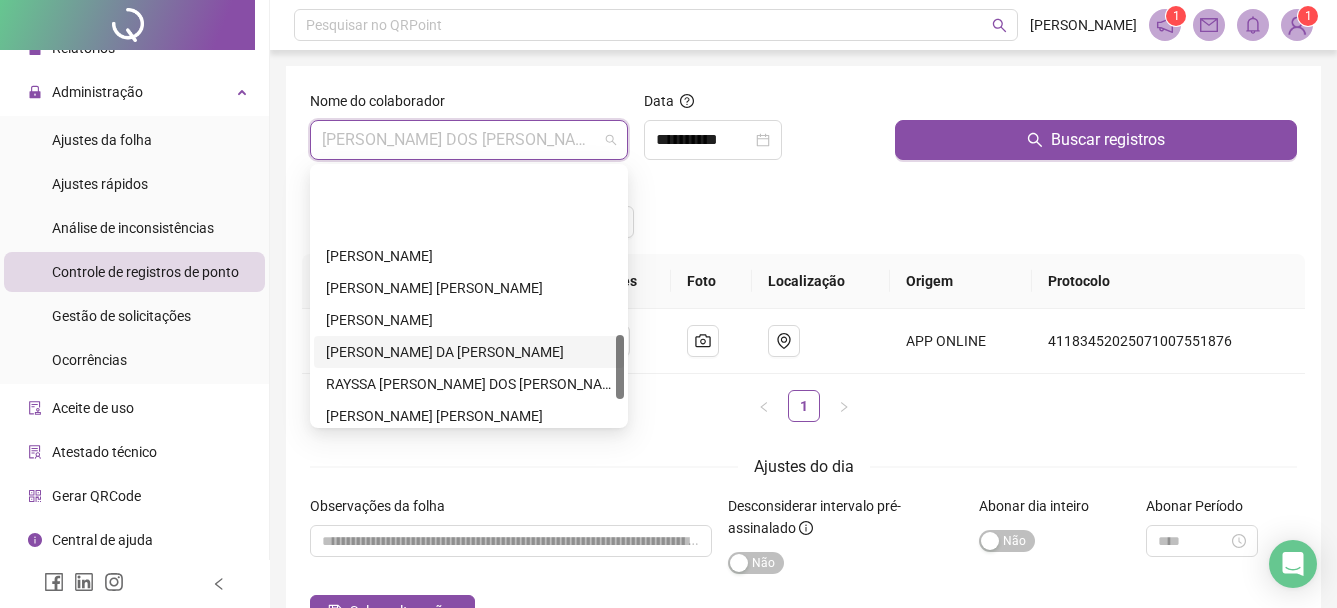 scroll, scrollTop: 768, scrollLeft: 0, axis: vertical 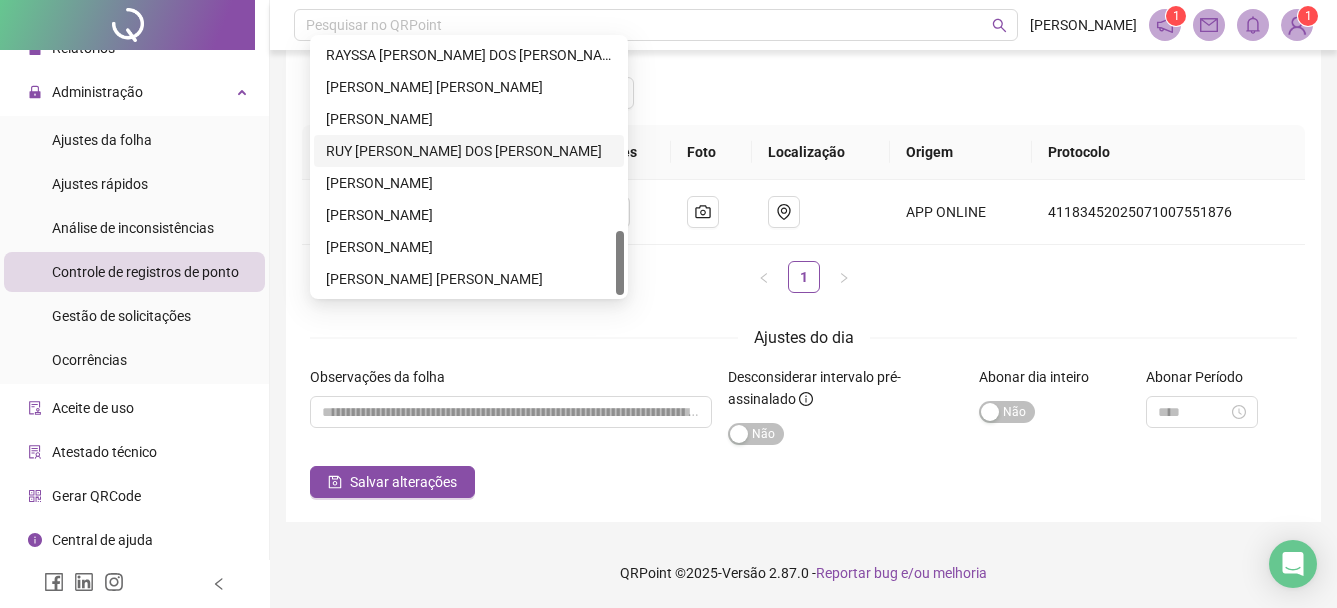 click on "RUY [PERSON_NAME] DOS [PERSON_NAME]" at bounding box center [469, 151] 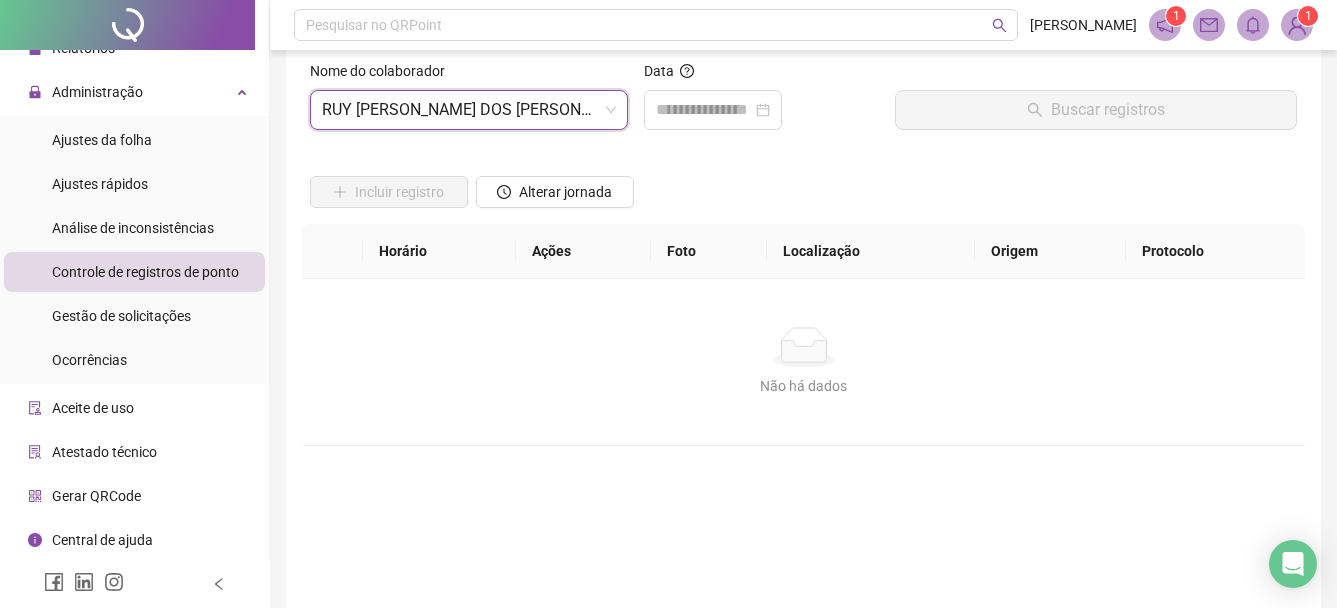 scroll, scrollTop: 0, scrollLeft: 0, axis: both 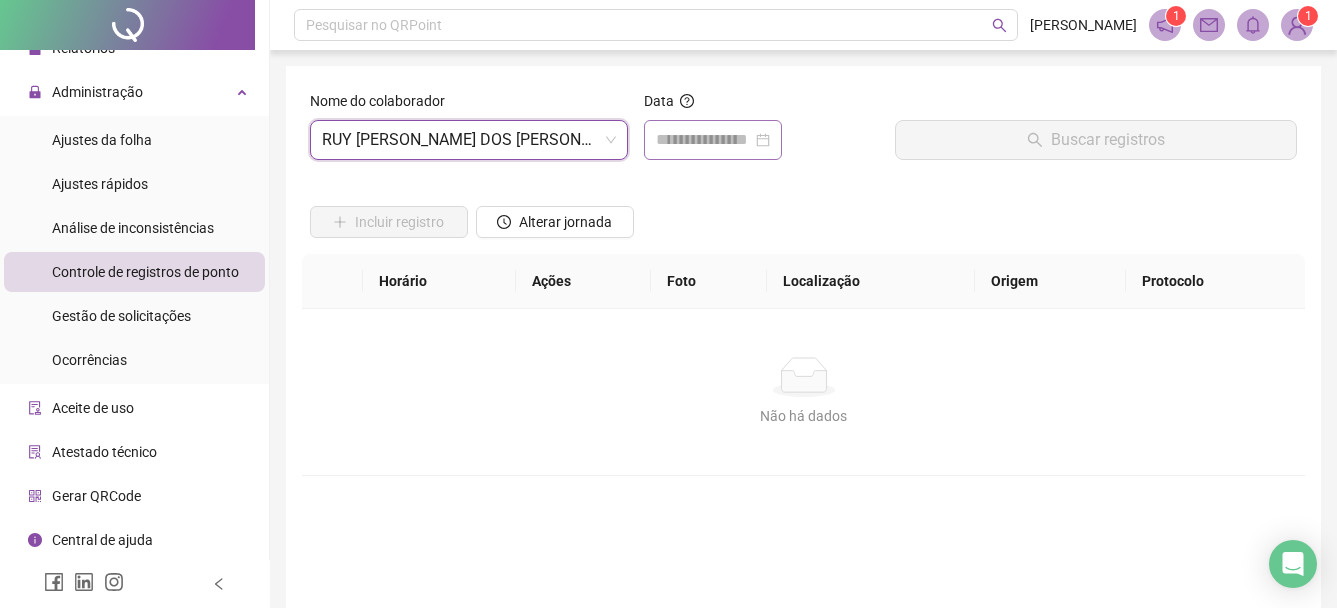 click at bounding box center (713, 140) 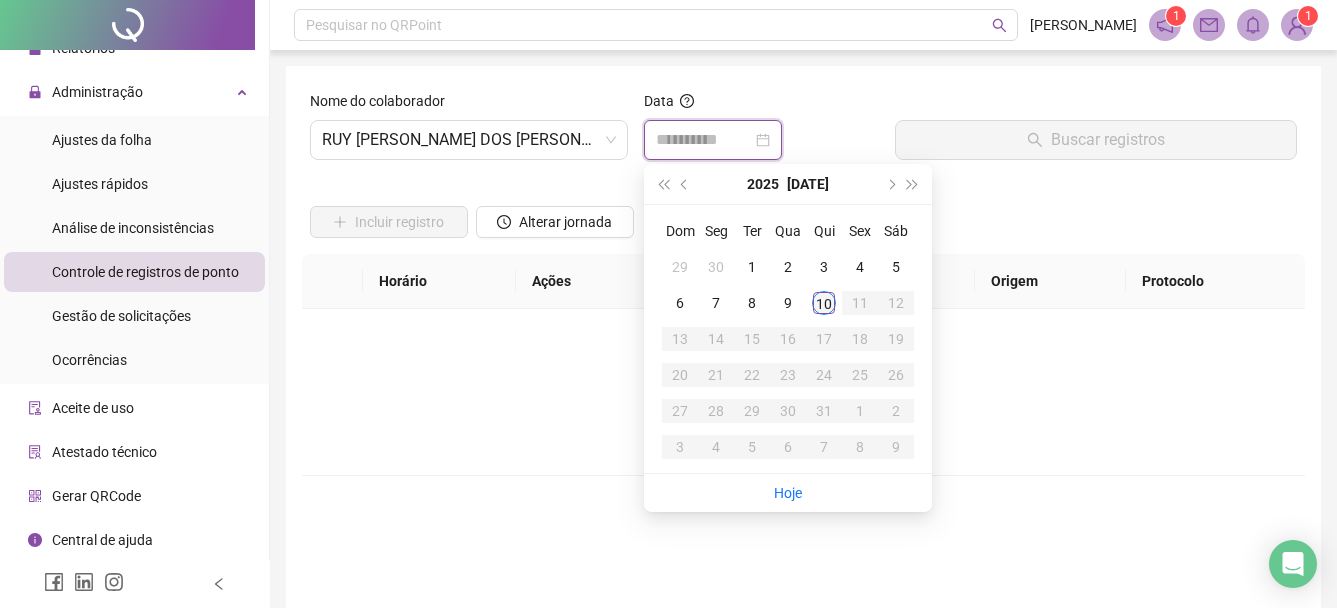 type on "**********" 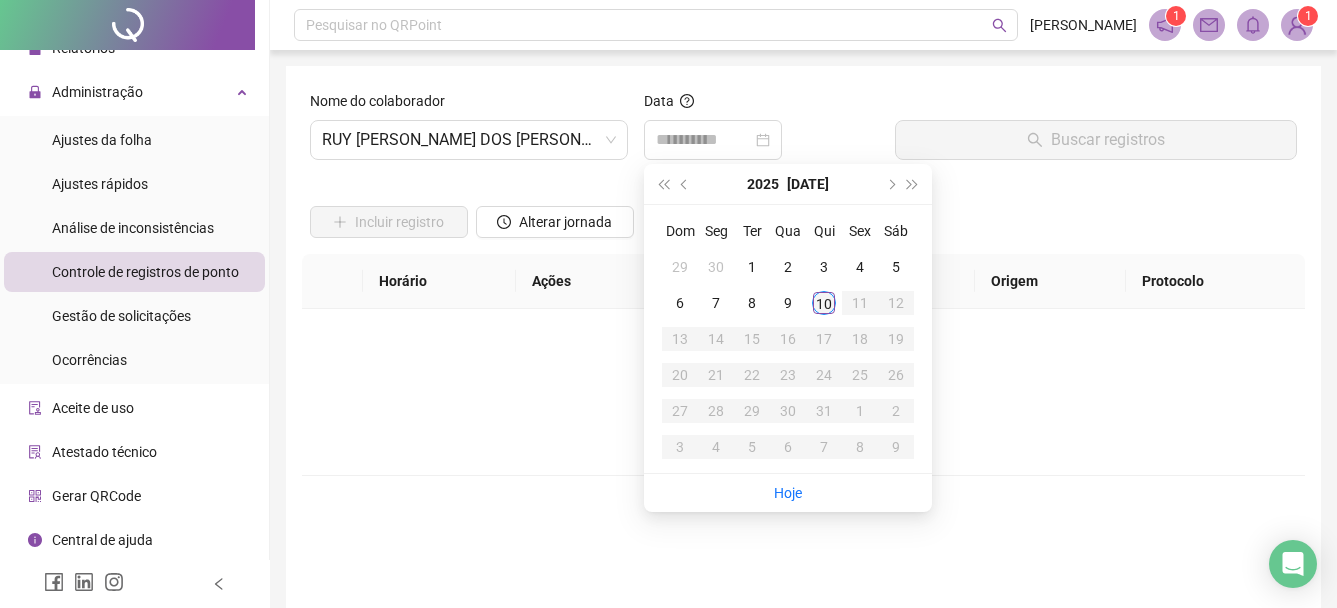 click on "10" at bounding box center (824, 303) 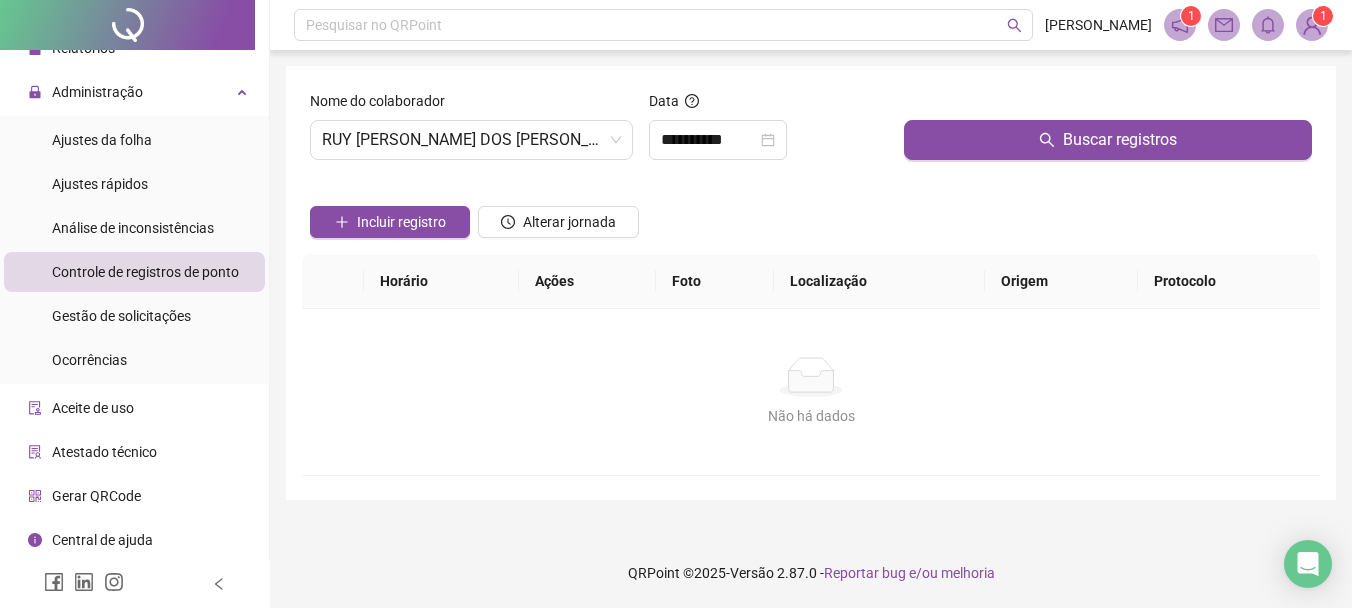 drag, startPoint x: 982, startPoint y: 141, endPoint x: 973, endPoint y: 160, distance: 21.023796 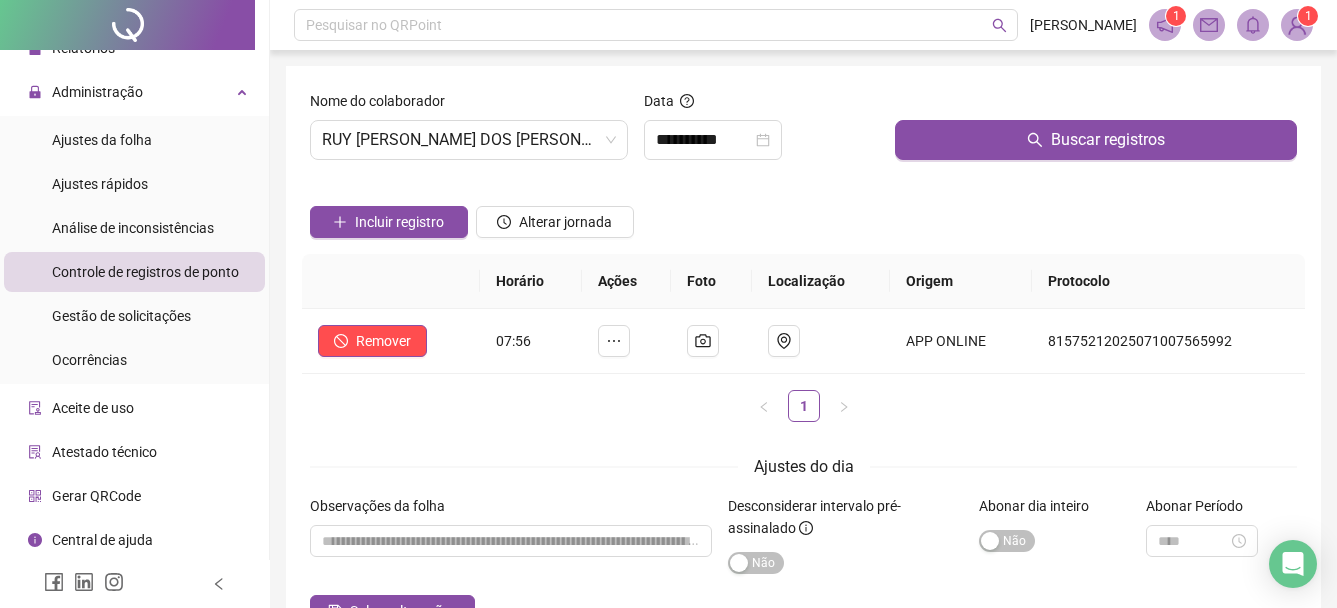 click on "Horário Ações Foto Localização Origem Protocolo               Remover 07:56 APP ONLINE 81575212025071007565992 1" at bounding box center [803, 338] 